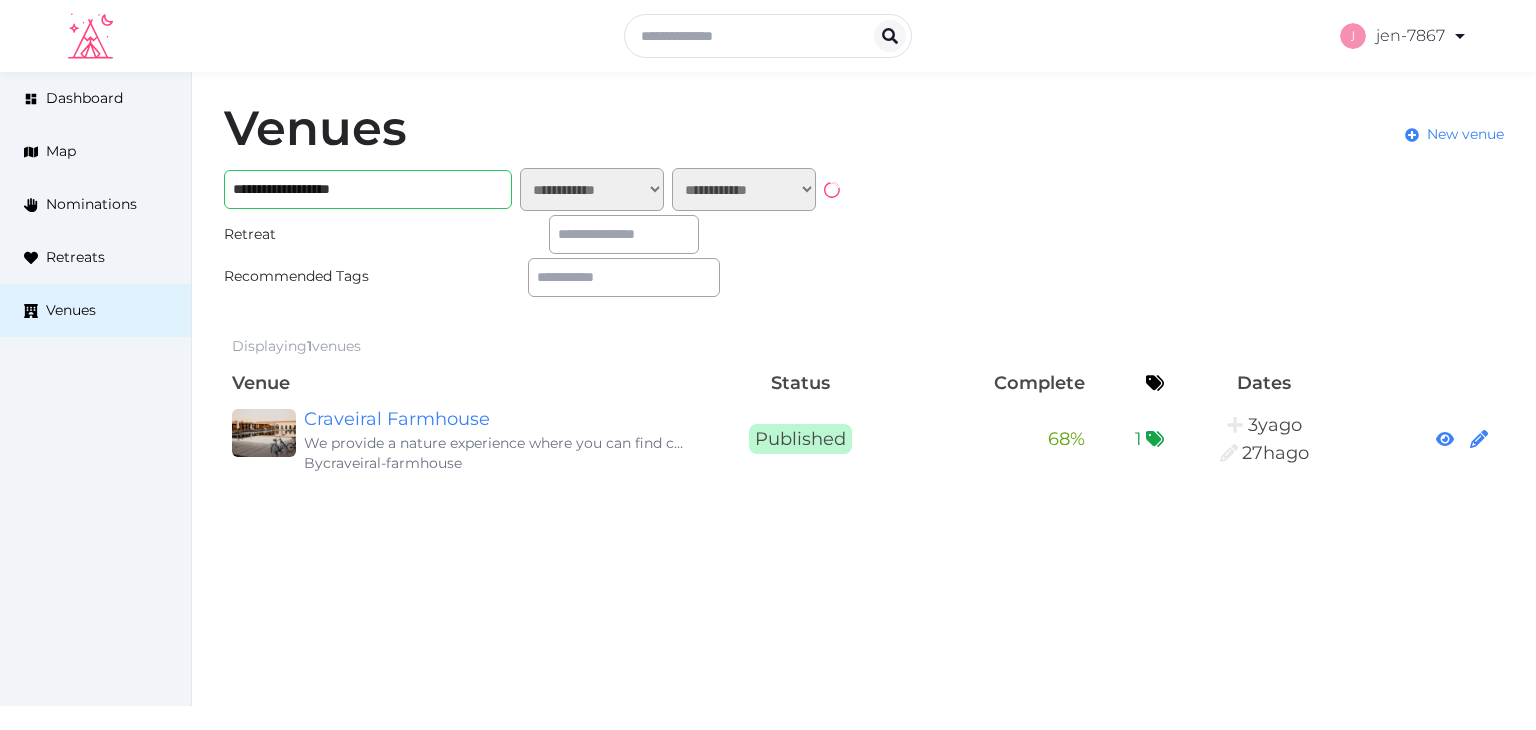 scroll, scrollTop: 0, scrollLeft: 0, axis: both 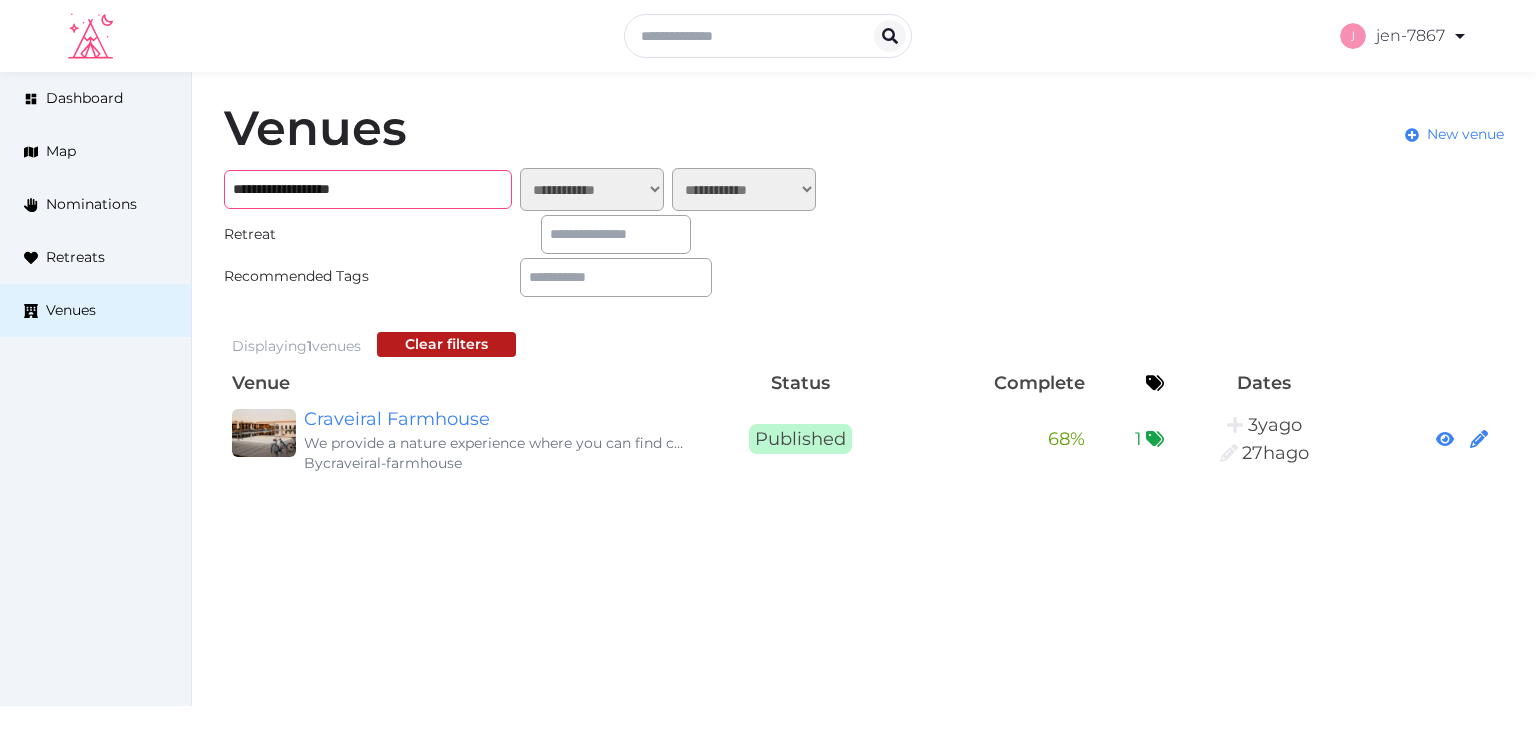 drag, startPoint x: 395, startPoint y: 184, endPoint x: 239, endPoint y: 182, distance: 156.01282 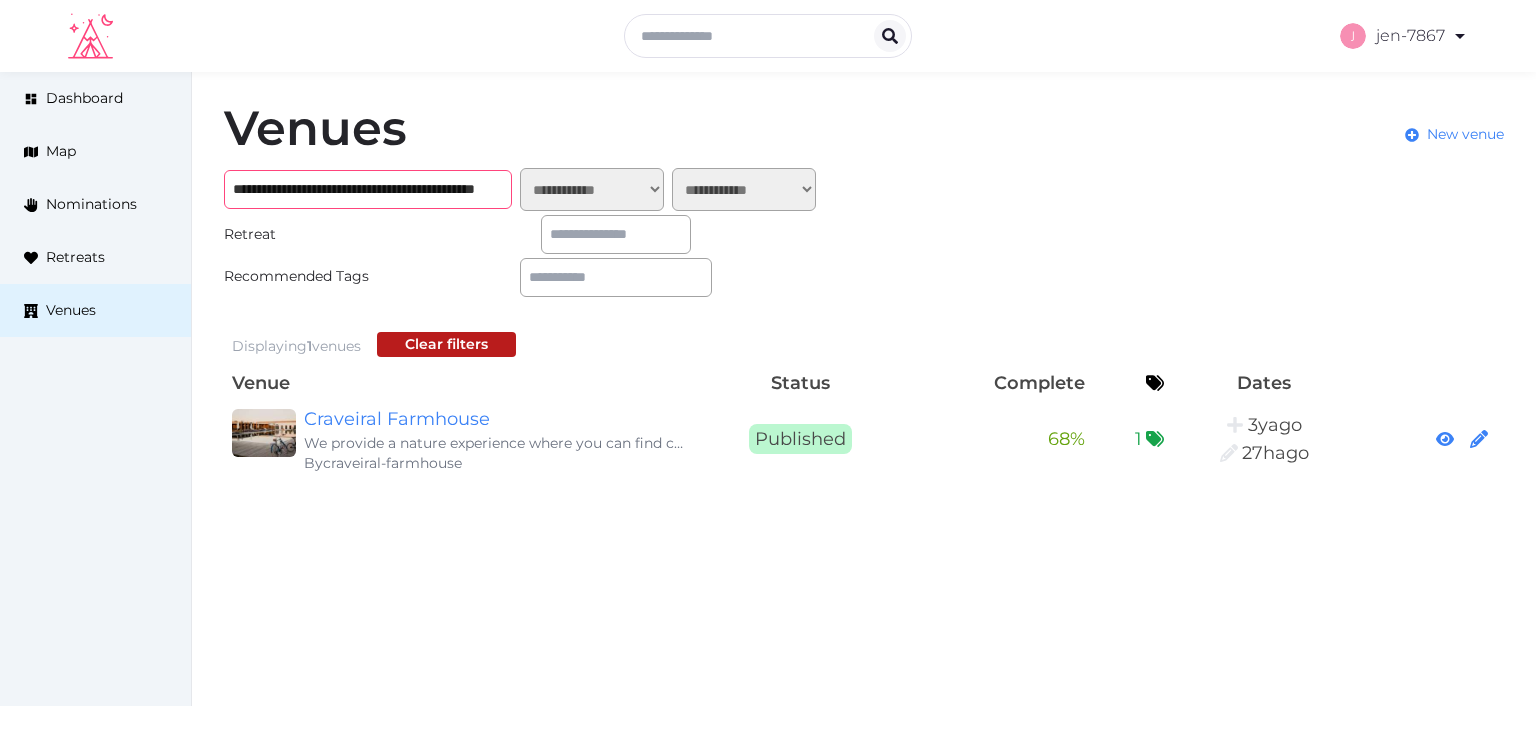 scroll, scrollTop: 0, scrollLeft: 163, axis: horizontal 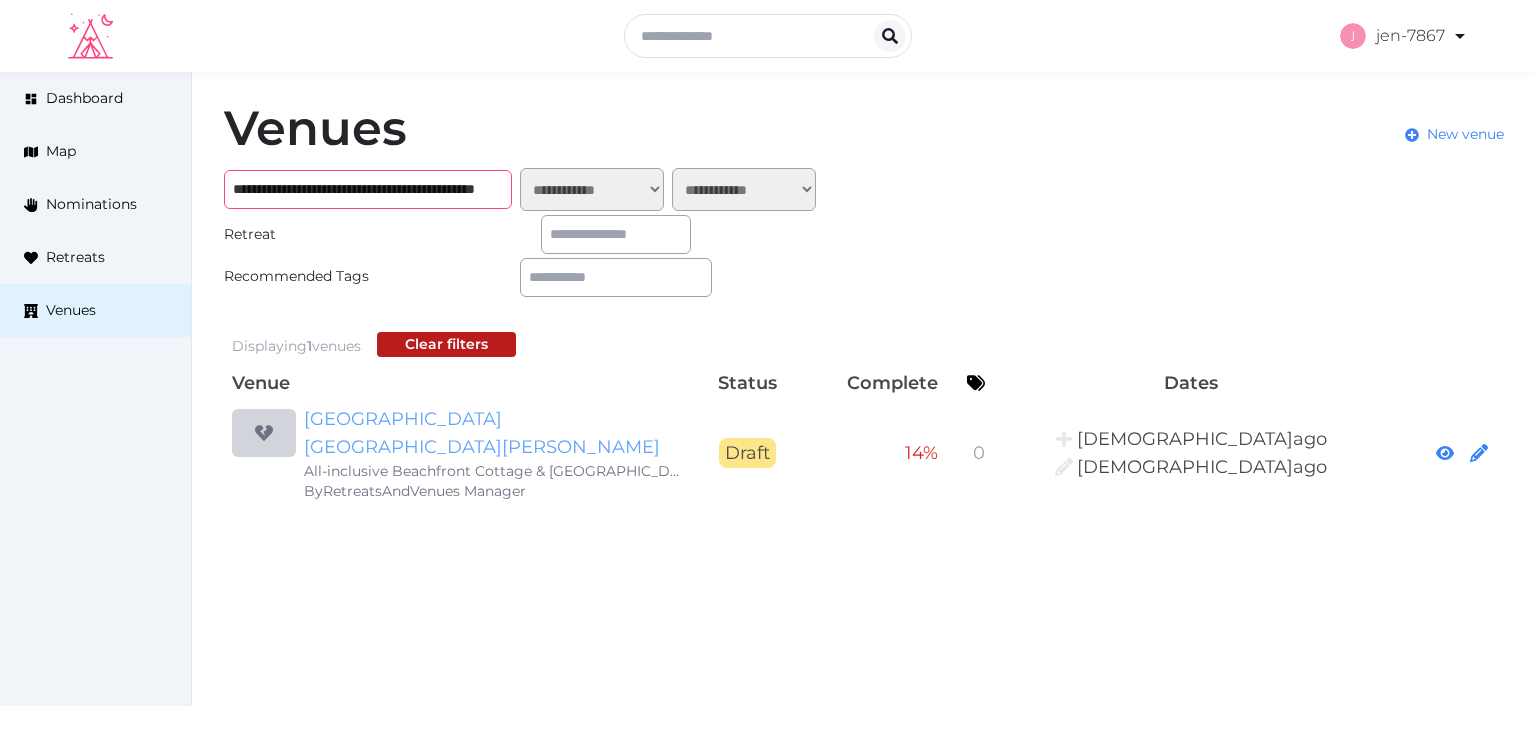 type on "**********" 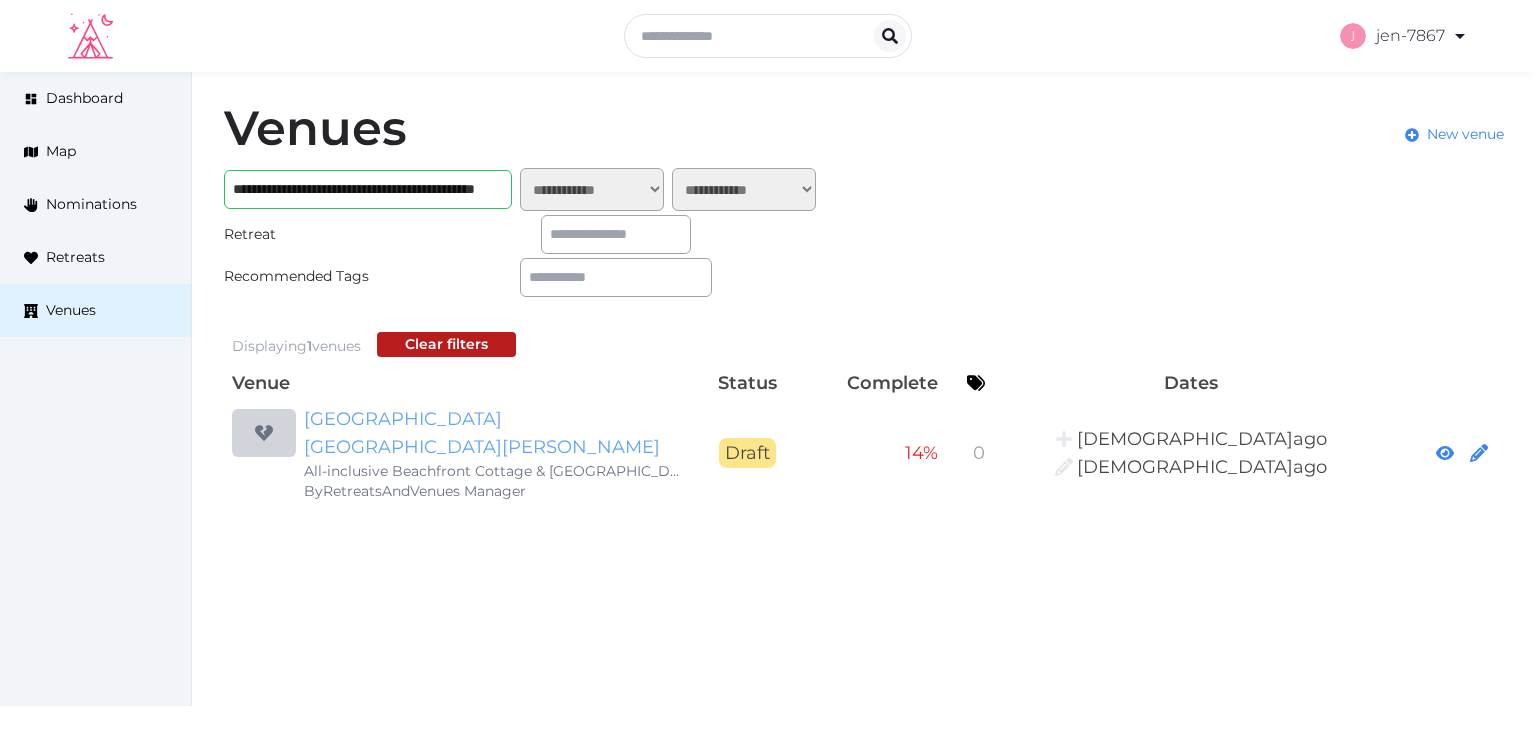 scroll, scrollTop: 0, scrollLeft: 0, axis: both 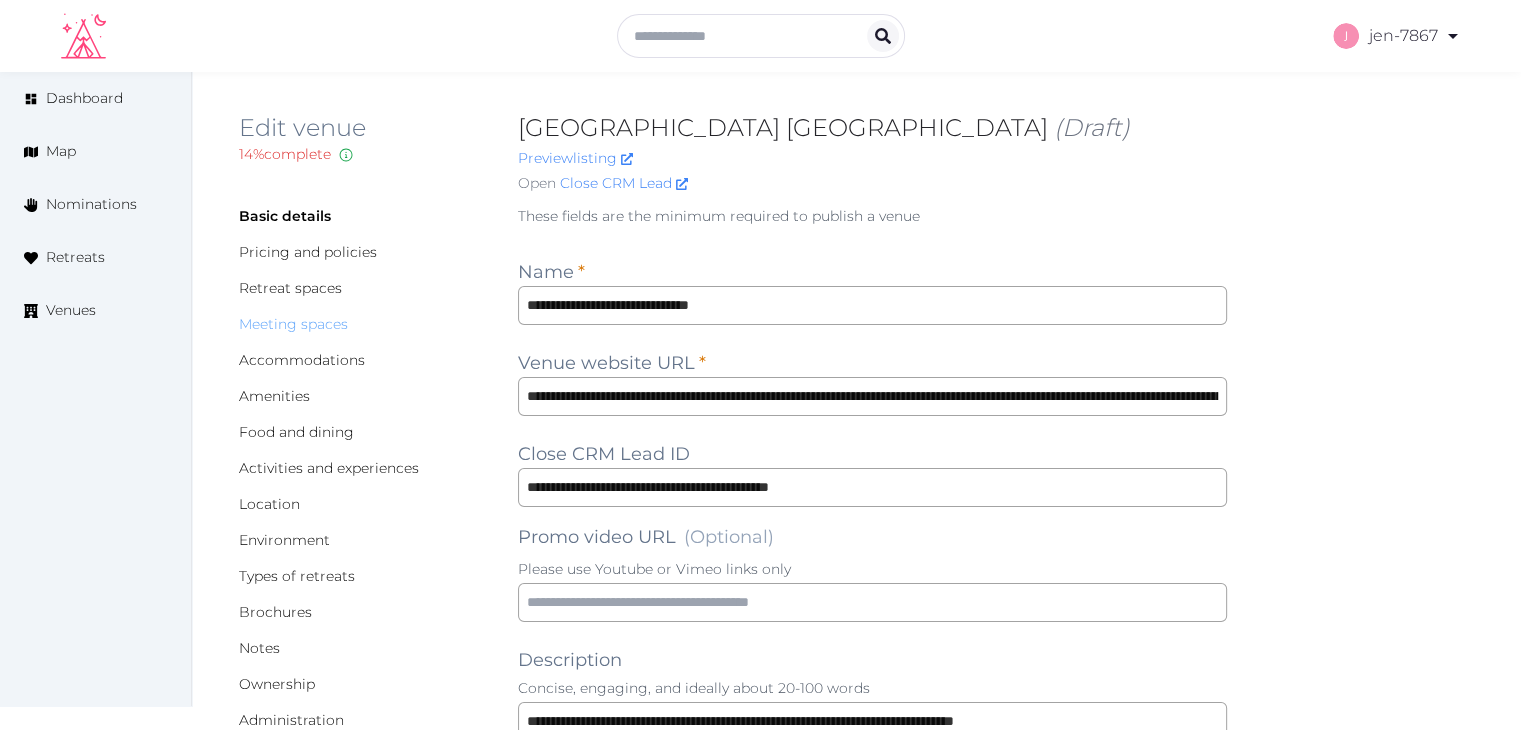 click on "Meeting spaces" at bounding box center (293, 324) 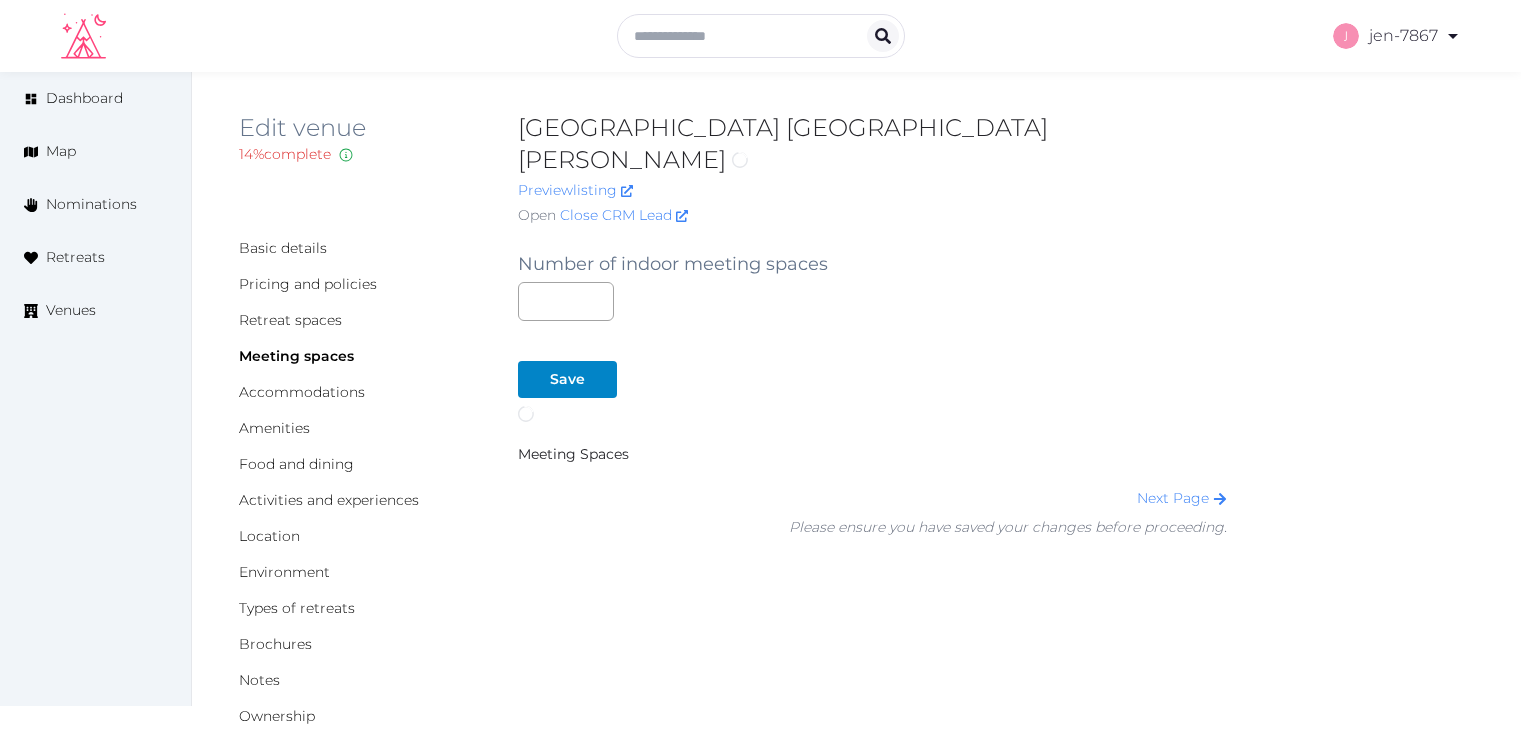 scroll, scrollTop: 0, scrollLeft: 0, axis: both 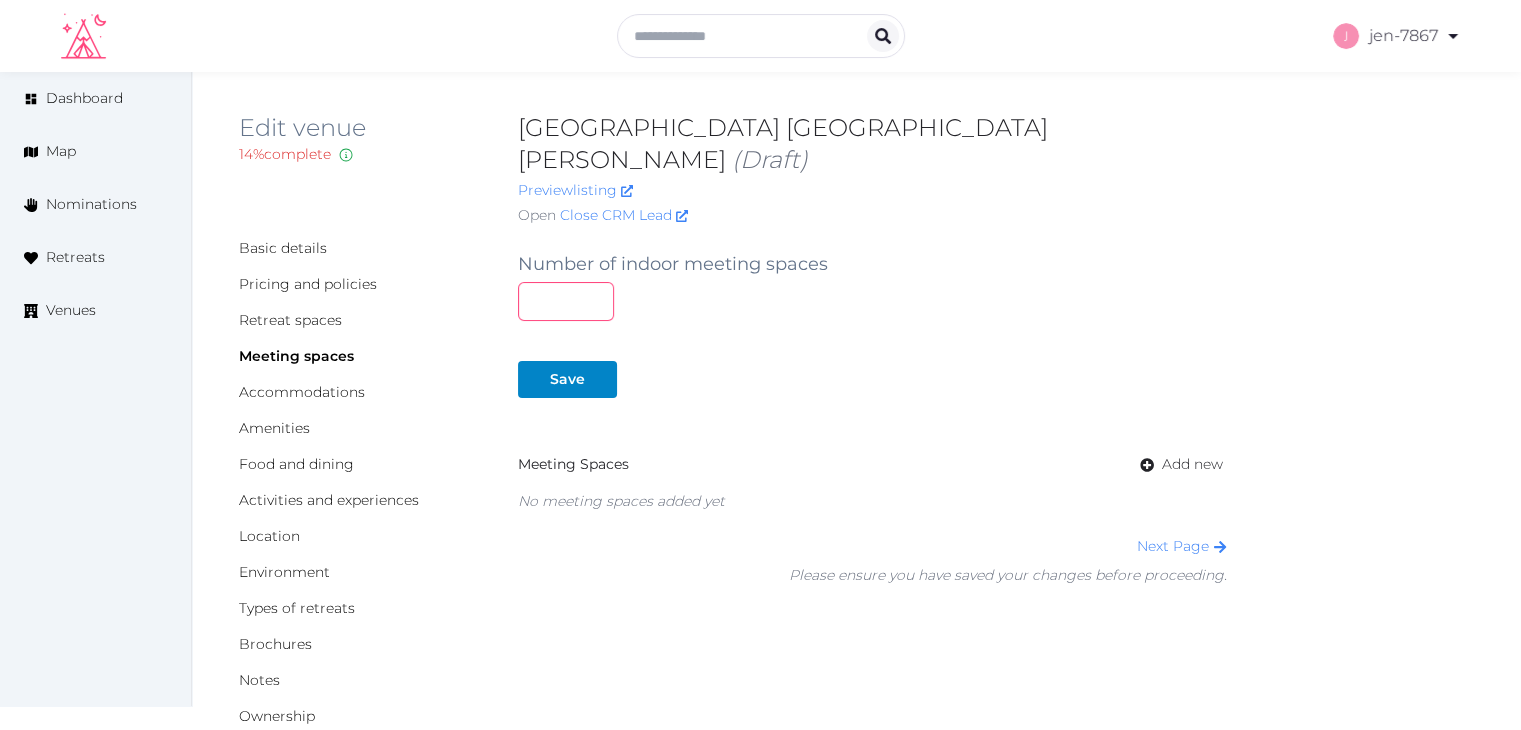 click at bounding box center [566, 301] 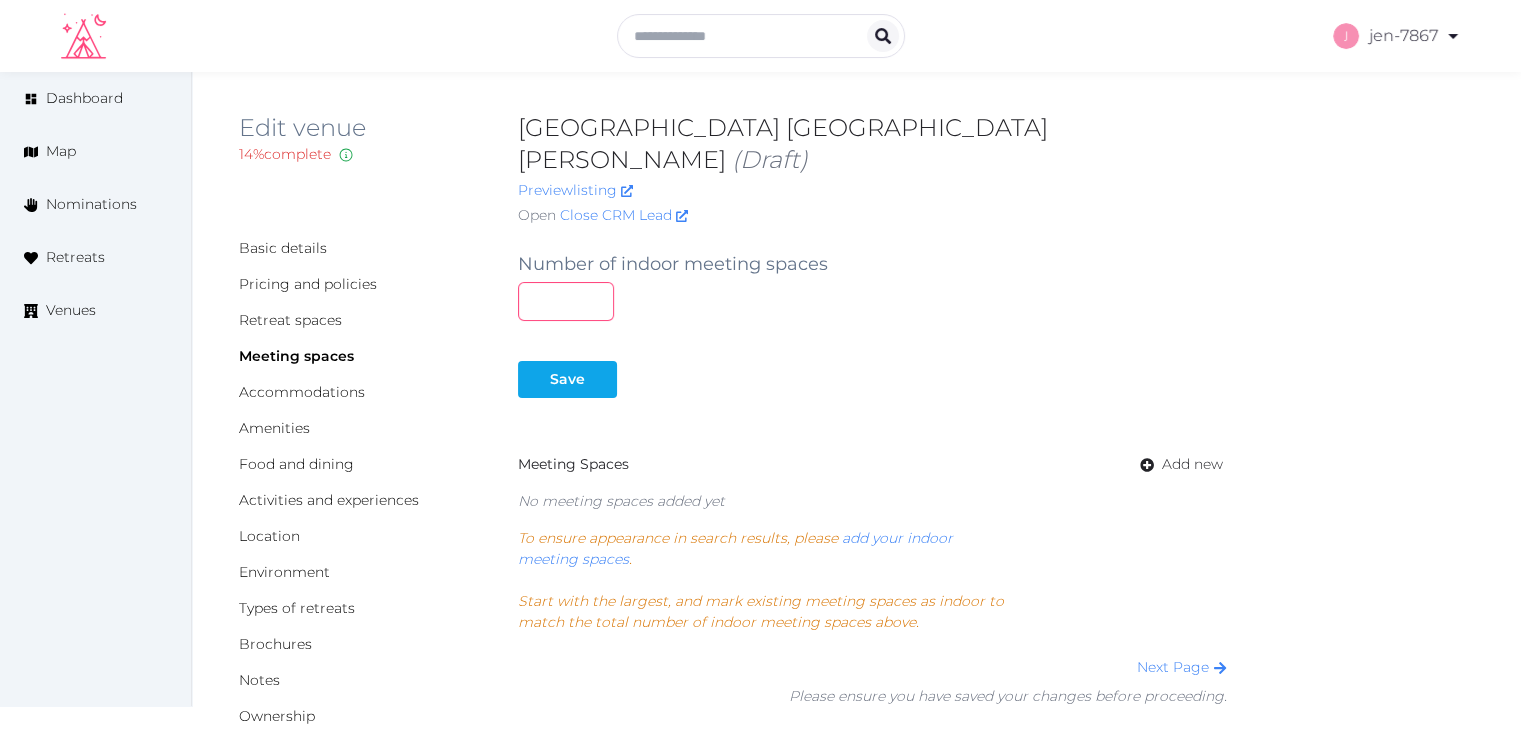 type on "*" 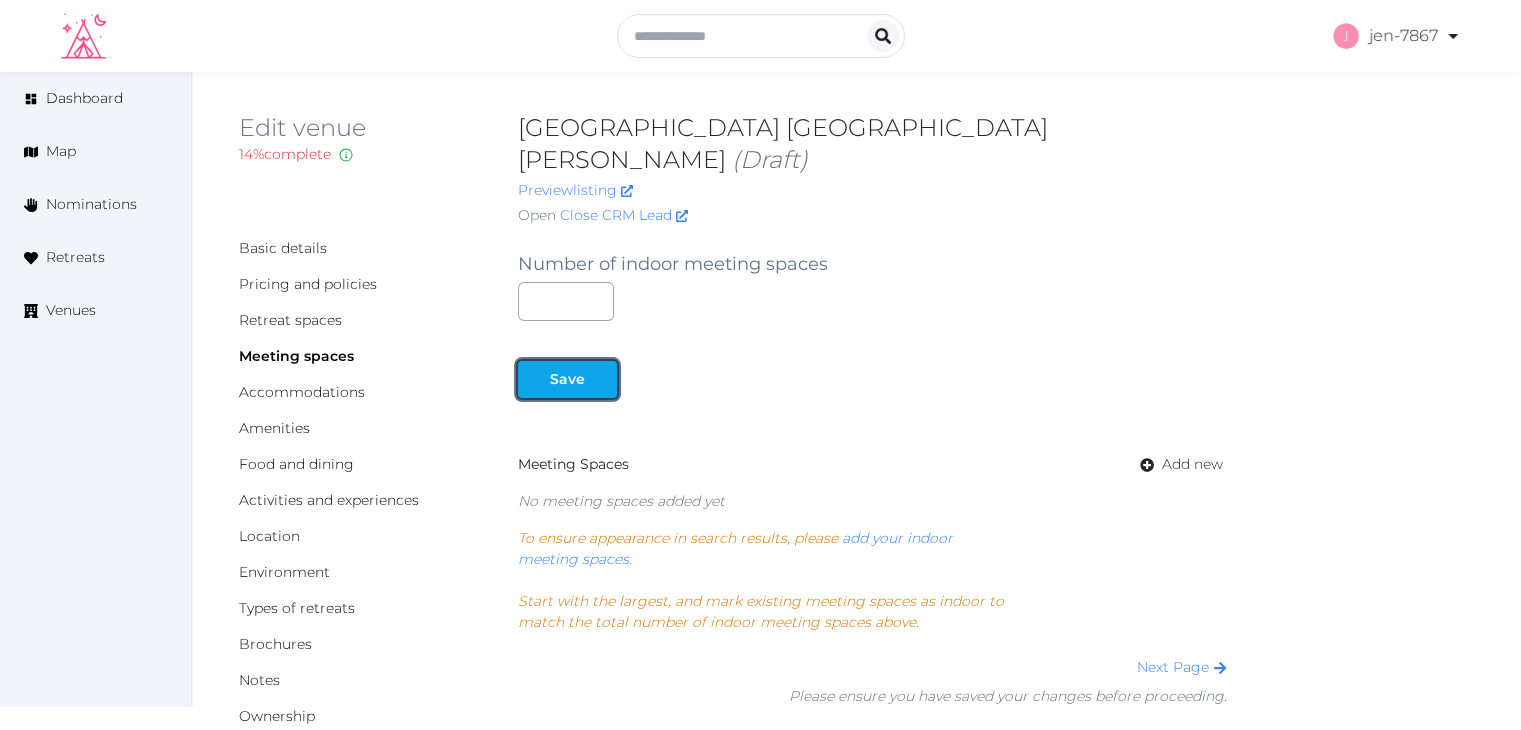 click at bounding box center [534, 379] 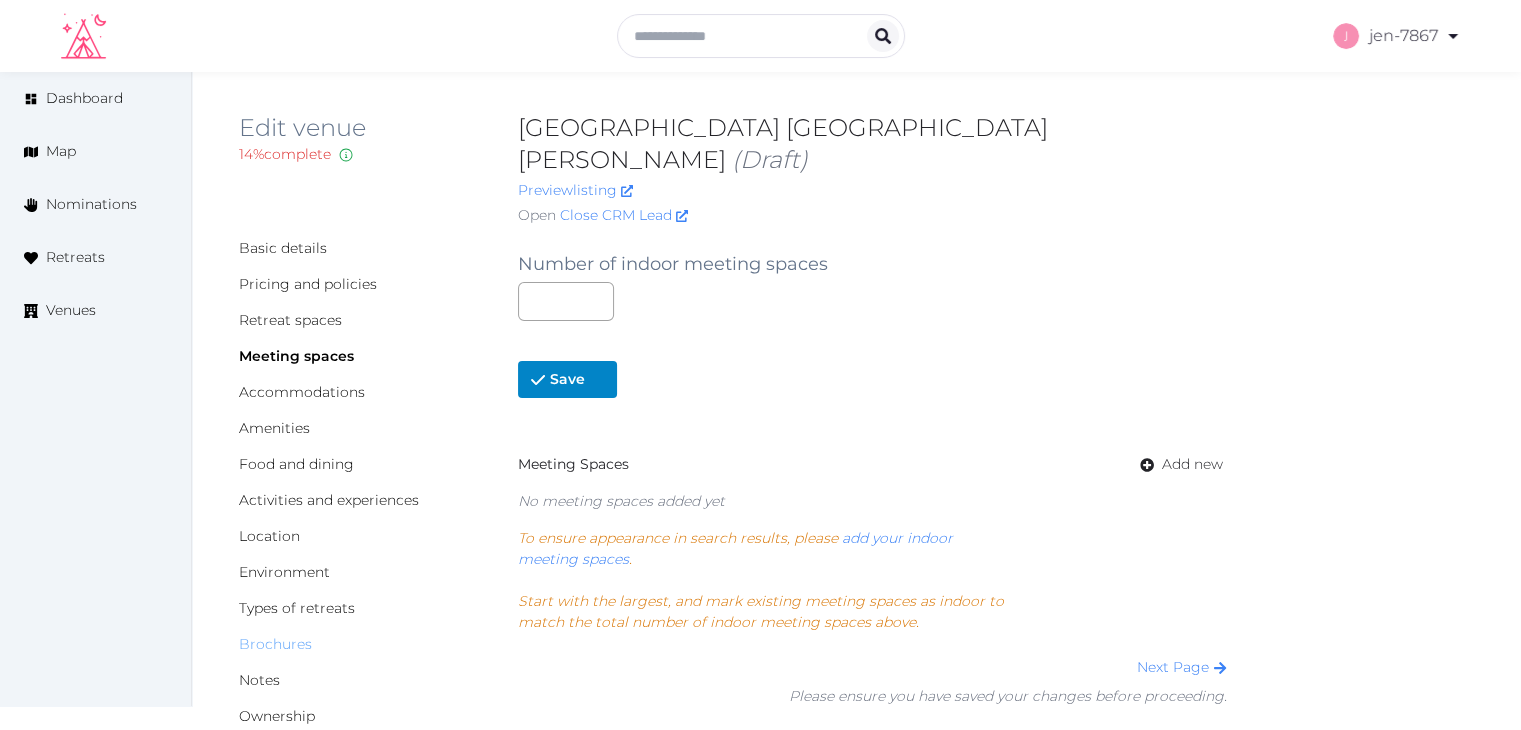 click on "Brochures" at bounding box center [275, 644] 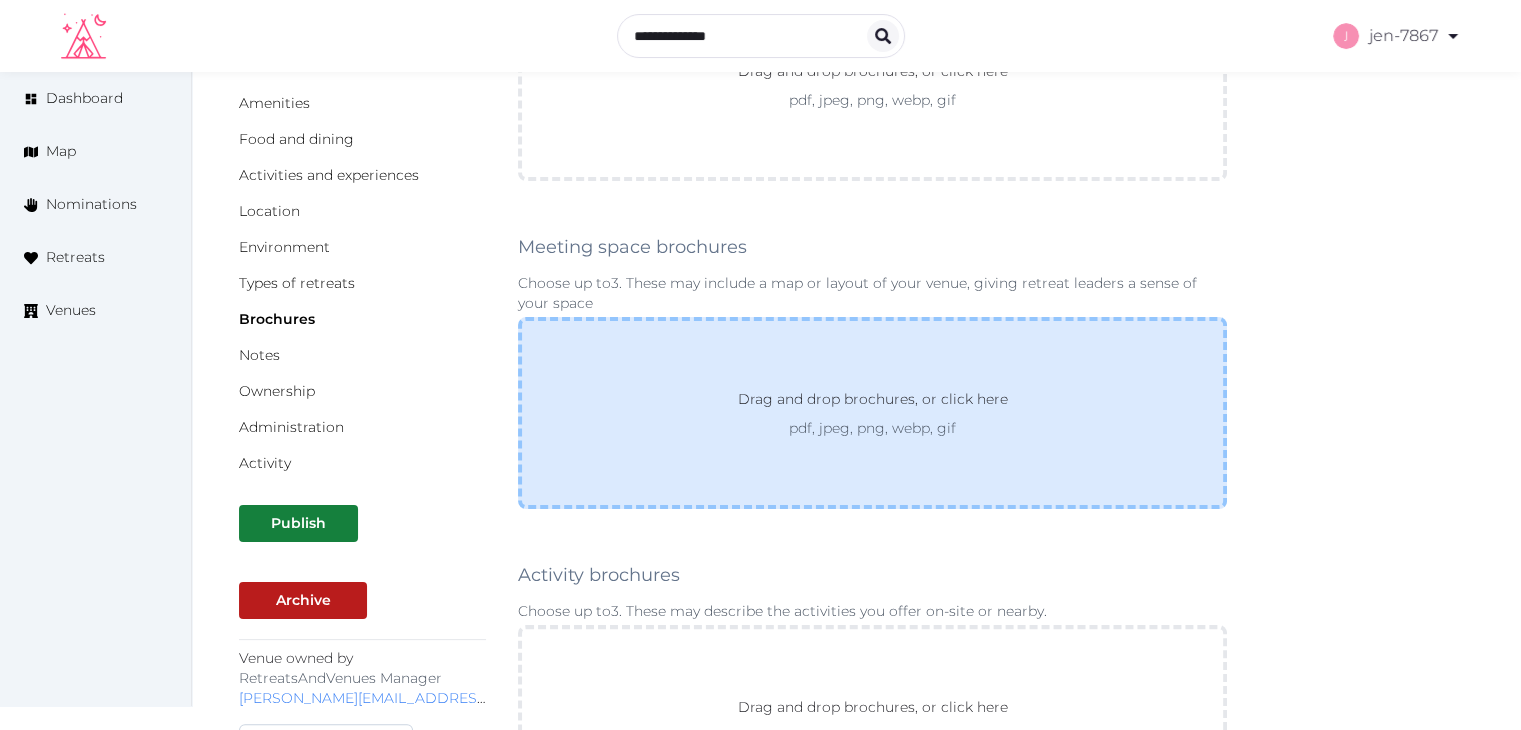 scroll, scrollTop: 200, scrollLeft: 0, axis: vertical 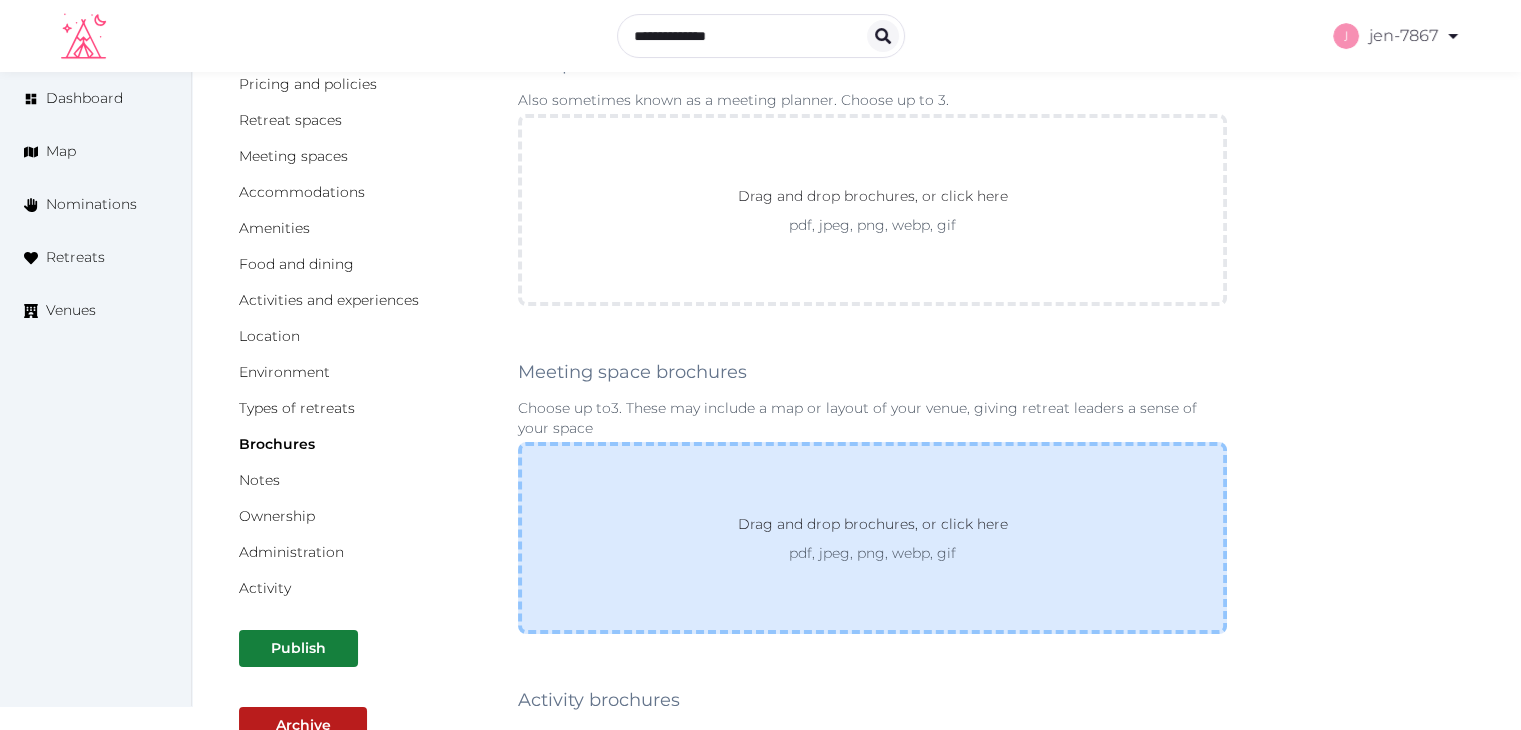 click on "Drag and drop brochures, or click here" at bounding box center [873, 528] 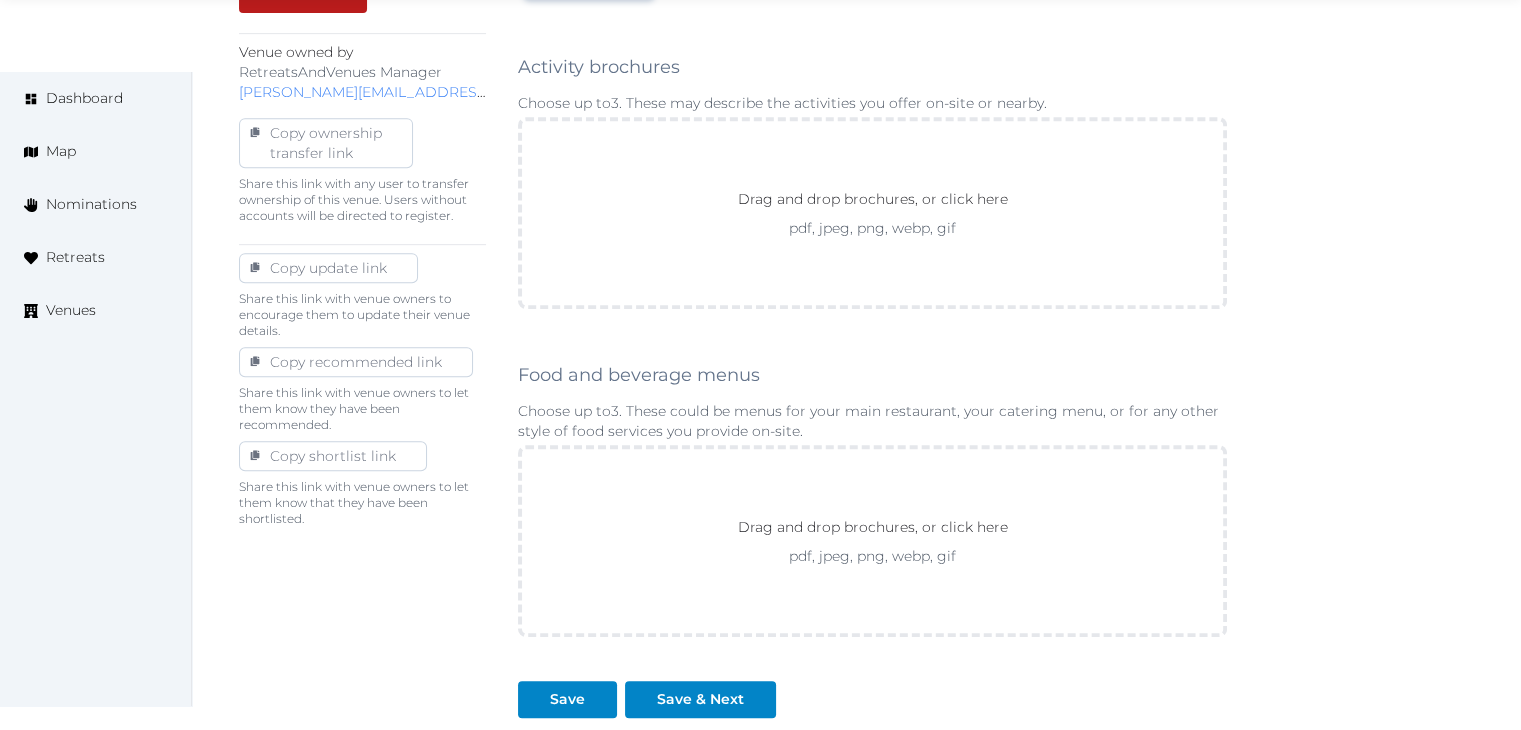 scroll, scrollTop: 1111, scrollLeft: 0, axis: vertical 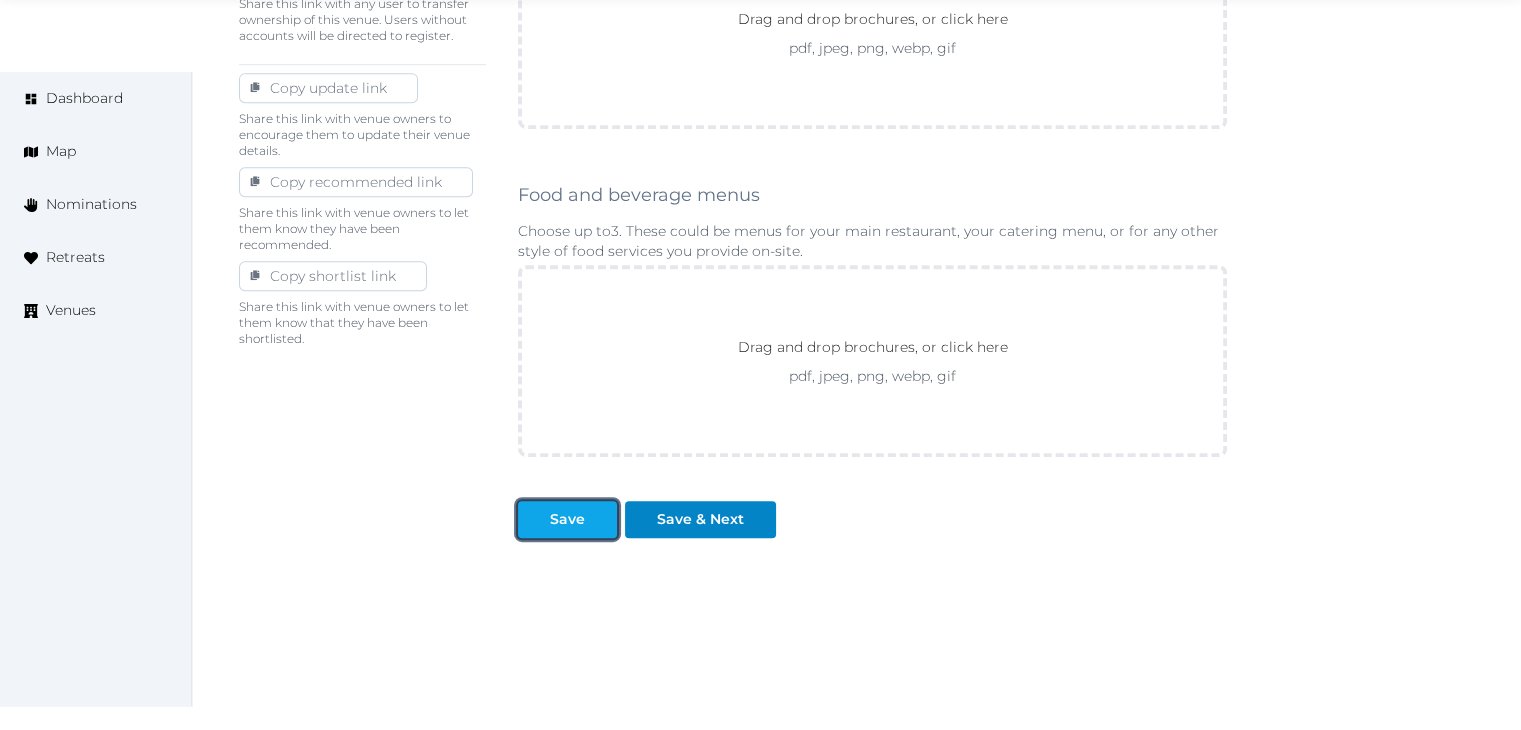 click on "Save" at bounding box center [567, 519] 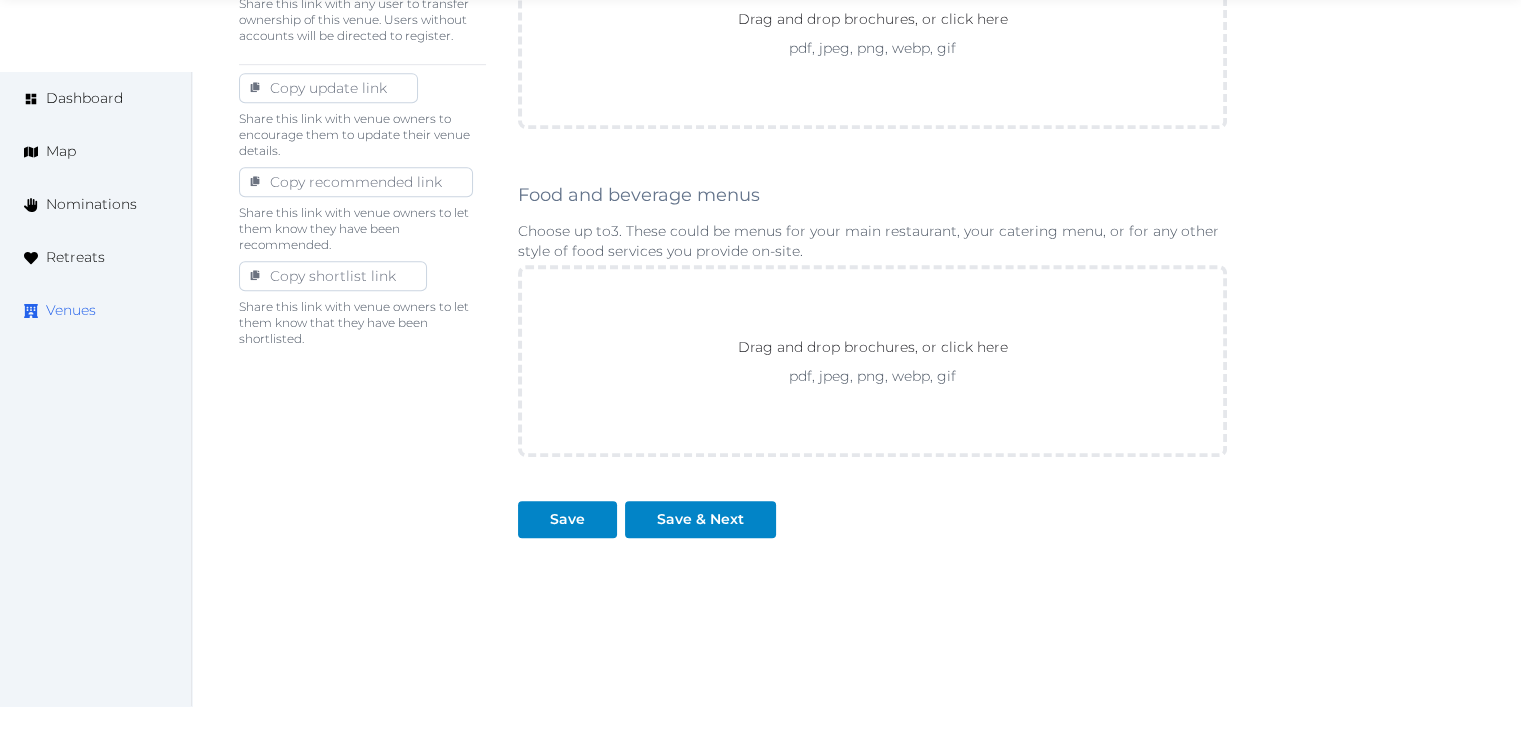 click on "Venues" at bounding box center [71, 310] 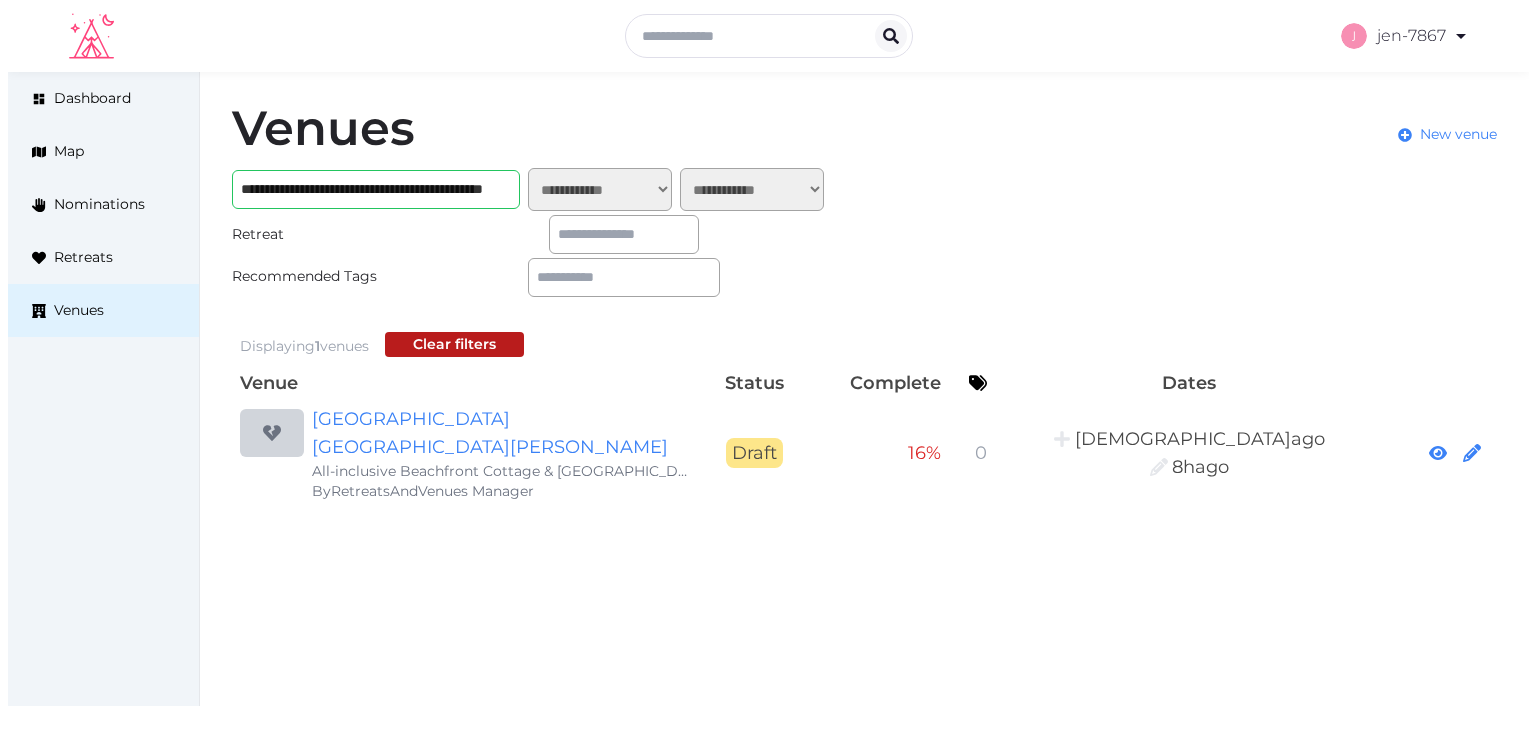 scroll, scrollTop: 0, scrollLeft: 0, axis: both 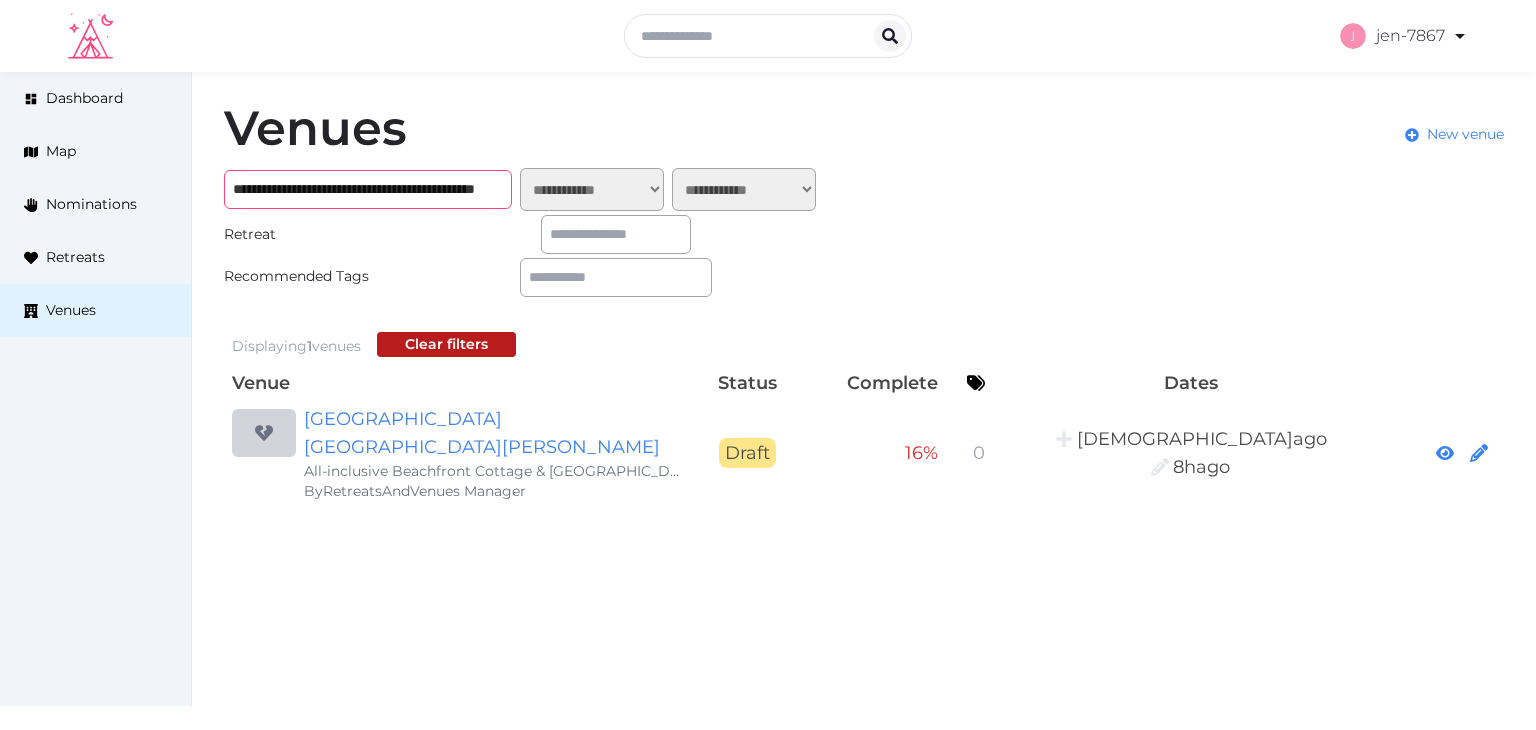 click on "**********" at bounding box center (368, 189) 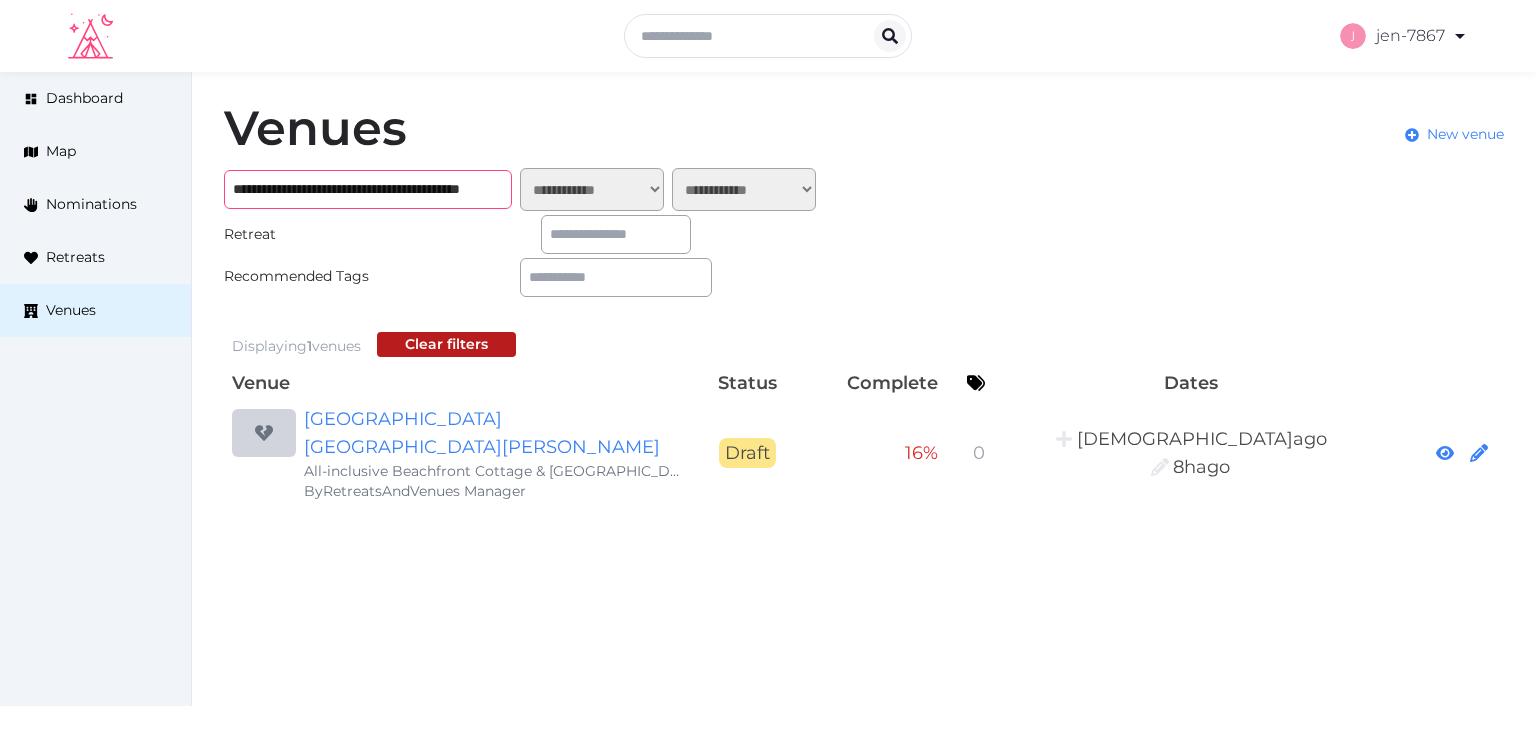 scroll, scrollTop: 0, scrollLeft: 61, axis: horizontal 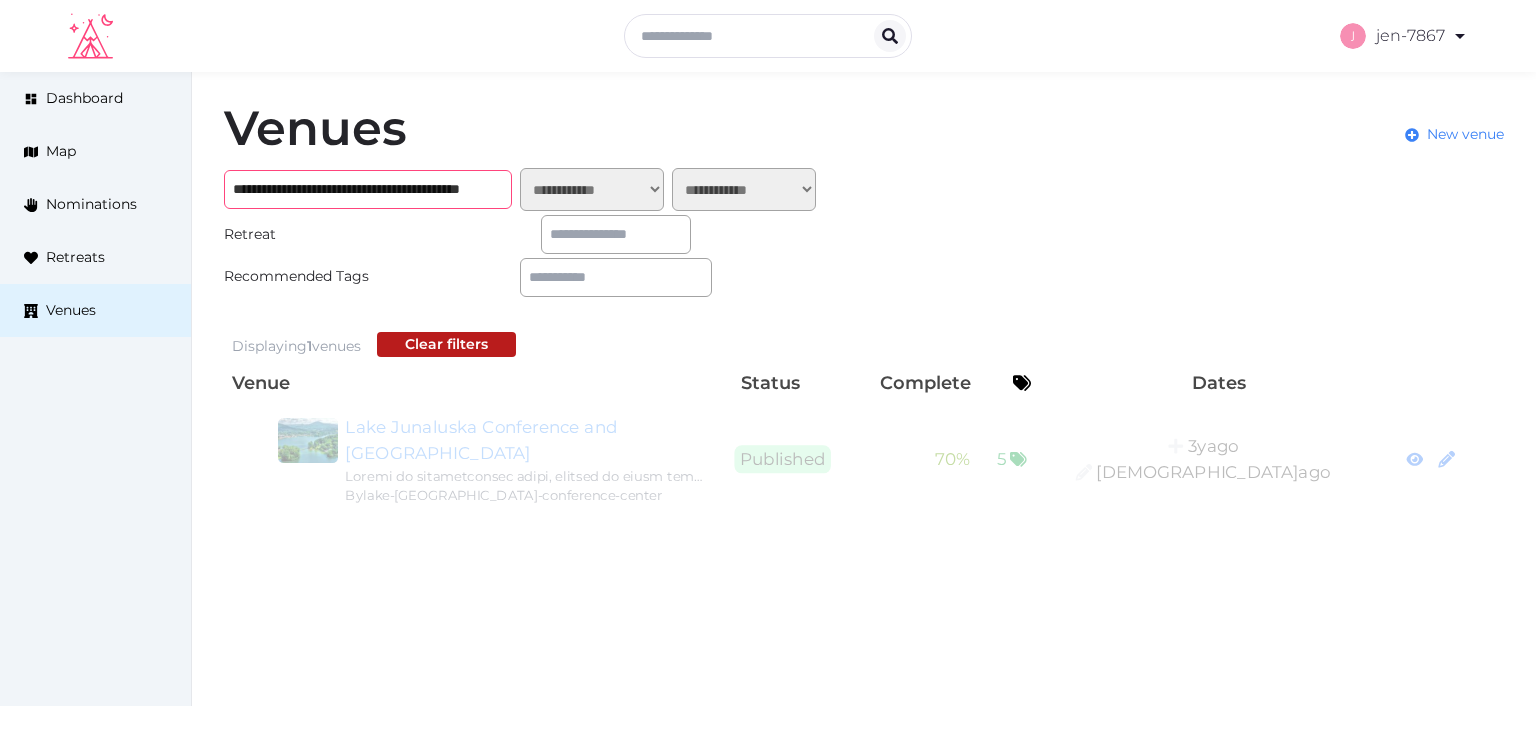 type on "**********" 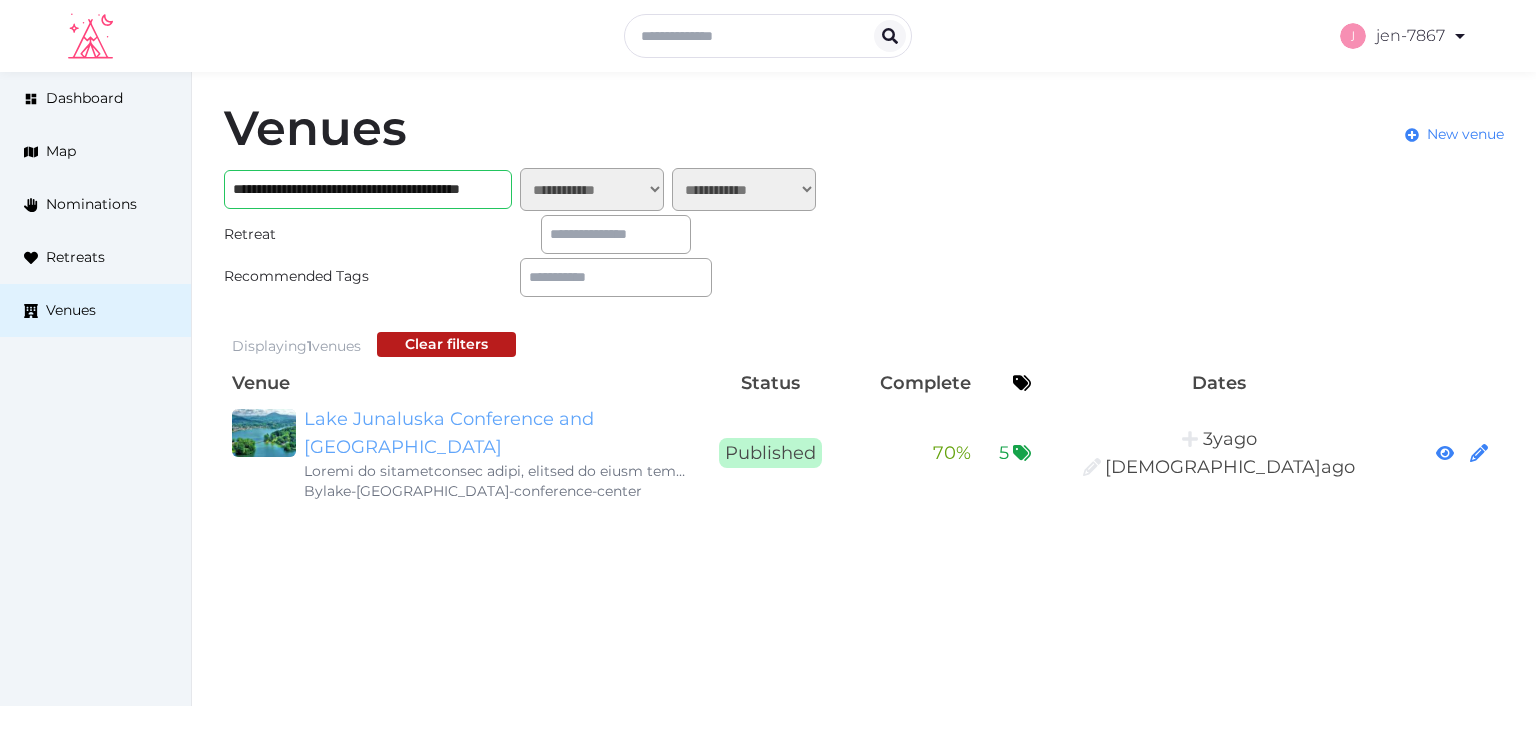 click on "Lake Junaluska Conference and Retreat Center" at bounding box center [496, 433] 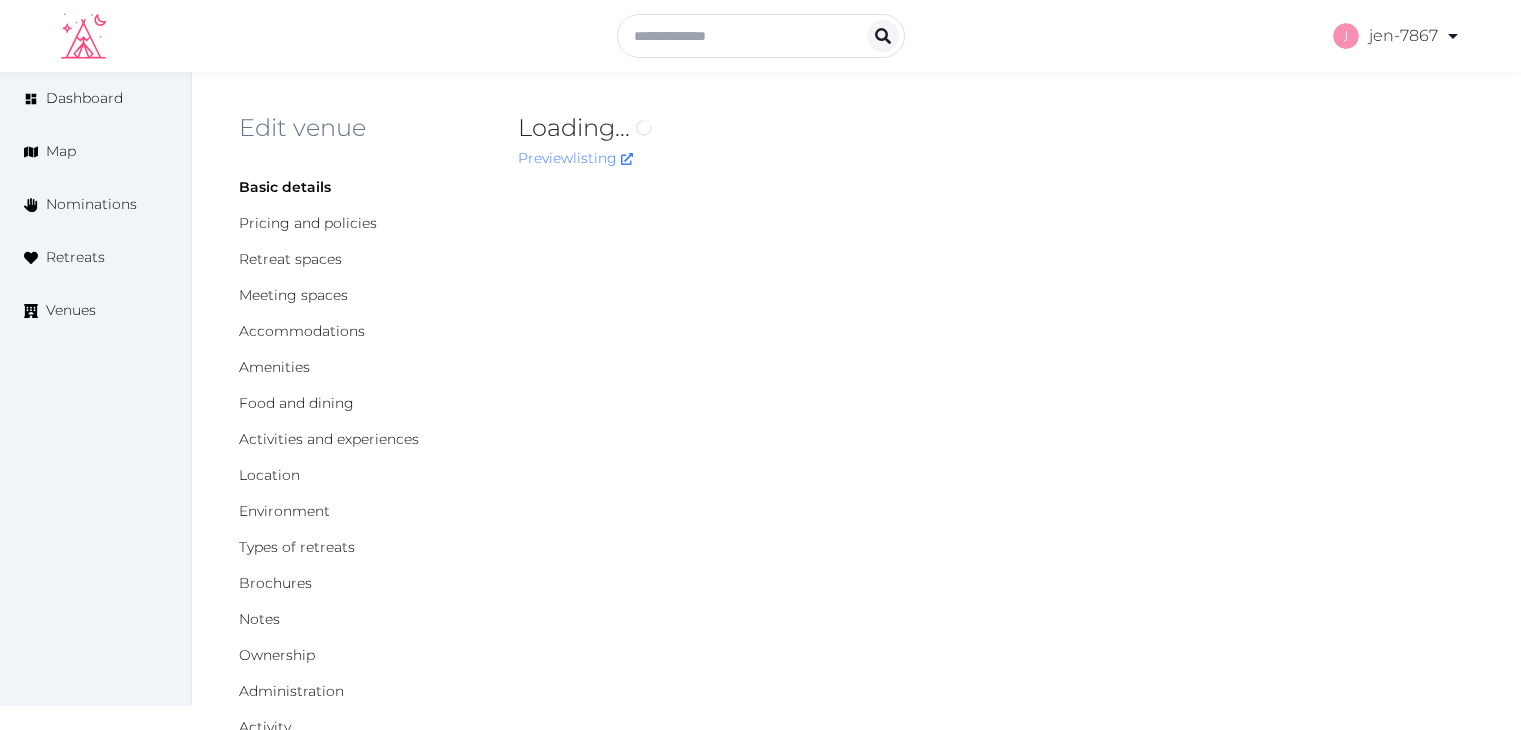 scroll, scrollTop: 0, scrollLeft: 0, axis: both 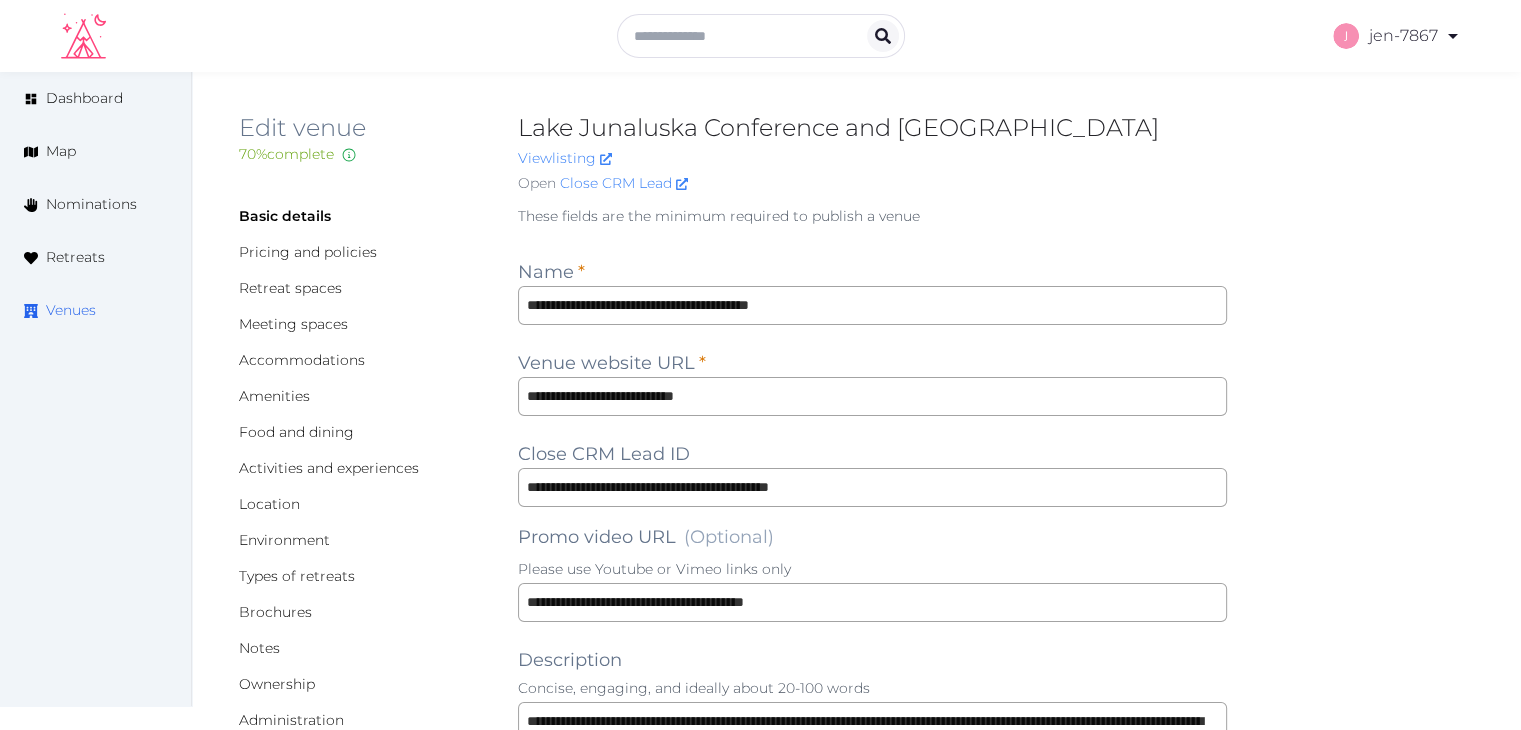 click on "Venues" at bounding box center (71, 310) 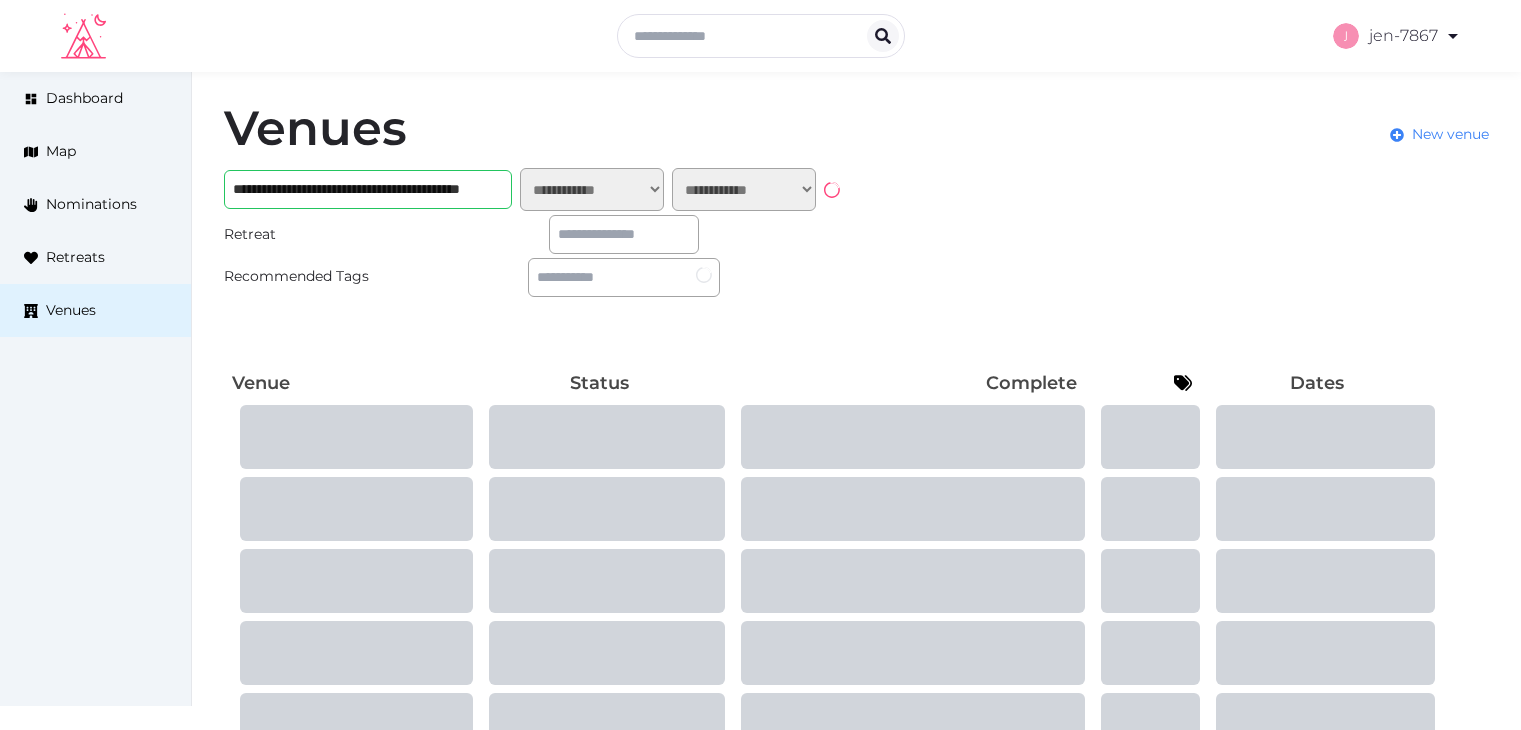 scroll, scrollTop: 0, scrollLeft: 0, axis: both 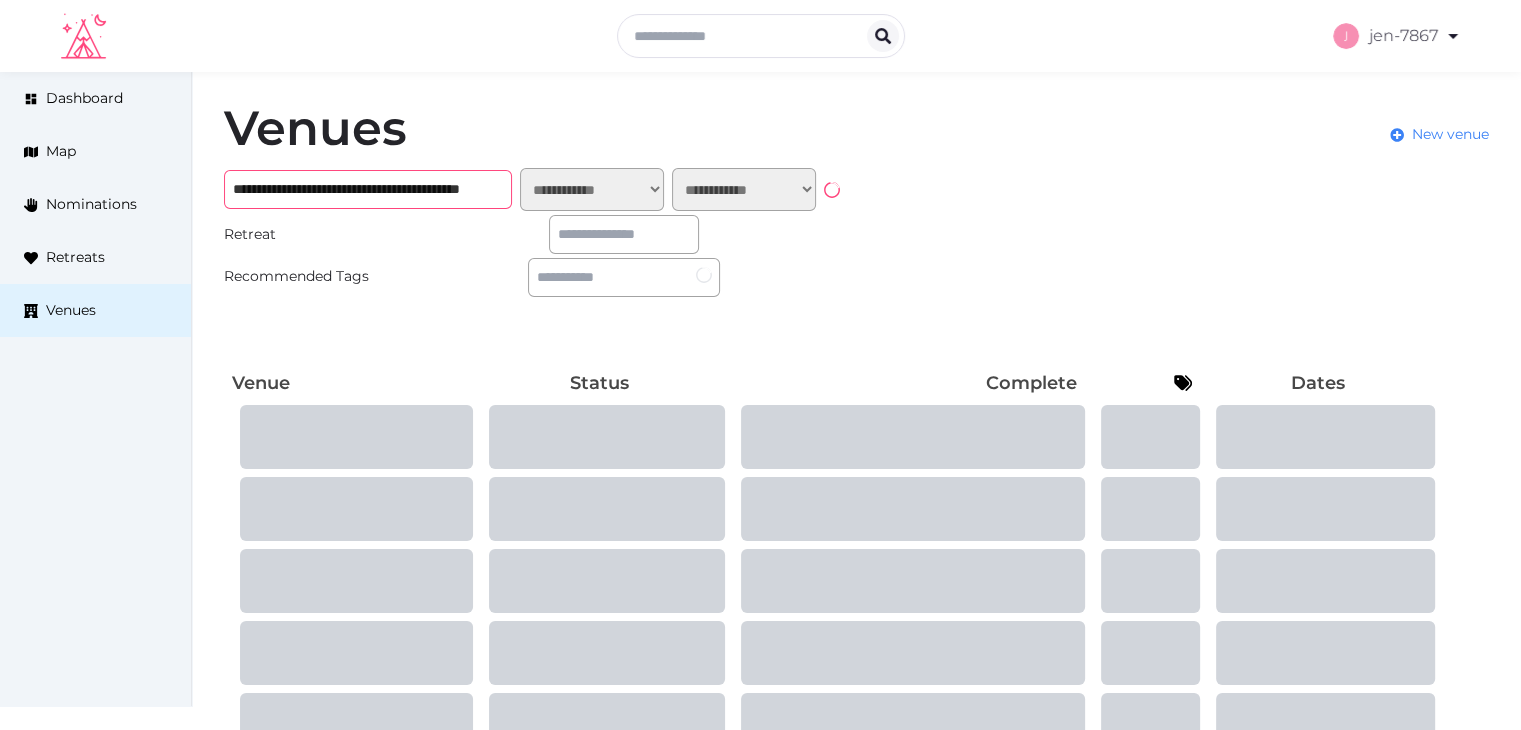 click on "**********" at bounding box center [368, 189] 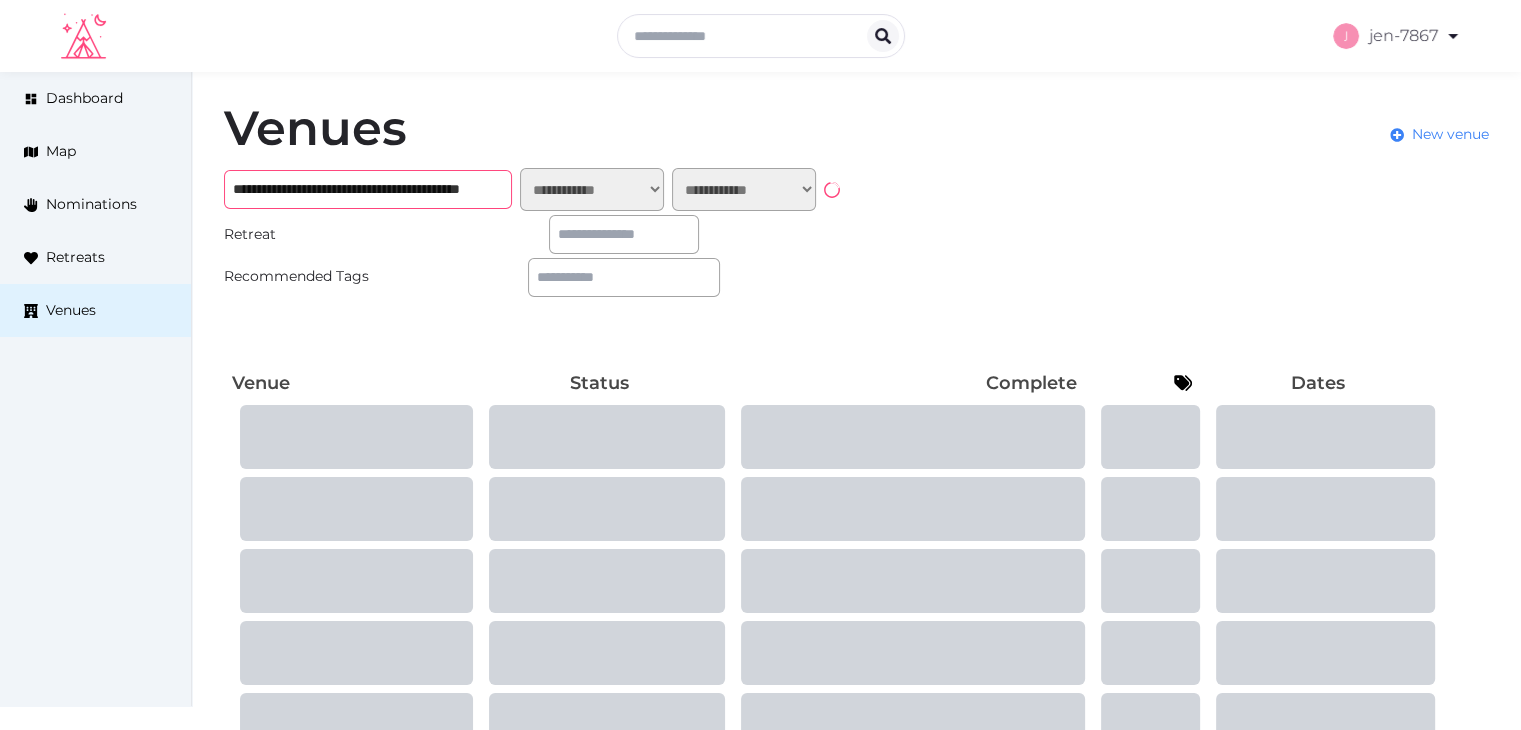 paste on "****" 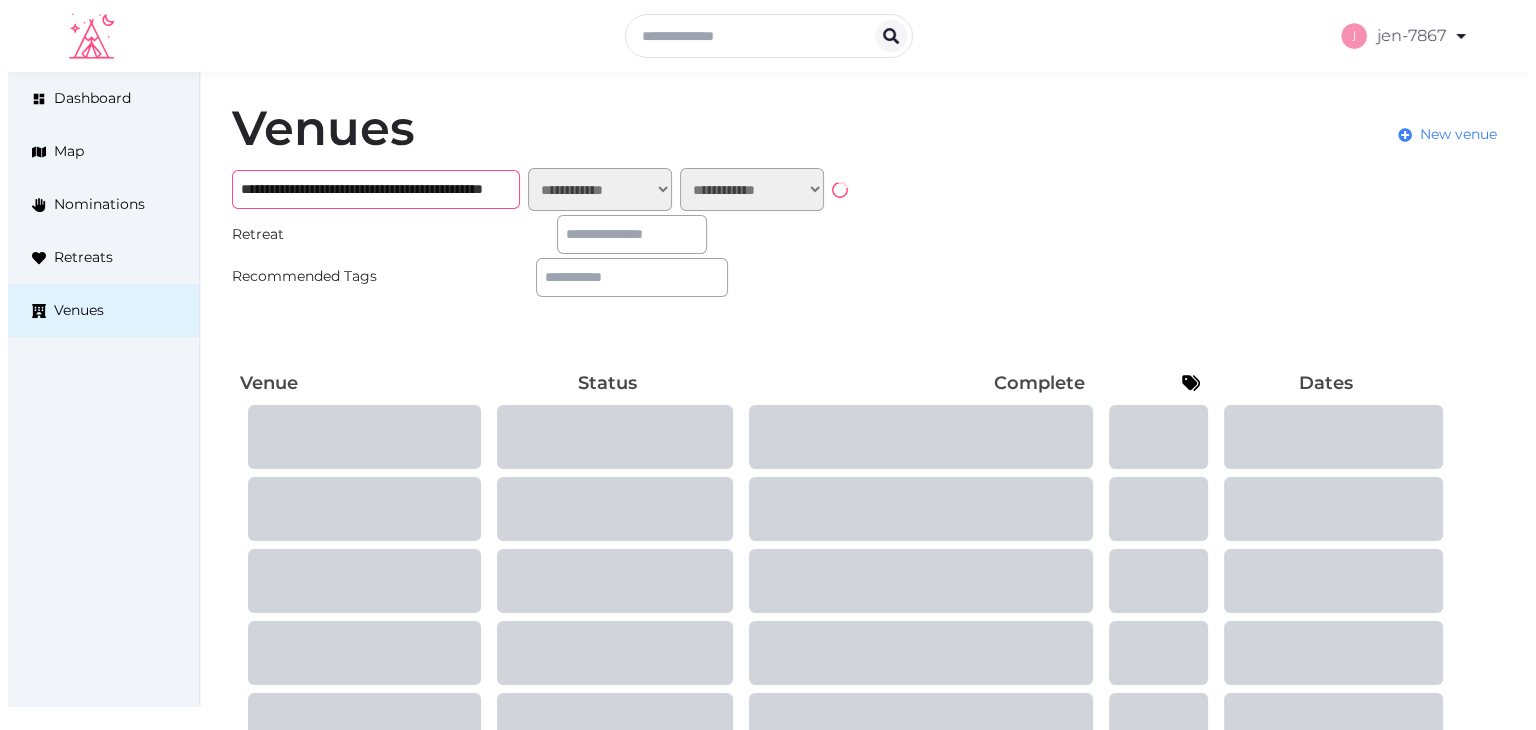 scroll, scrollTop: 0, scrollLeft: 144, axis: horizontal 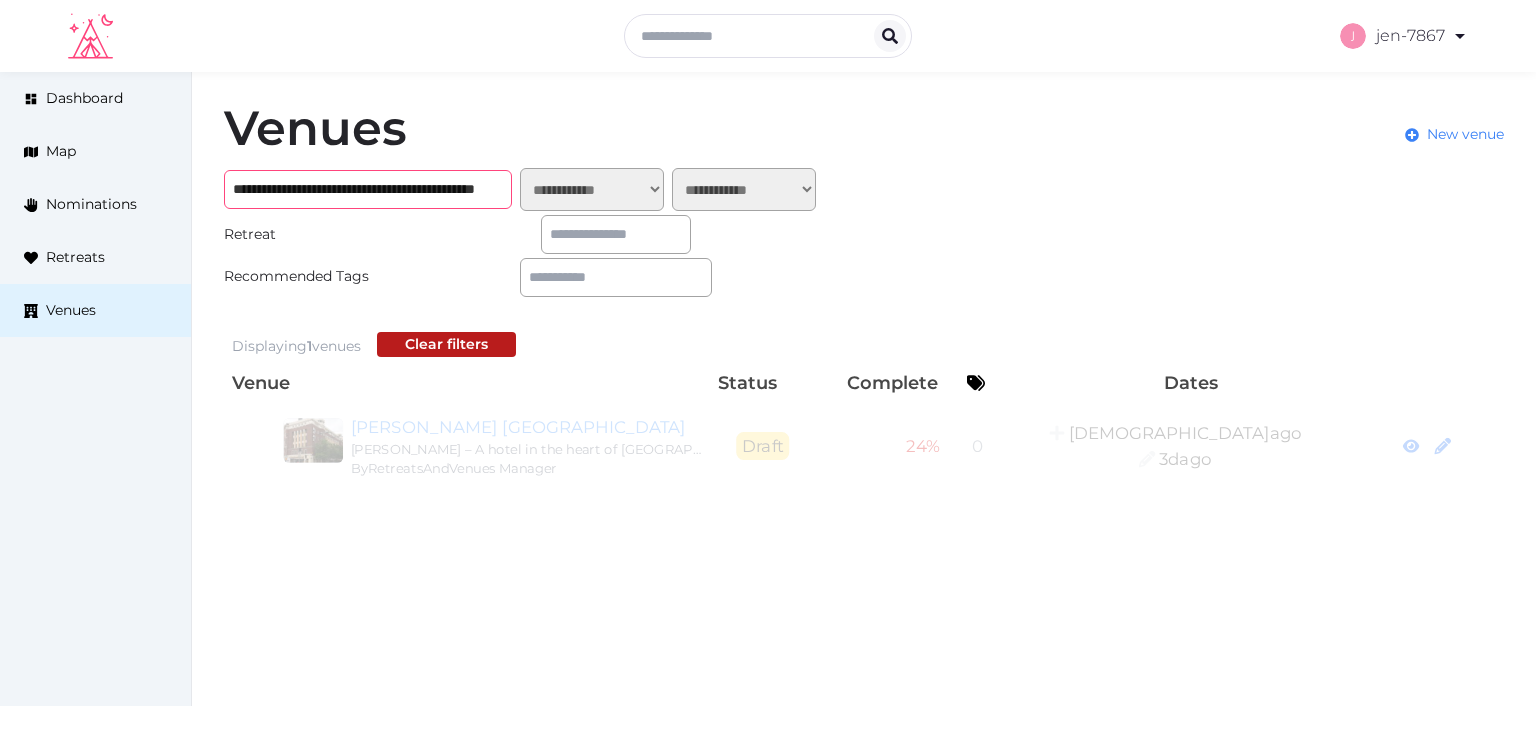 type on "**********" 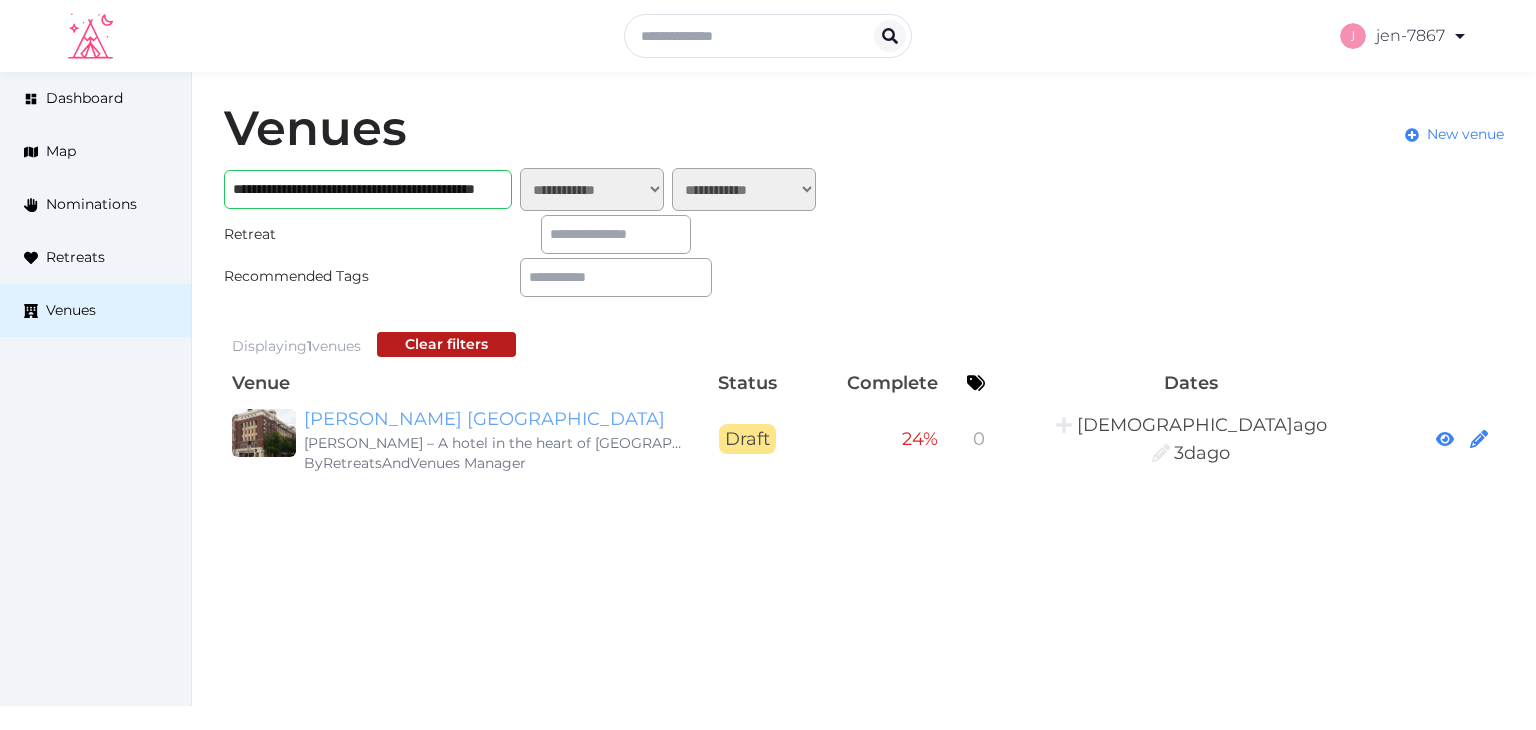 scroll, scrollTop: 0, scrollLeft: 0, axis: both 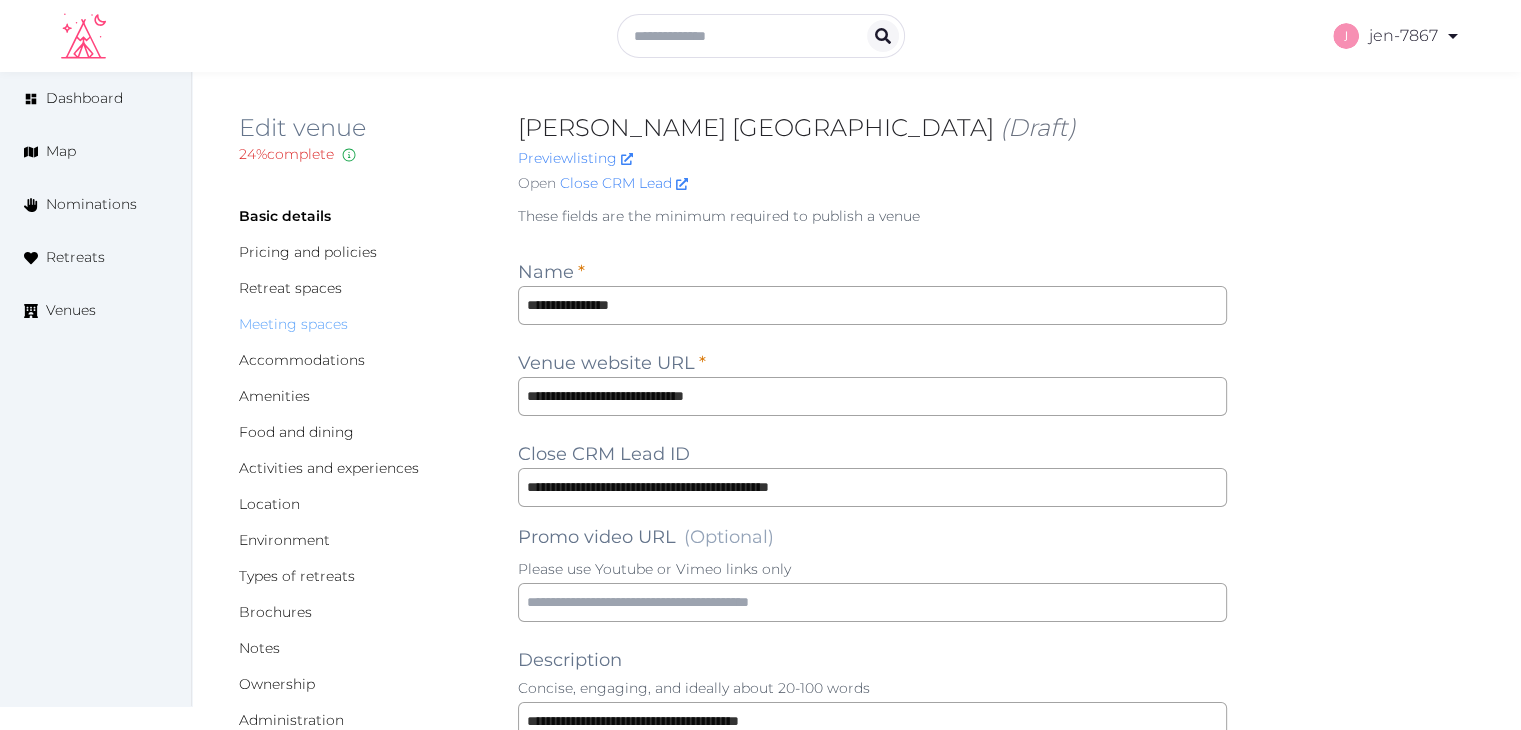 click on "Meeting spaces" at bounding box center (293, 324) 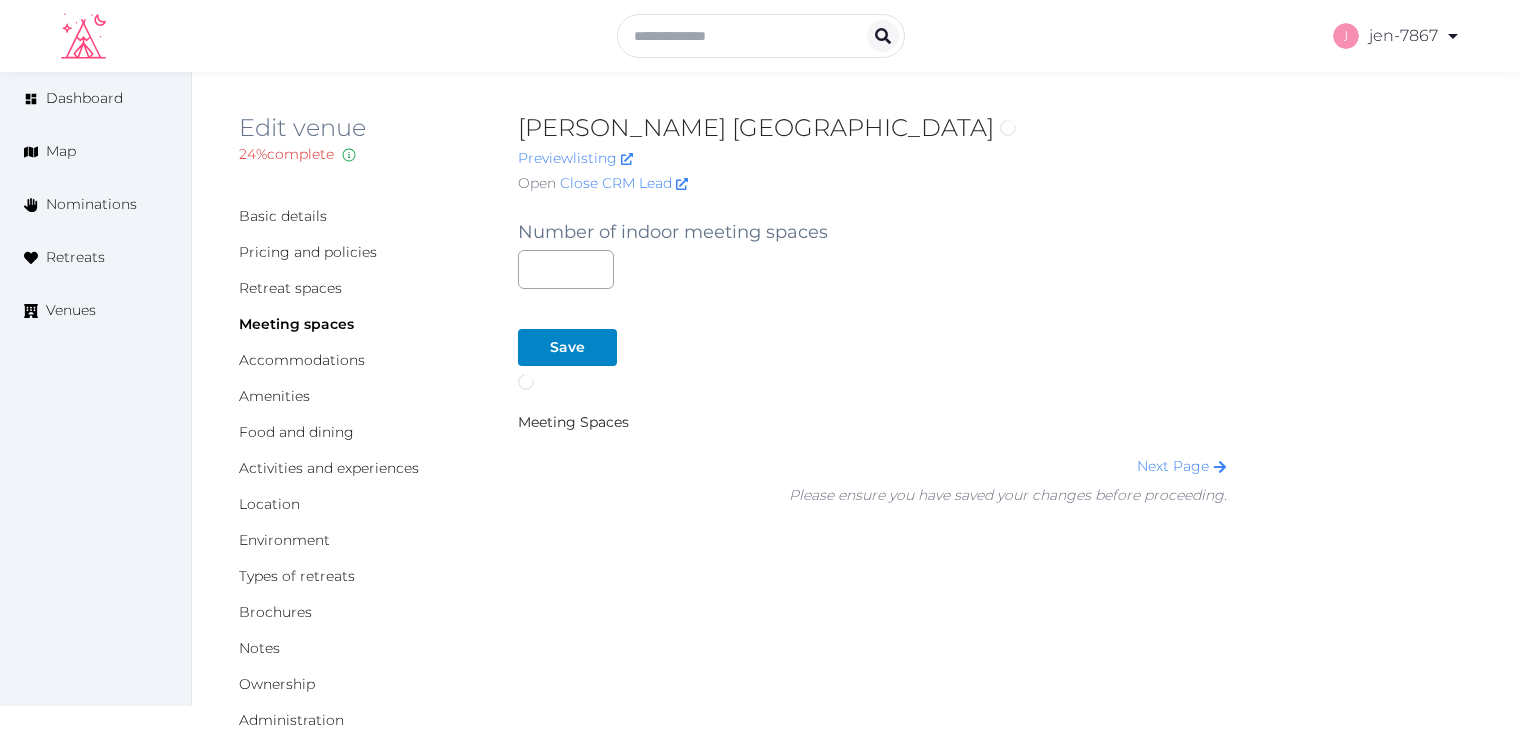 scroll, scrollTop: 0, scrollLeft: 0, axis: both 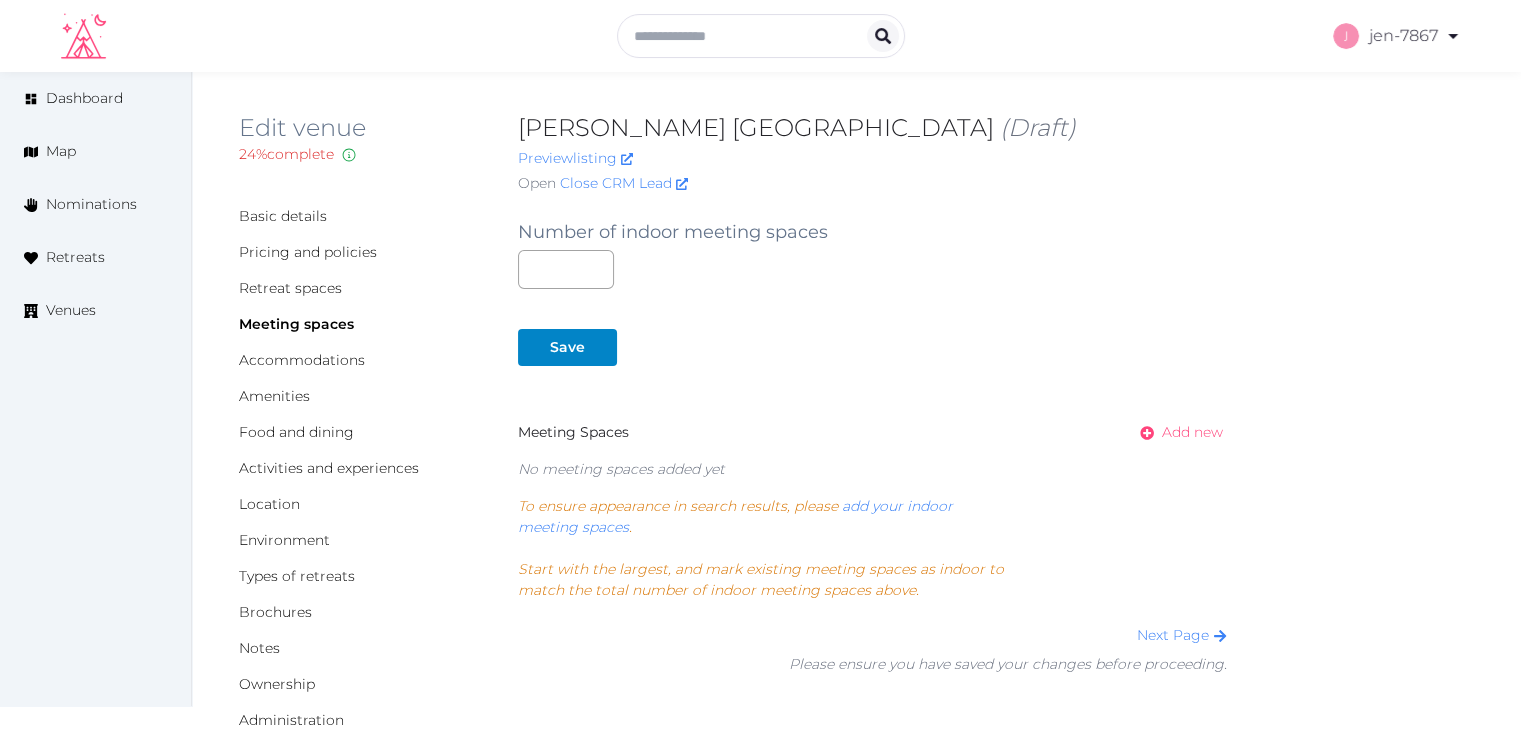 click on "Add new" at bounding box center (1192, 432) 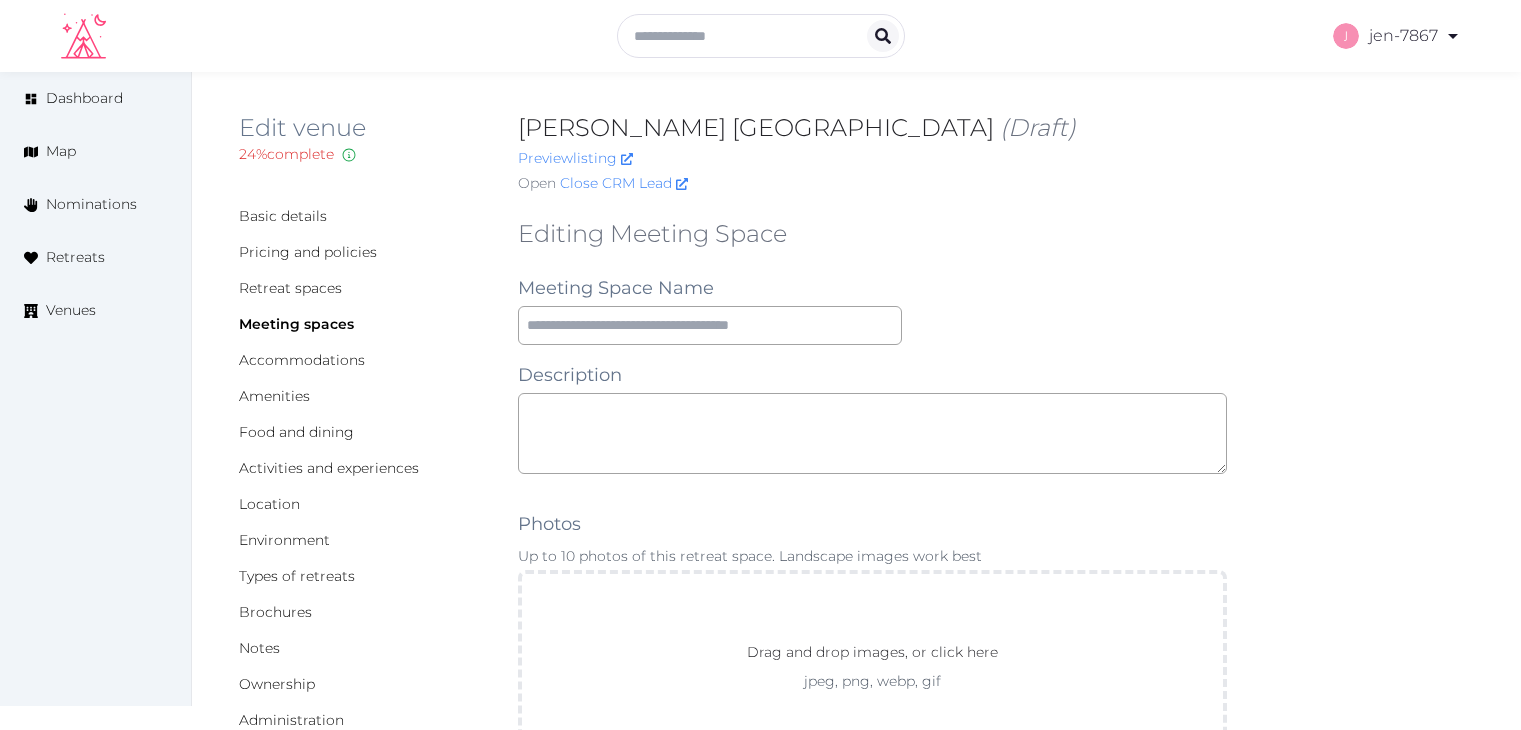 scroll, scrollTop: 0, scrollLeft: 0, axis: both 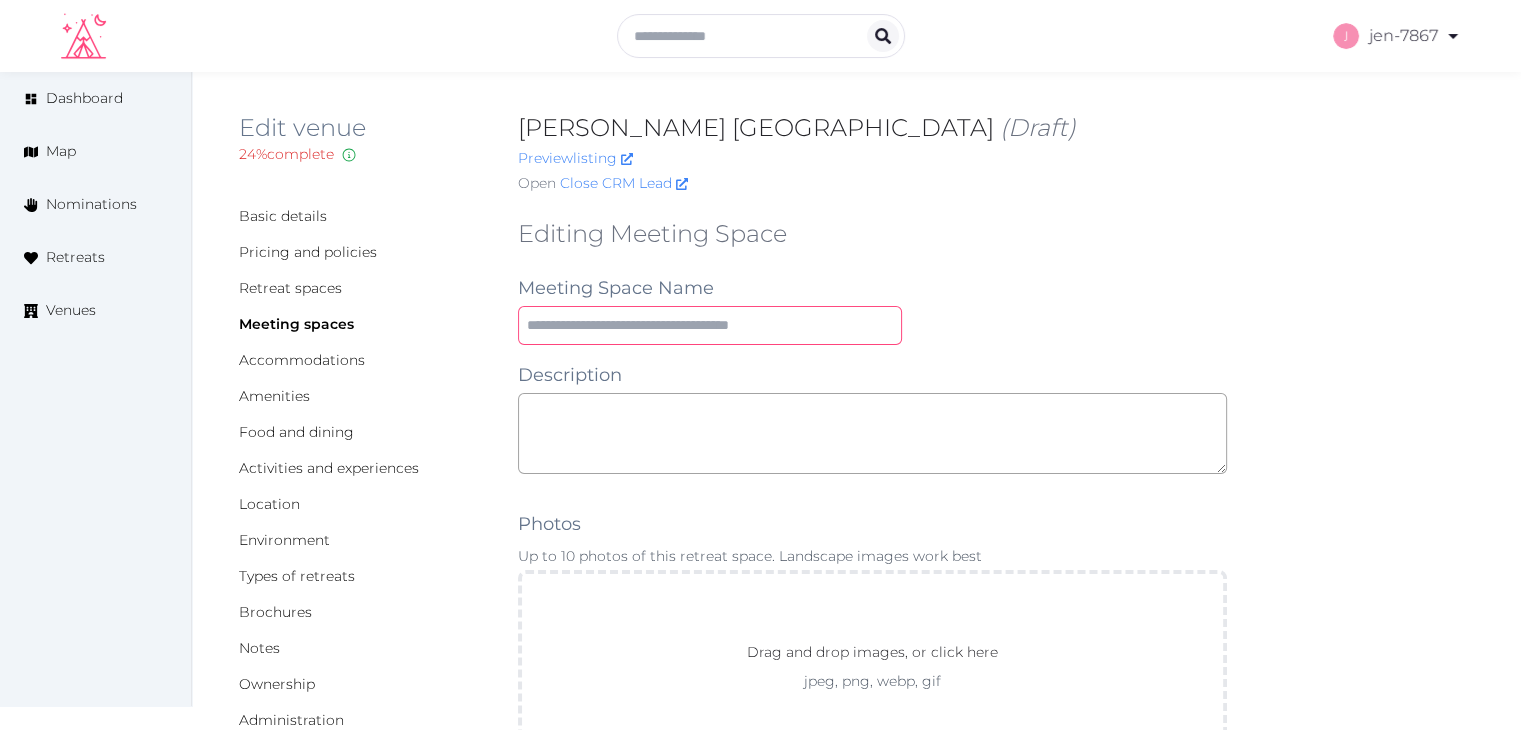 click at bounding box center [710, 325] 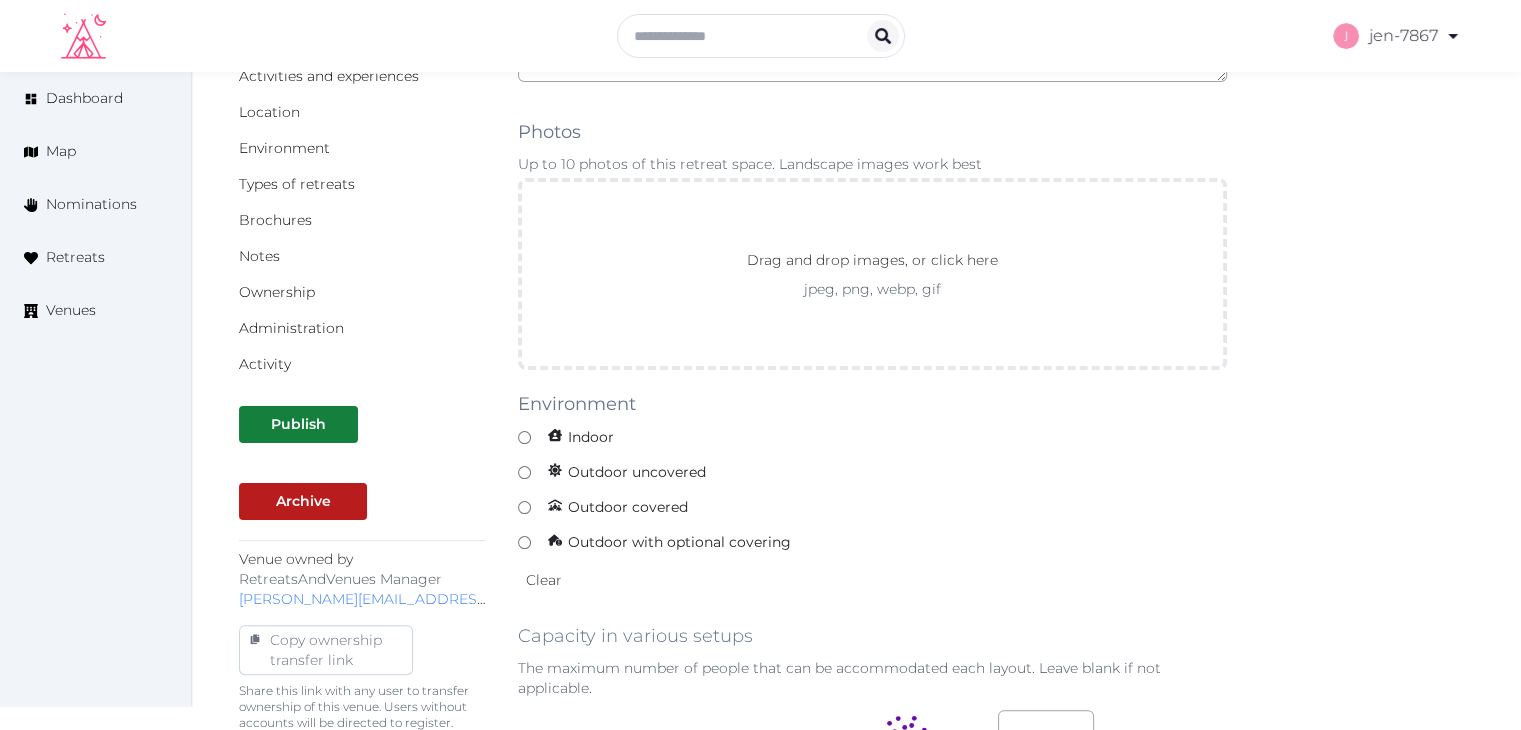 scroll, scrollTop: 400, scrollLeft: 0, axis: vertical 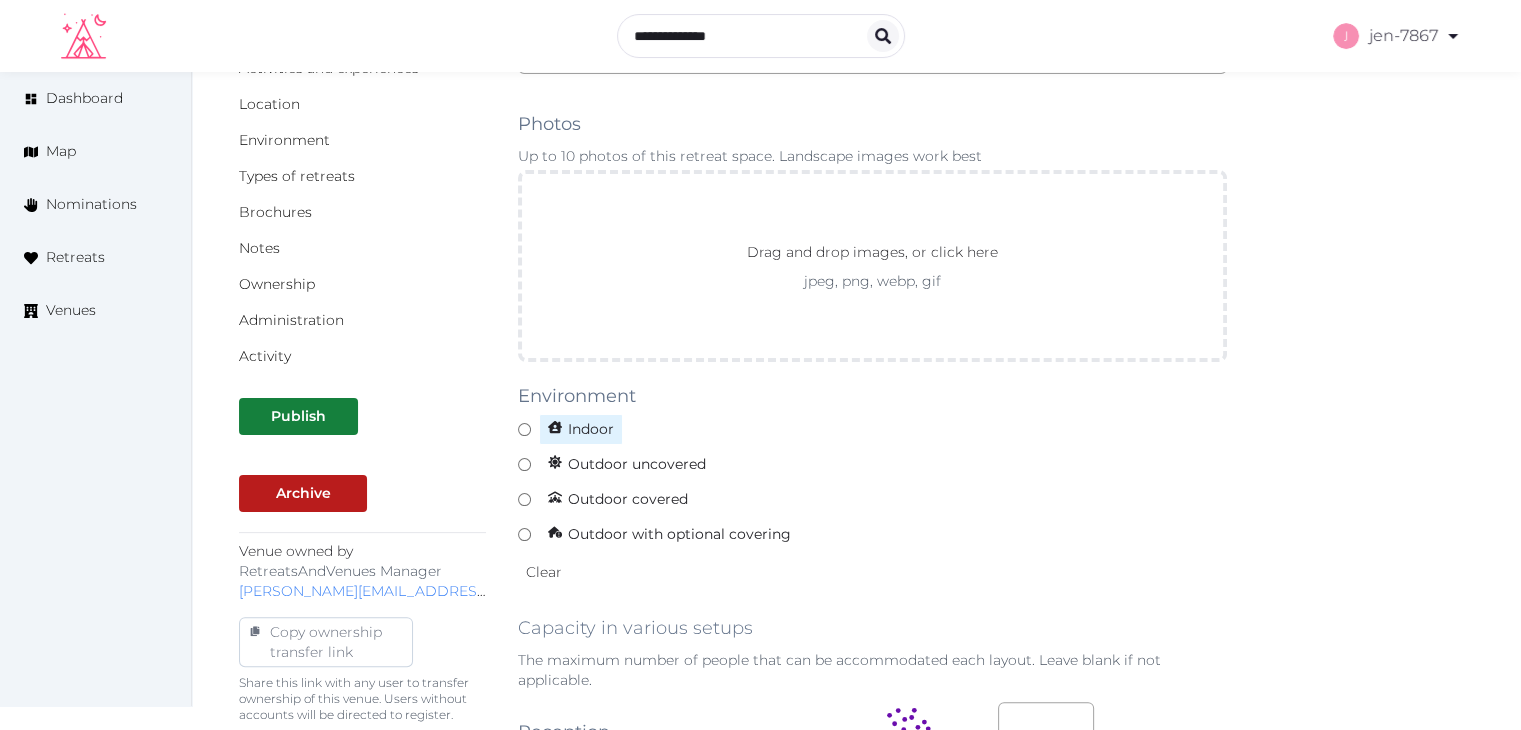 type on "*********" 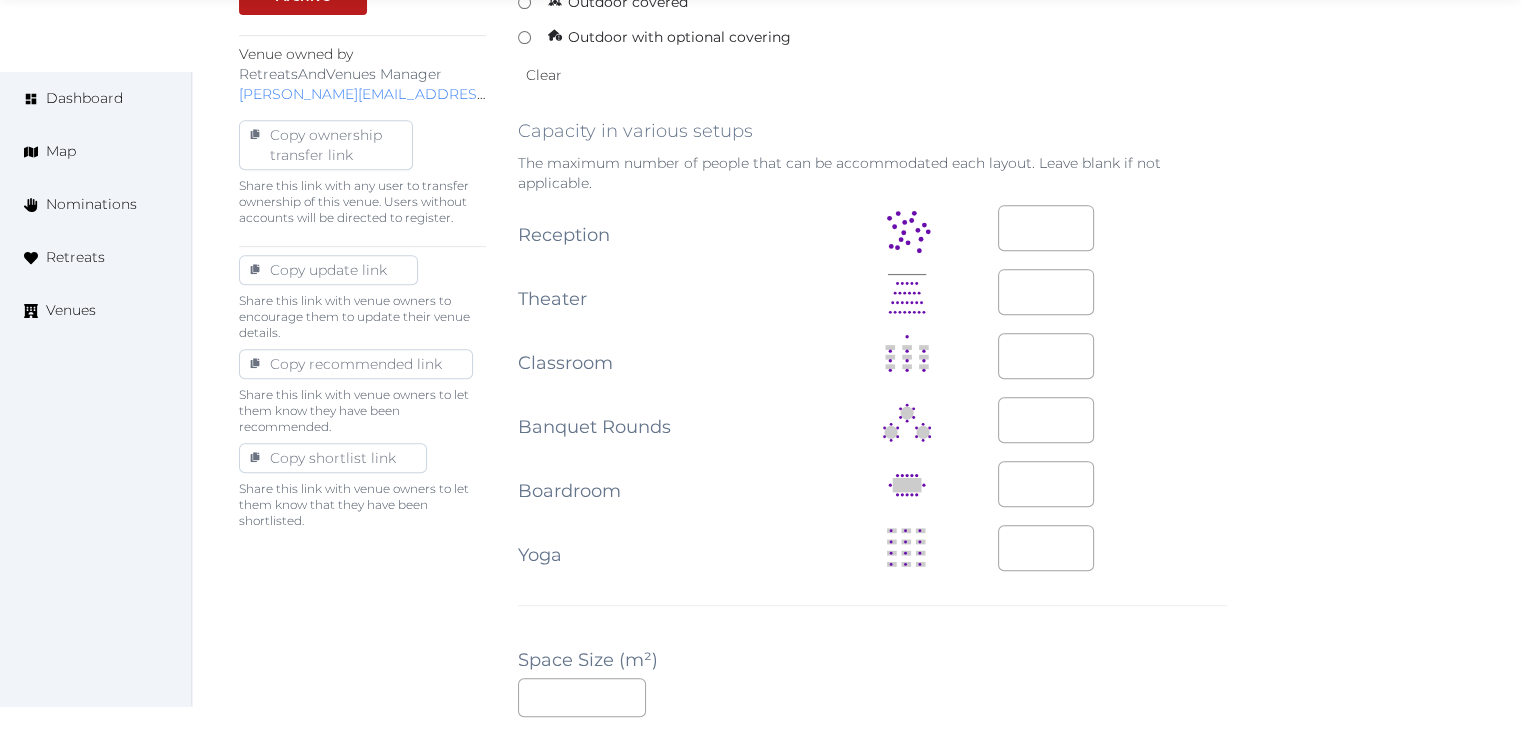 scroll, scrollTop: 900, scrollLeft: 0, axis: vertical 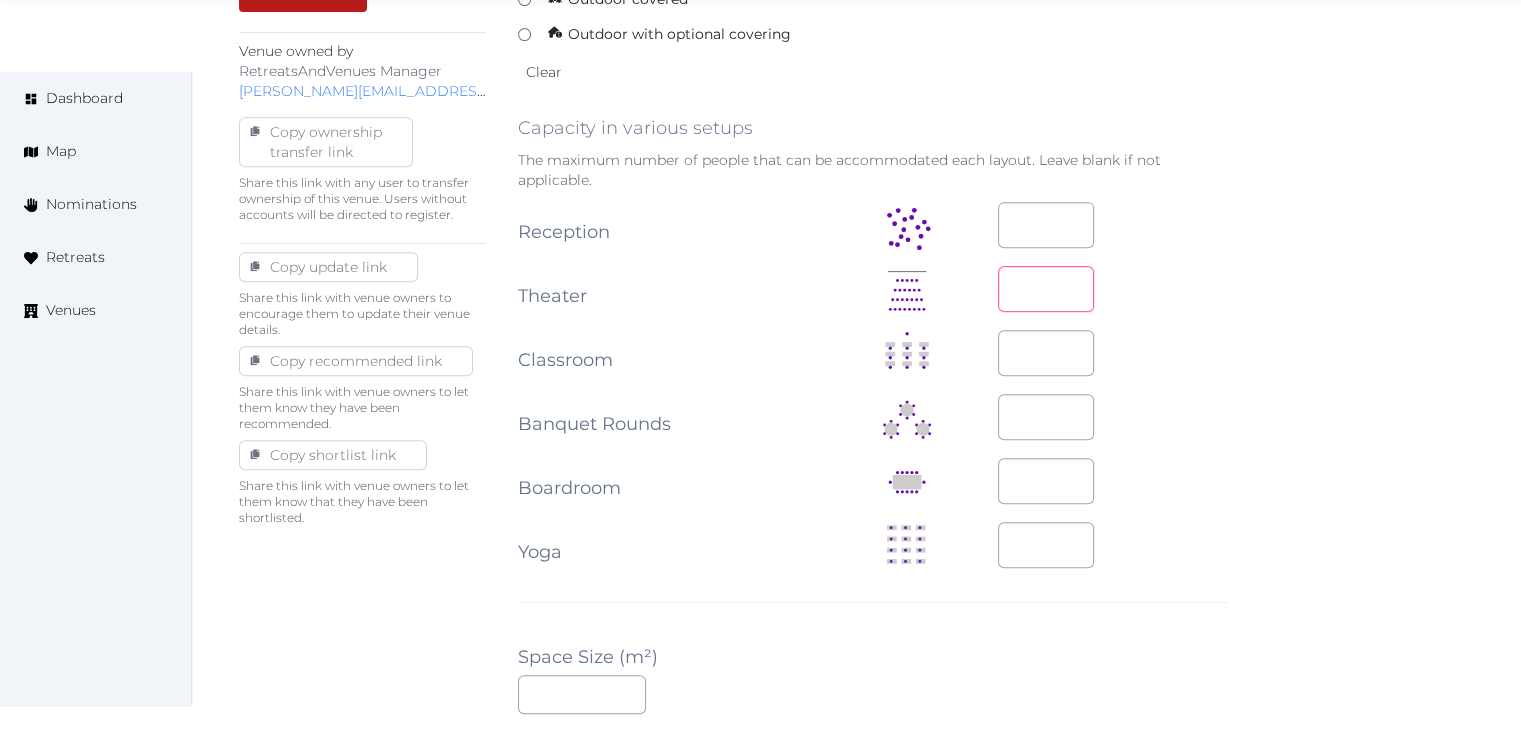 click at bounding box center [1046, 289] 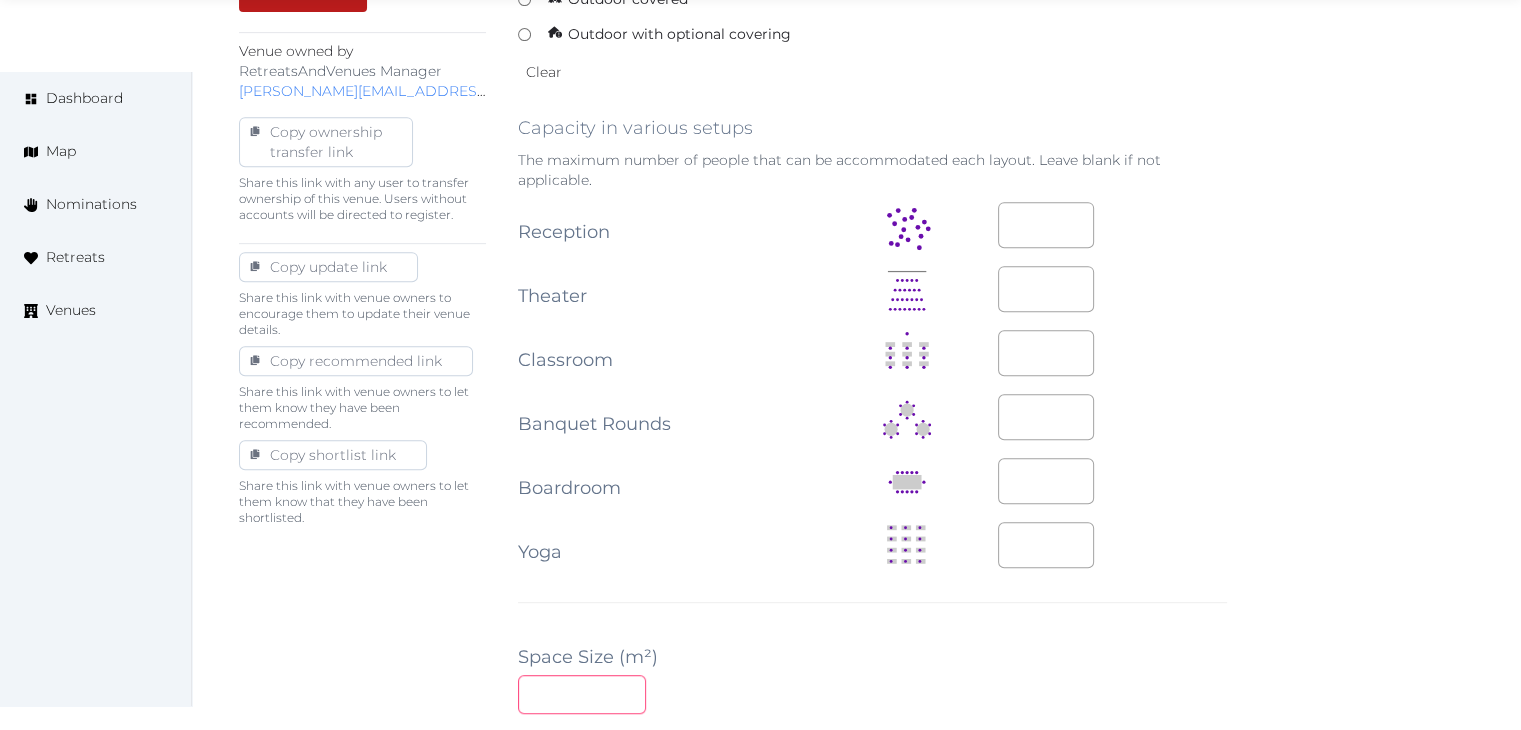 click at bounding box center (582, 694) 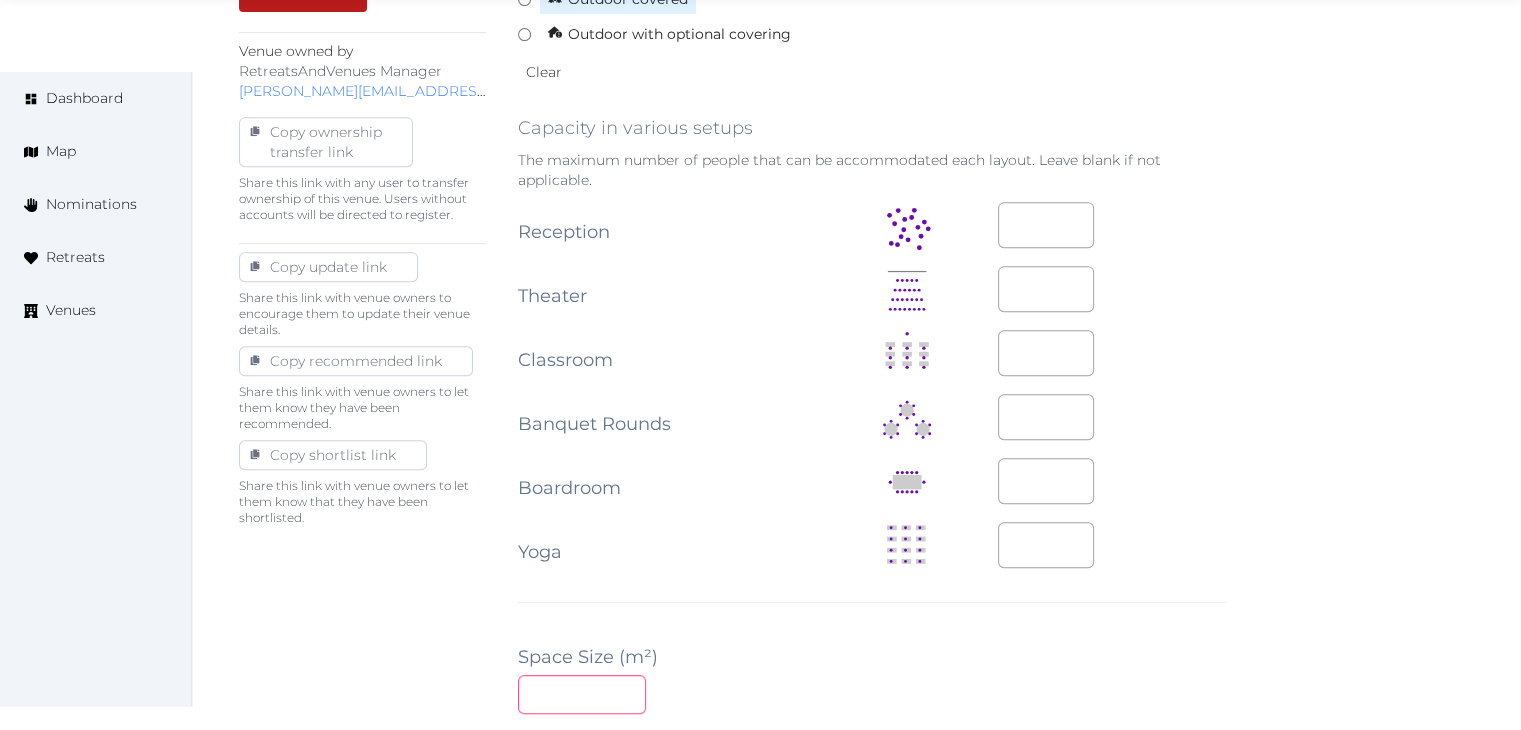 type on "***" 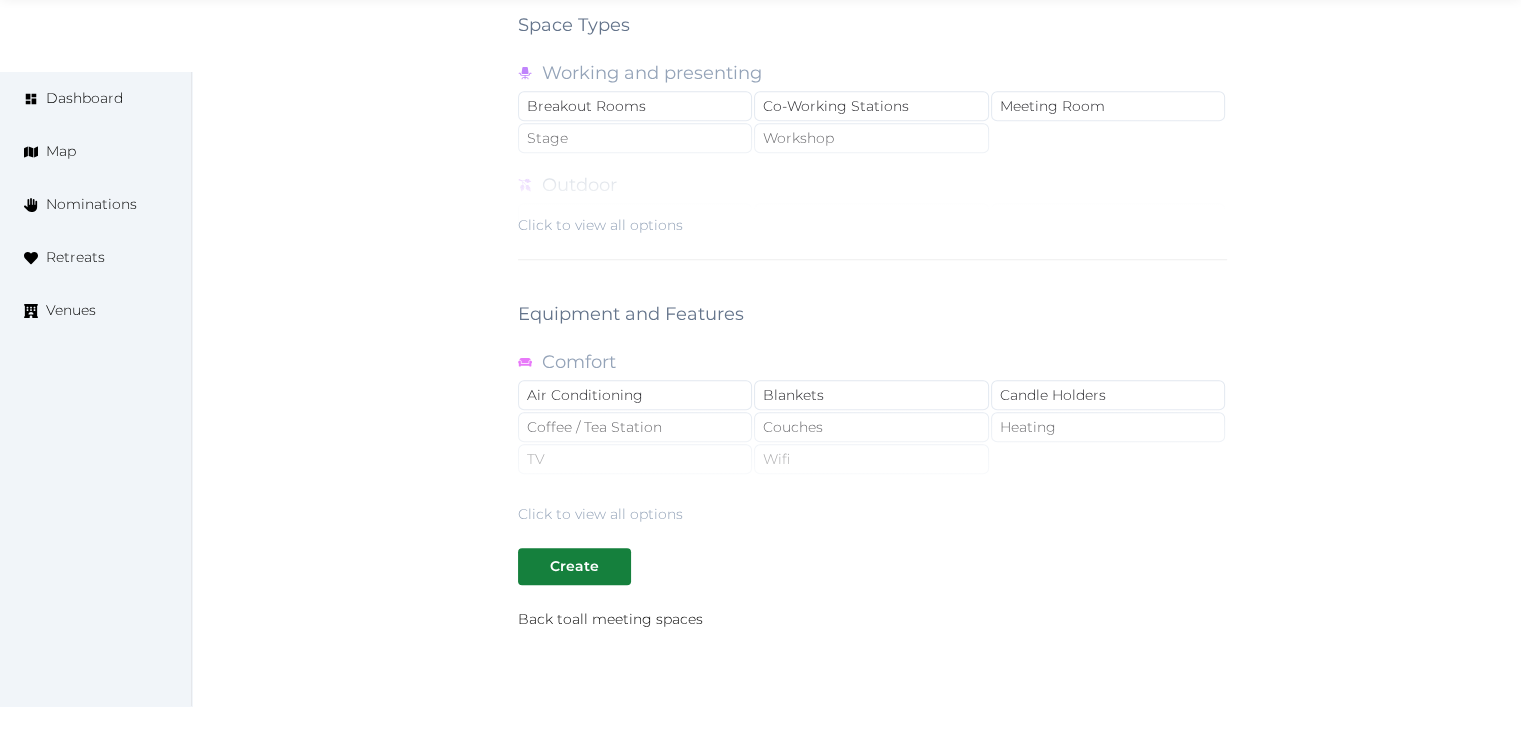 scroll, scrollTop: 1788, scrollLeft: 0, axis: vertical 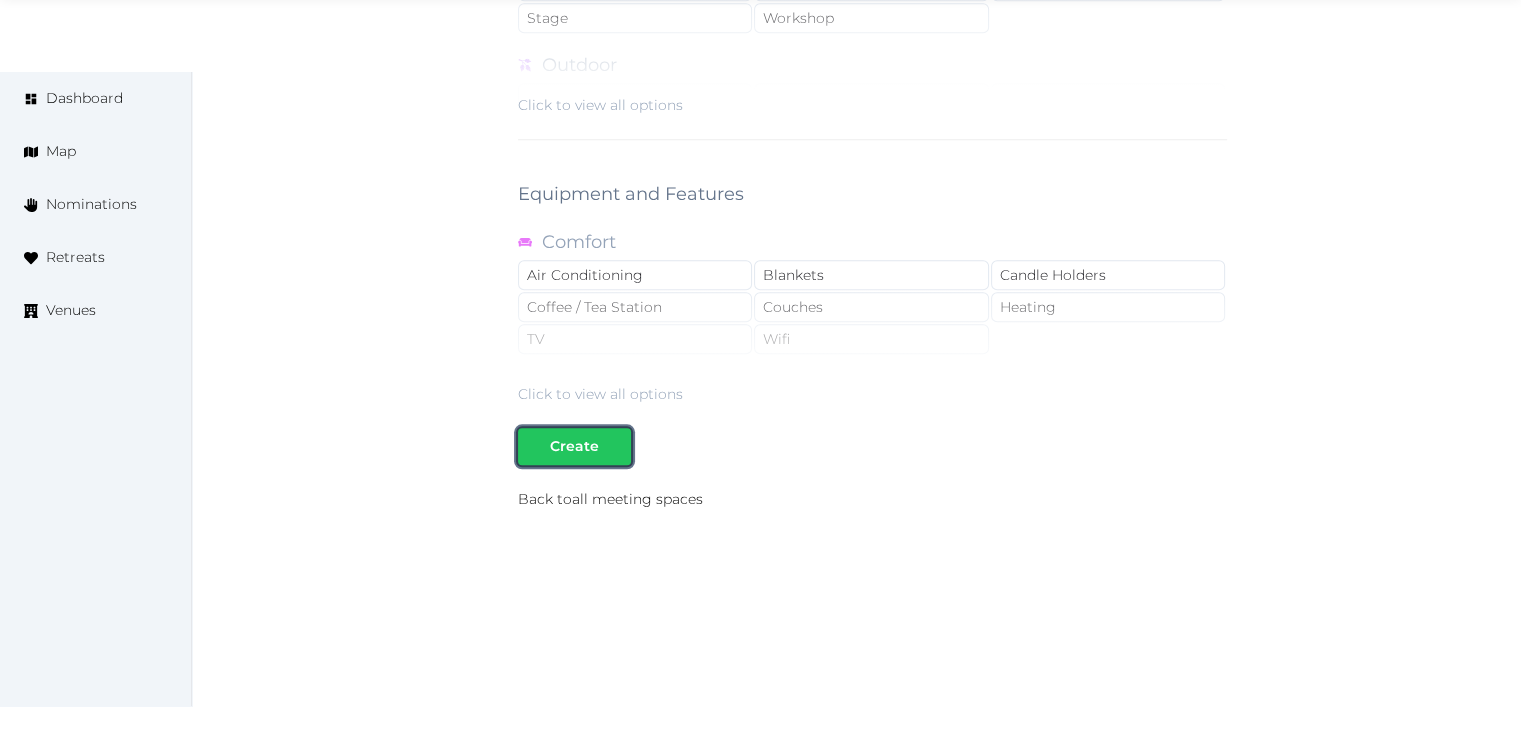 click on "Create" at bounding box center (574, 446) 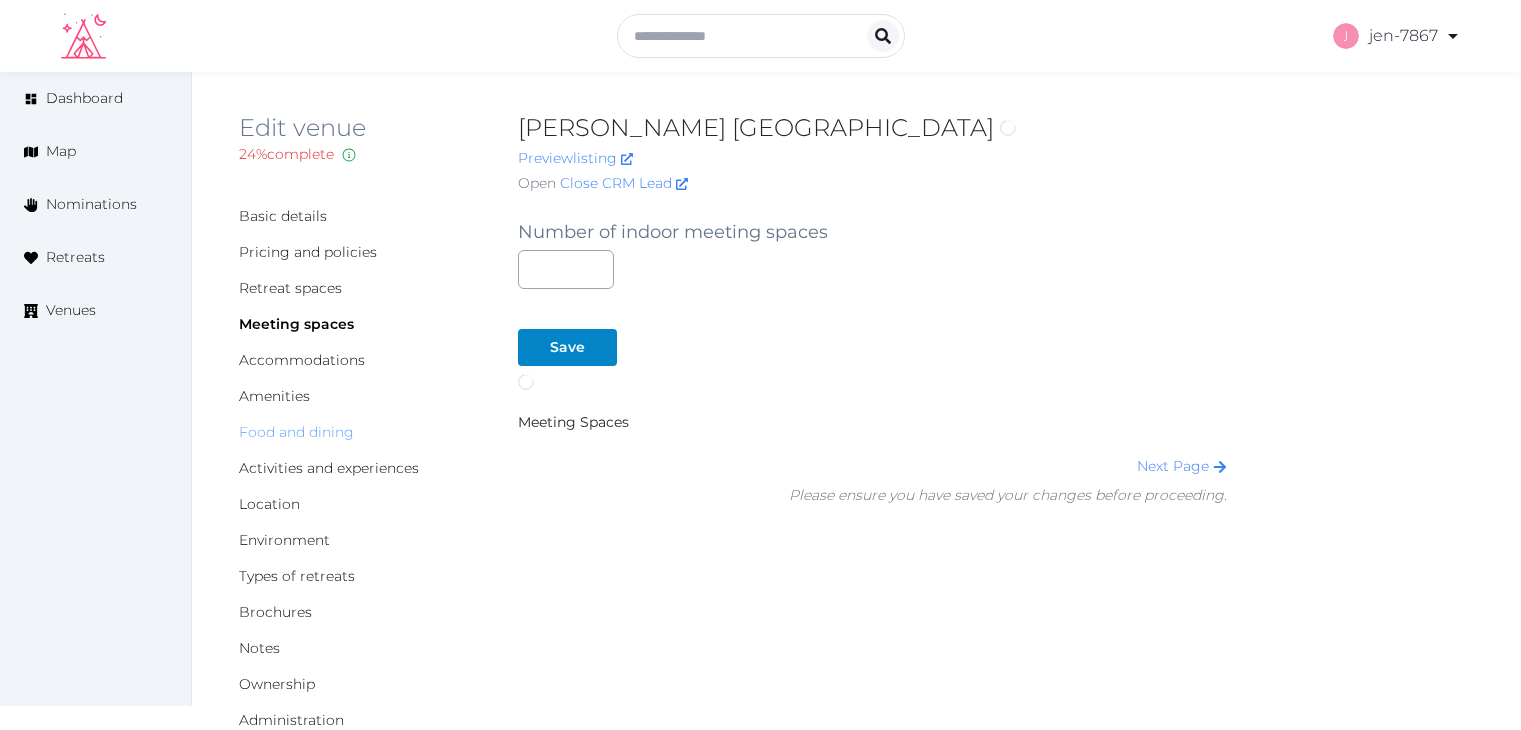 scroll, scrollTop: 0, scrollLeft: 0, axis: both 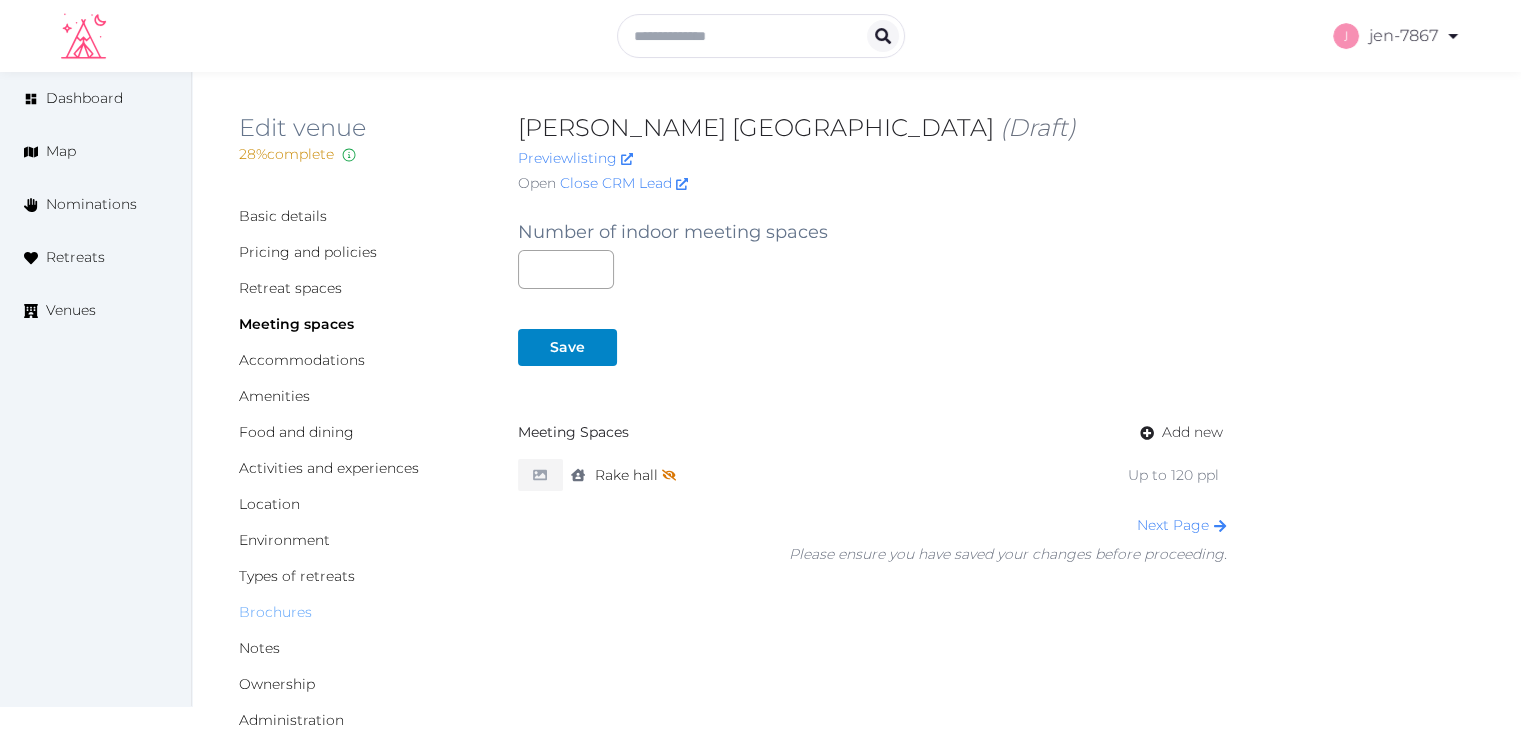 click on "Brochures" at bounding box center [275, 612] 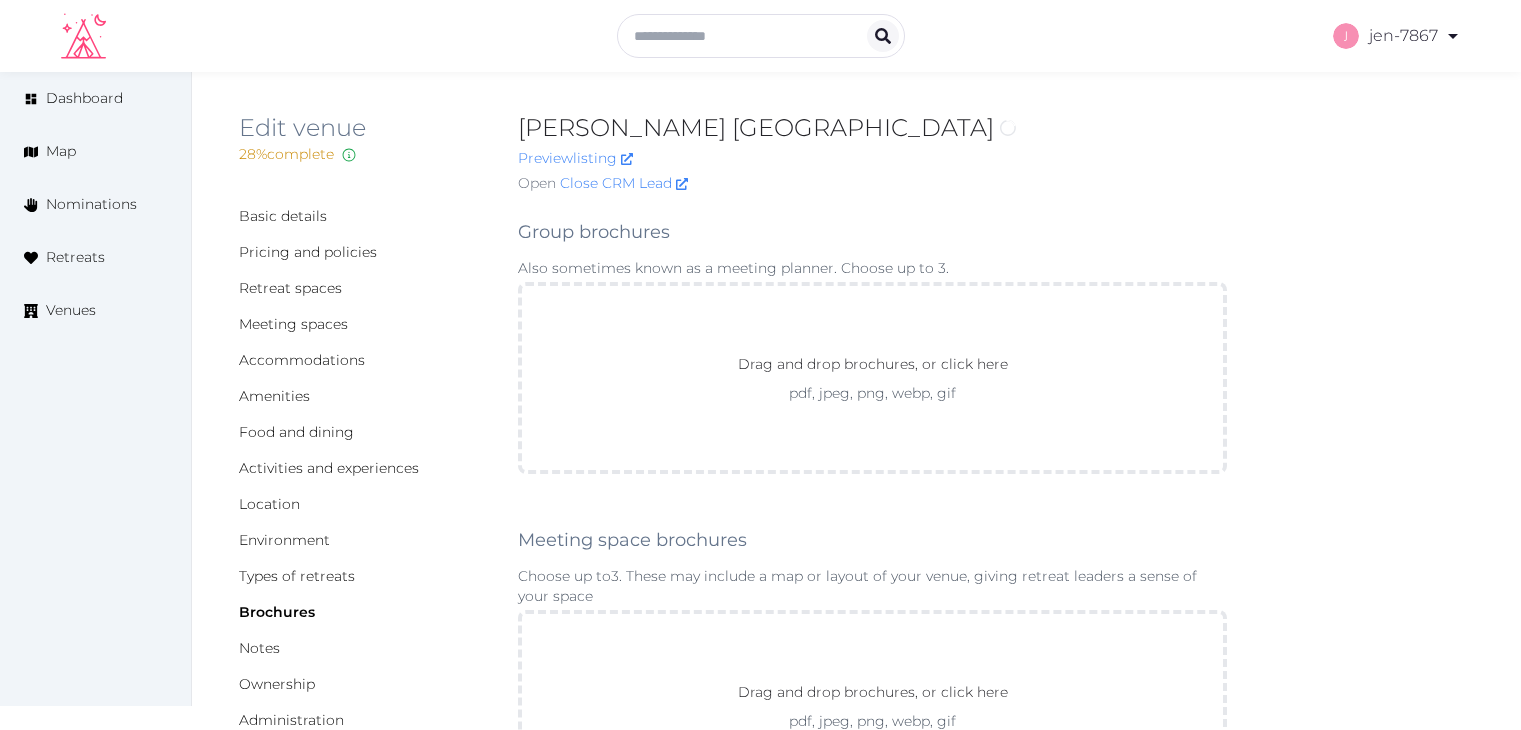 scroll, scrollTop: 400, scrollLeft: 0, axis: vertical 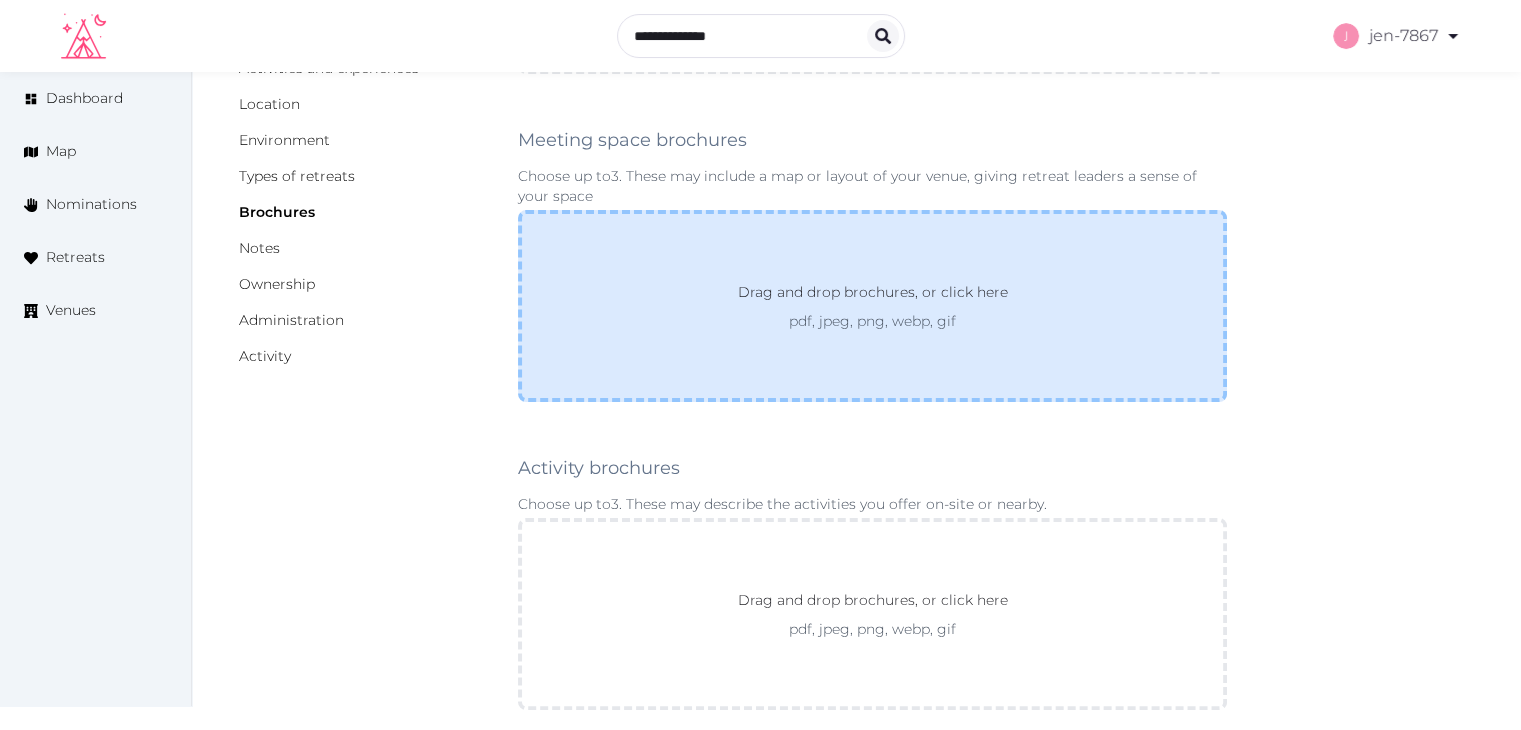 click on "pdf, jpeg, png, webp, gif" at bounding box center (873, 321) 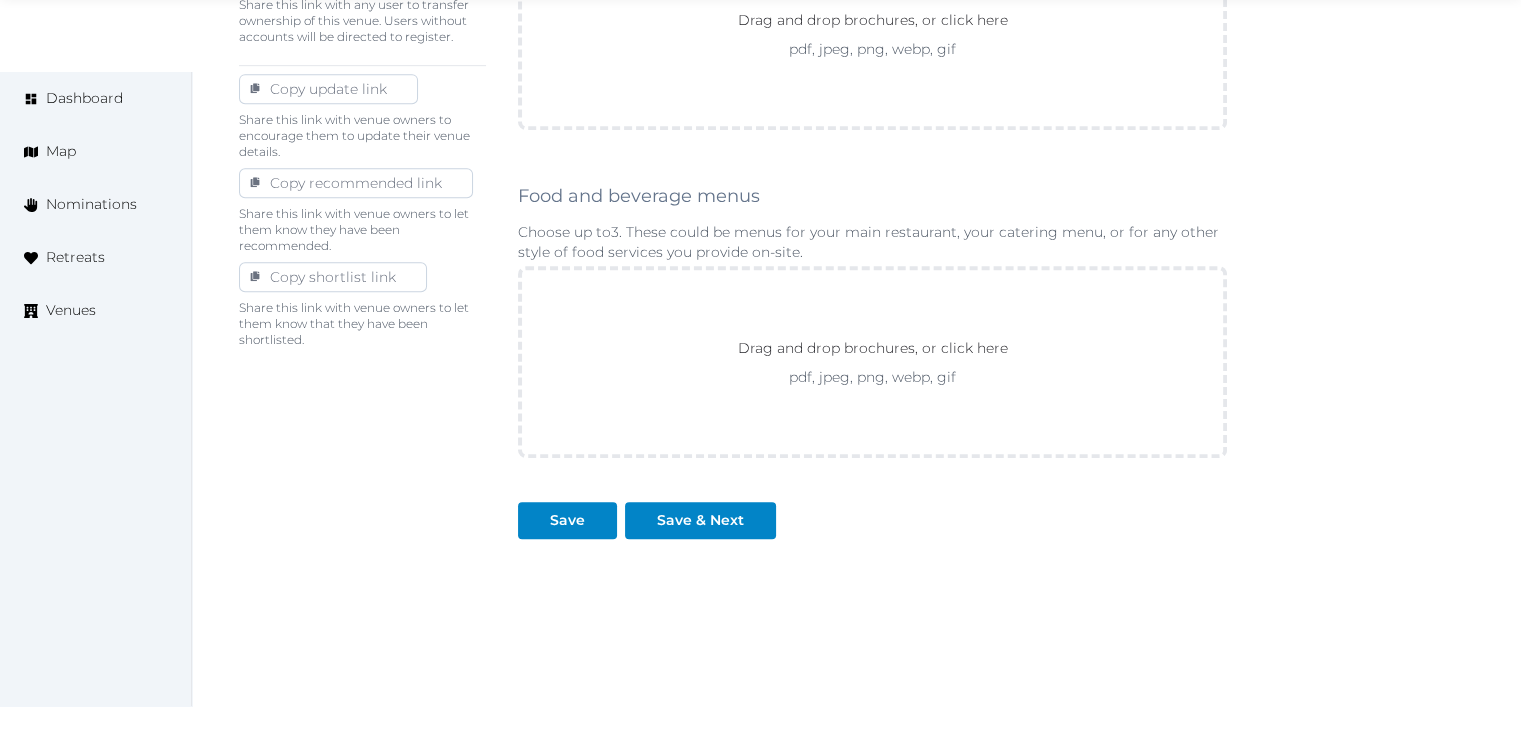 scroll, scrollTop: 1111, scrollLeft: 0, axis: vertical 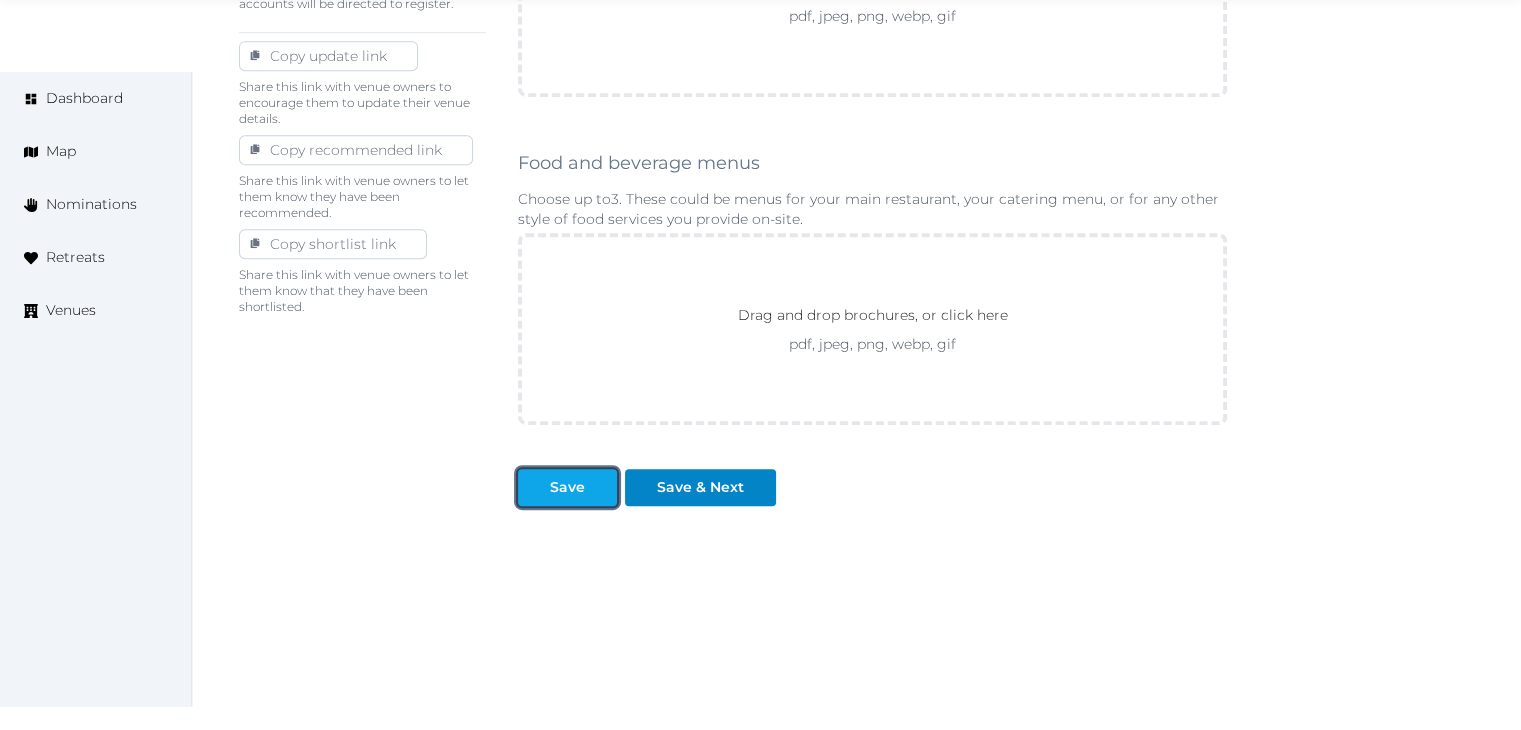 click on "Save" at bounding box center [567, 487] 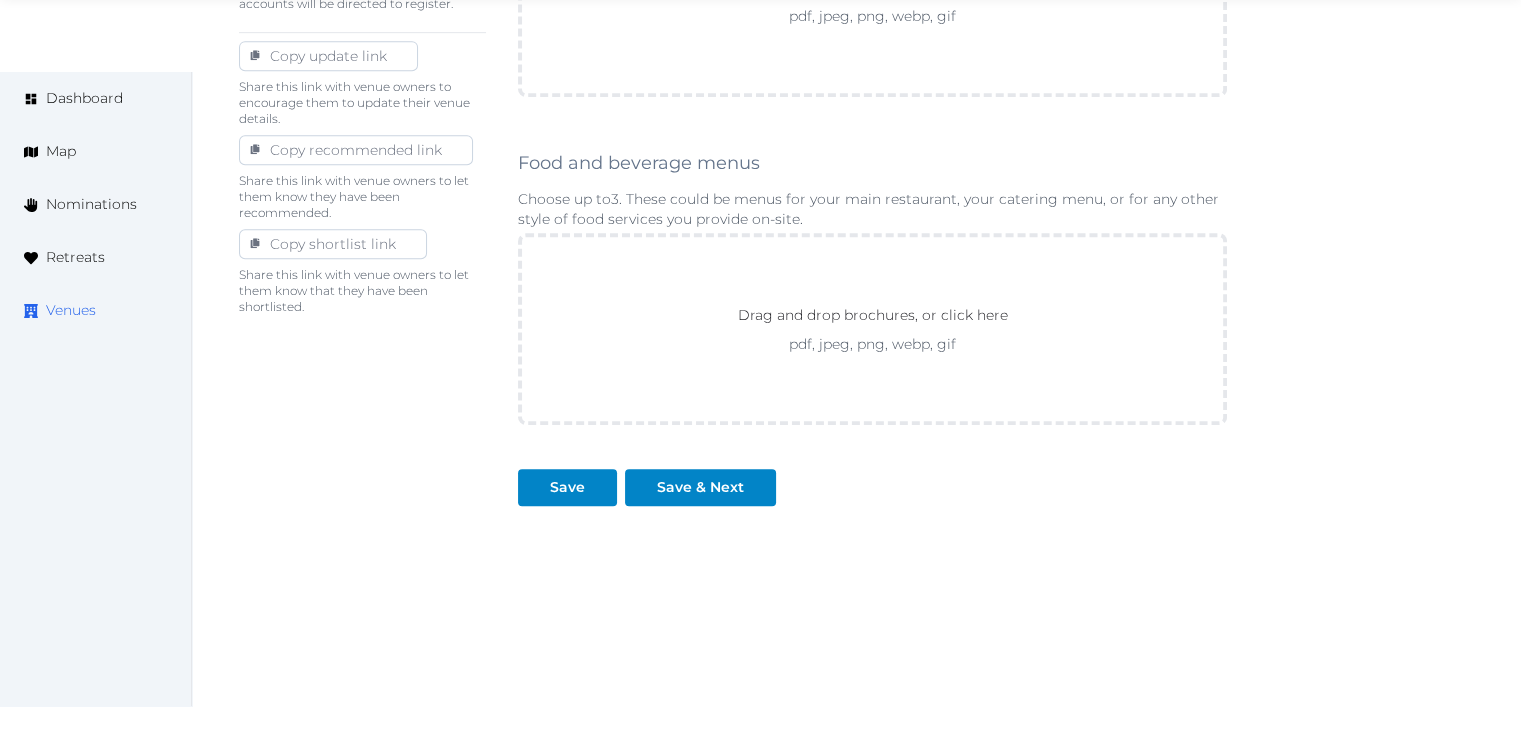 click on "Venues" at bounding box center [71, 310] 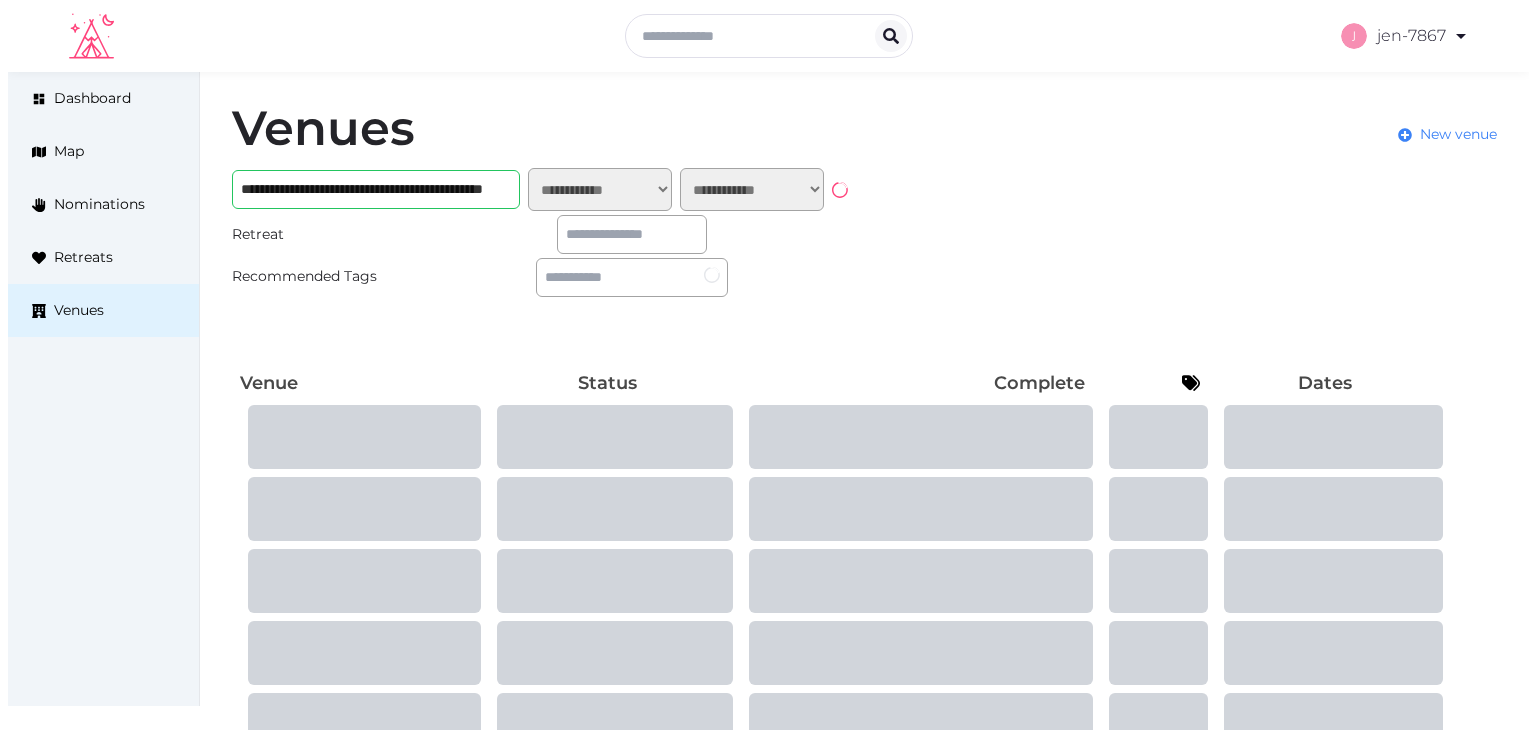 scroll, scrollTop: 0, scrollLeft: 0, axis: both 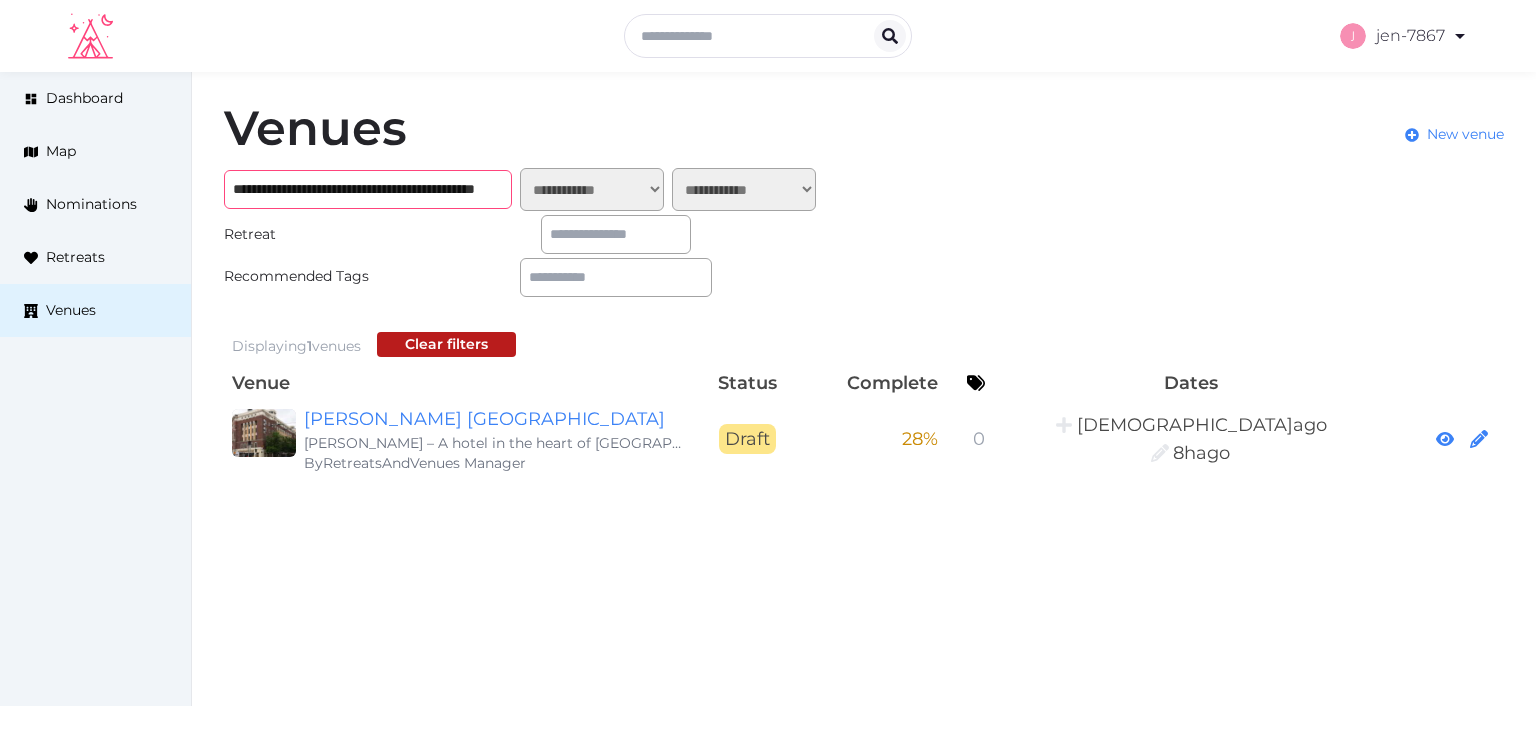 click on "**********" at bounding box center (368, 189) 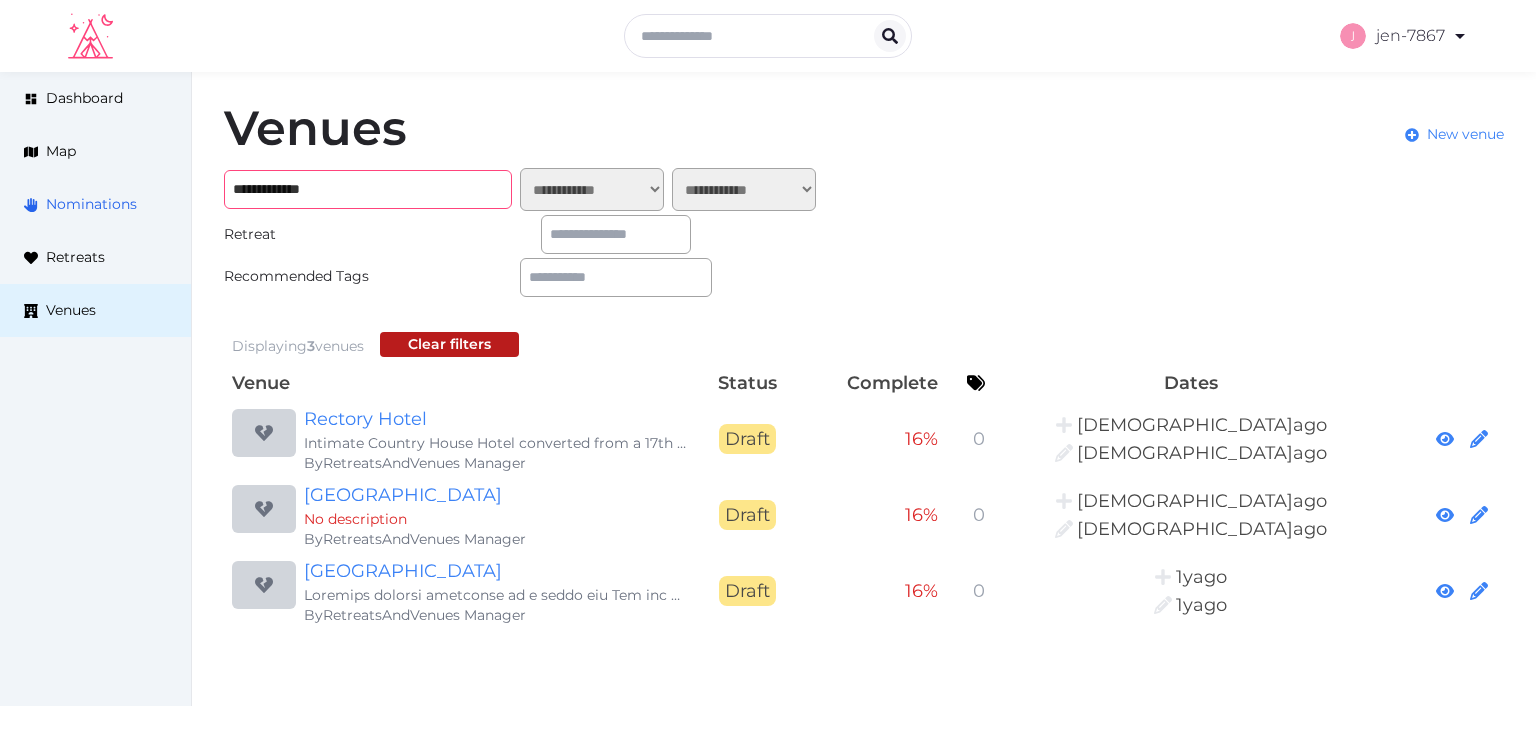 drag, startPoint x: 316, startPoint y: 194, endPoint x: 189, endPoint y: 186, distance: 127.25172 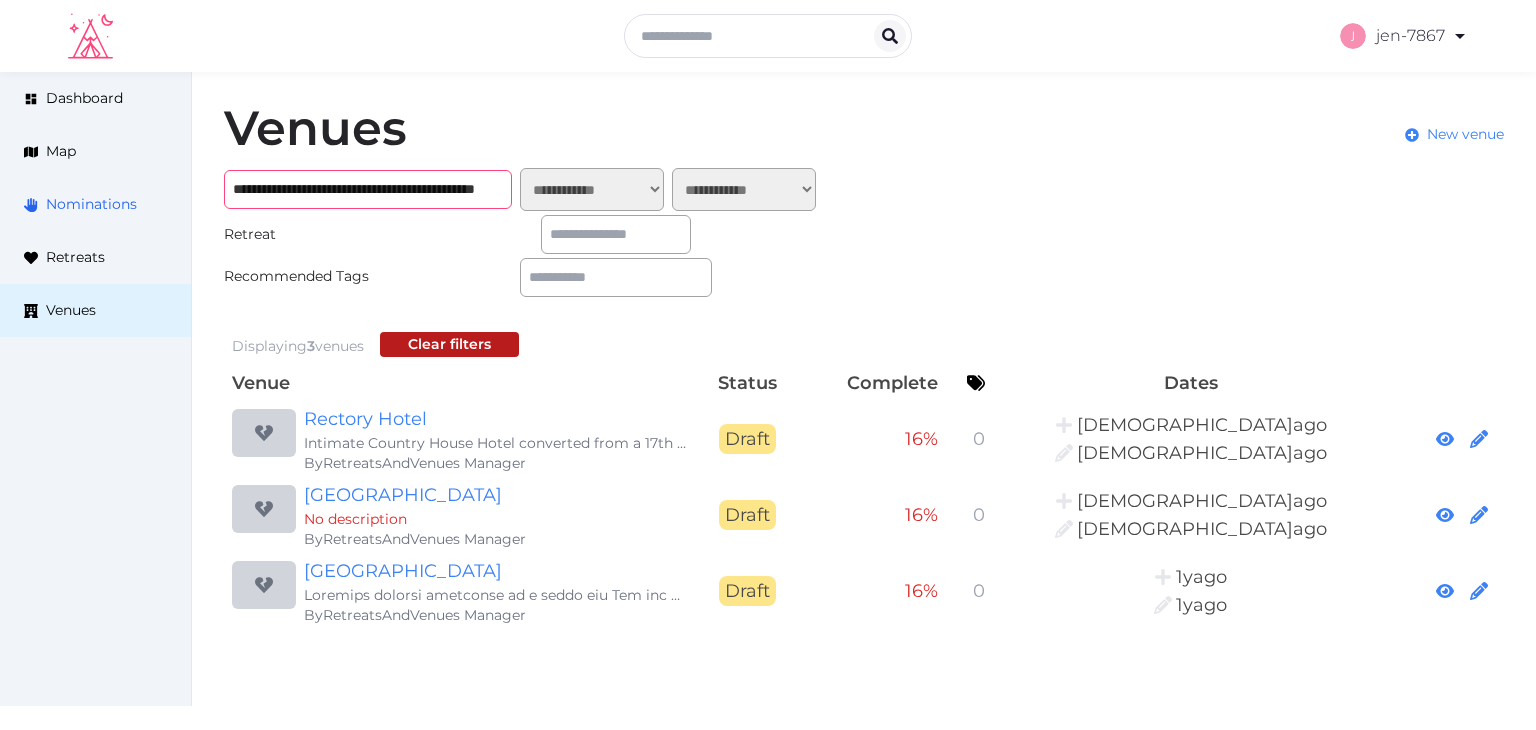 scroll, scrollTop: 0, scrollLeft: 130, axis: horizontal 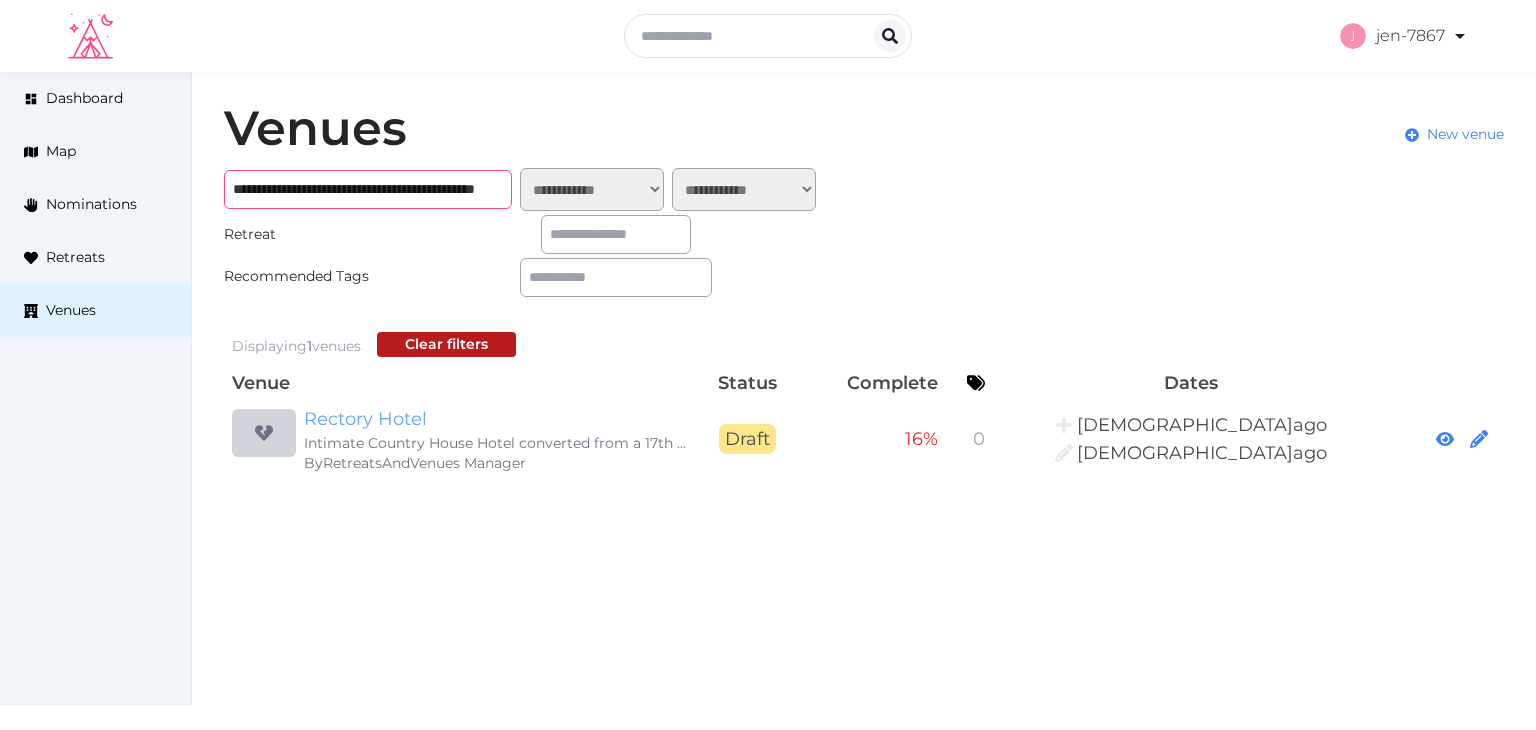 type on "**********" 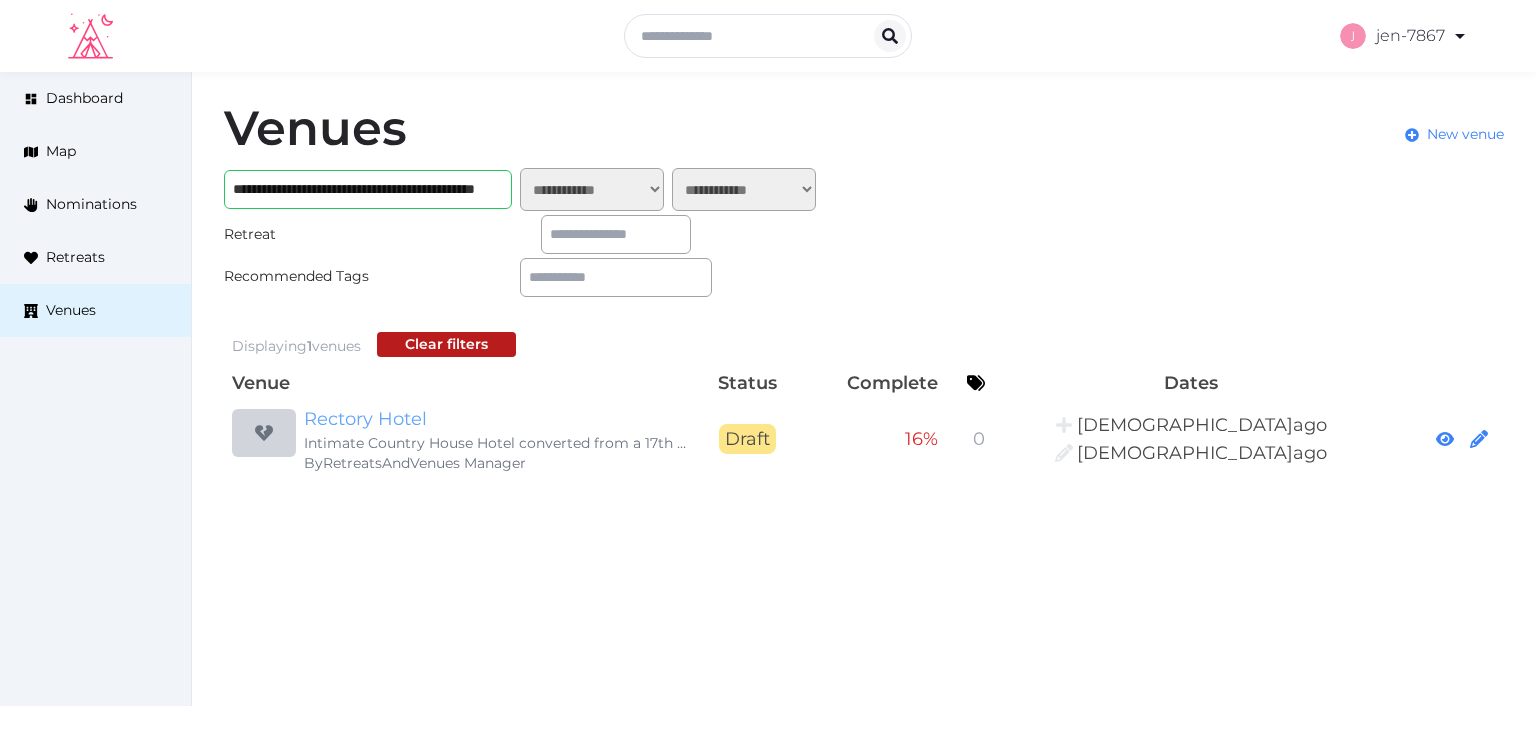 scroll, scrollTop: 0, scrollLeft: 0, axis: both 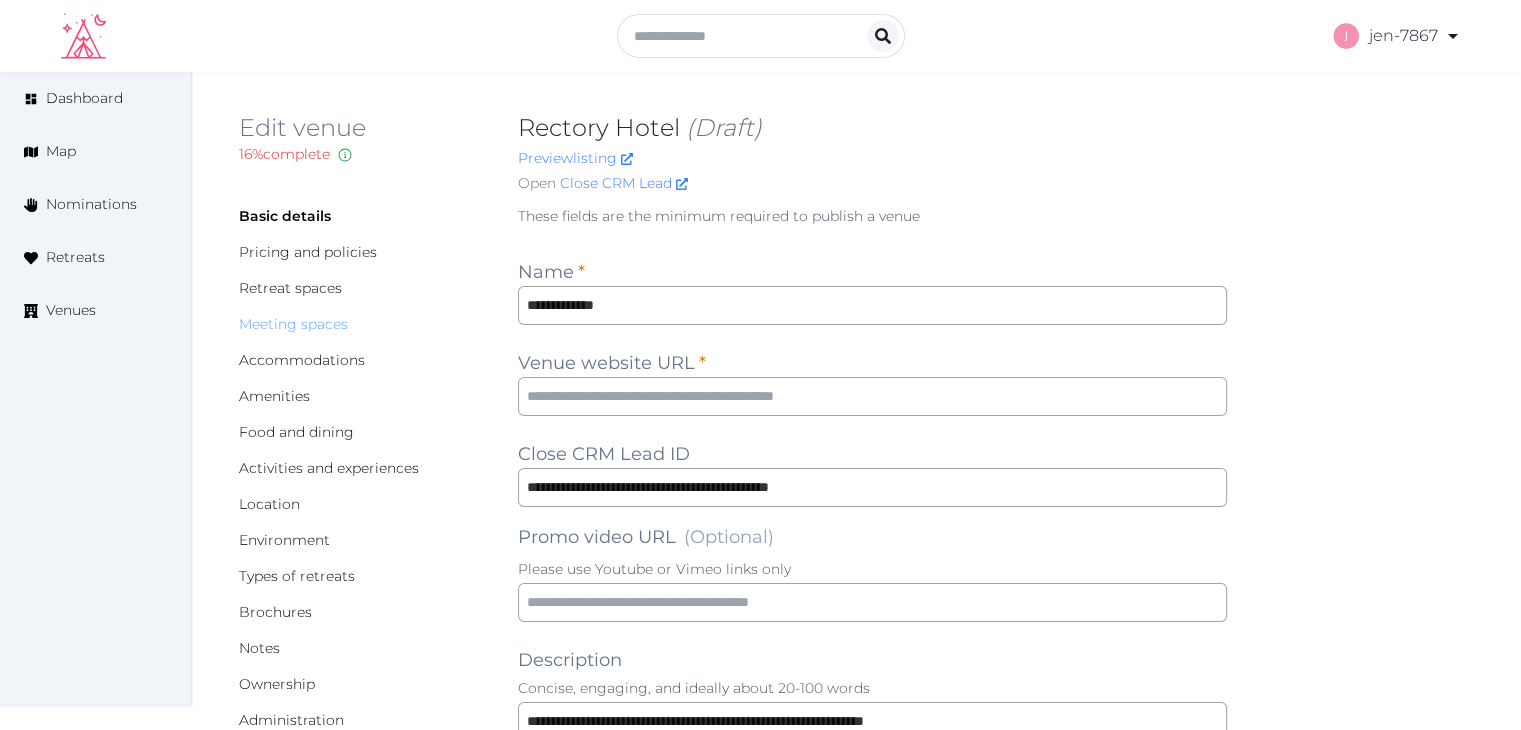 click on "Meeting spaces" at bounding box center (293, 324) 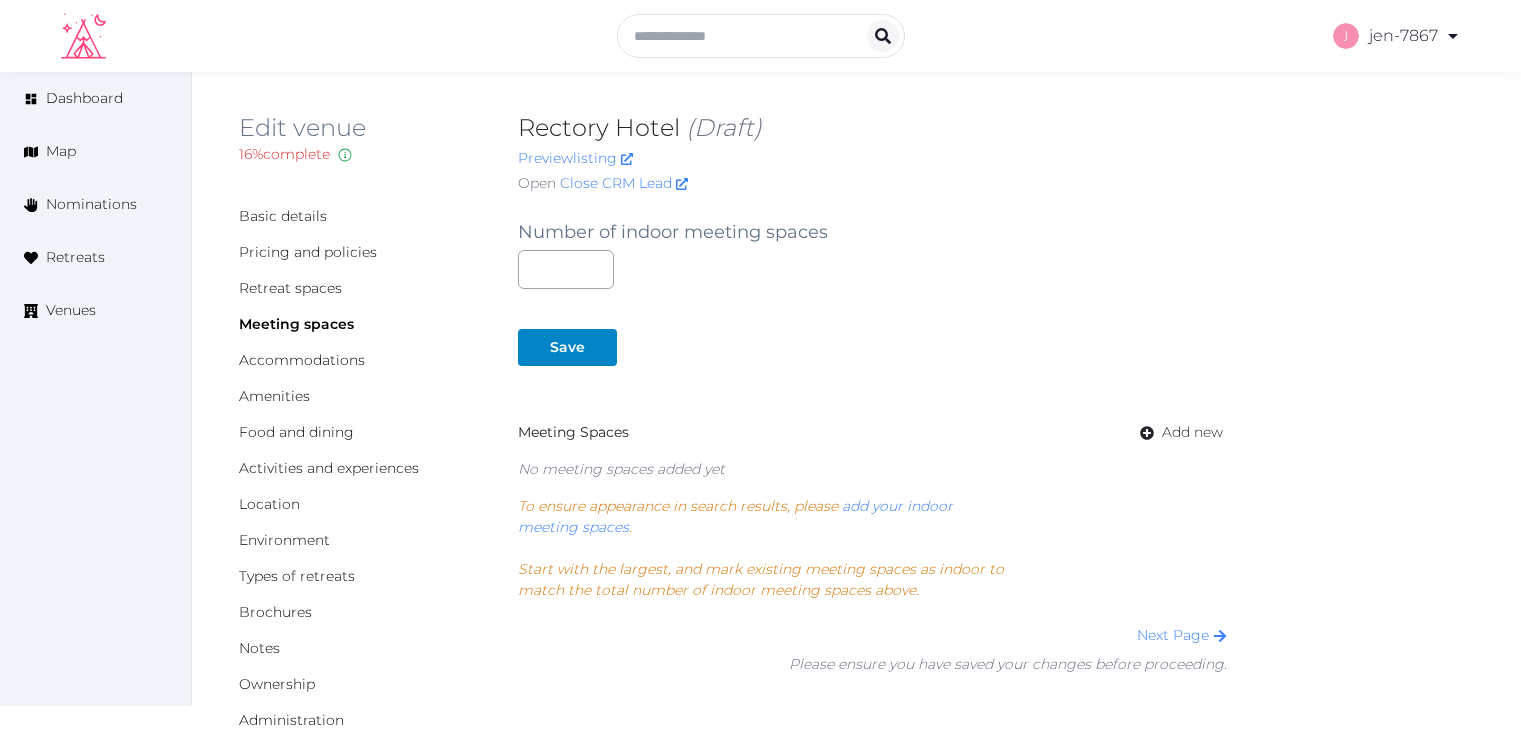 scroll, scrollTop: 0, scrollLeft: 0, axis: both 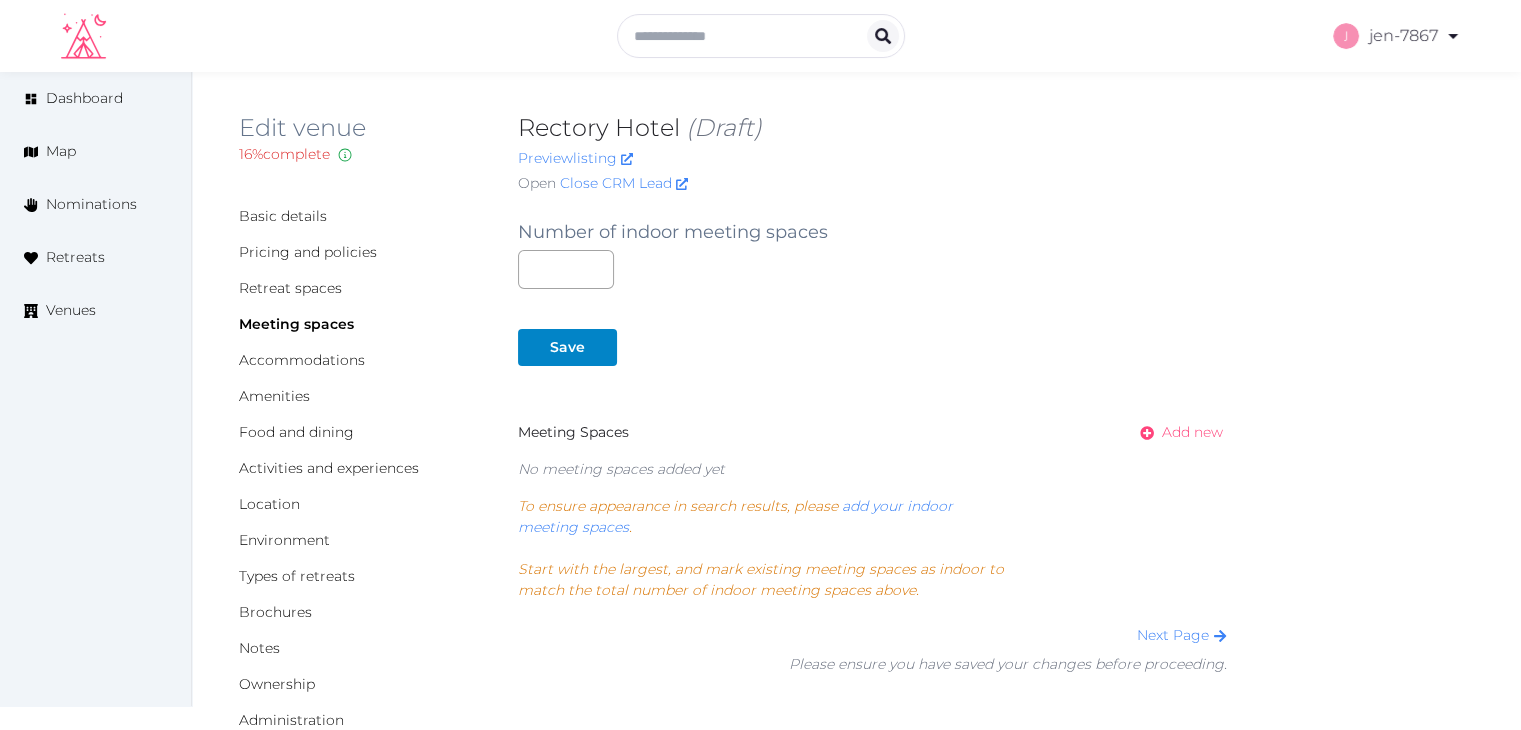 click on "Add new" at bounding box center (1192, 432) 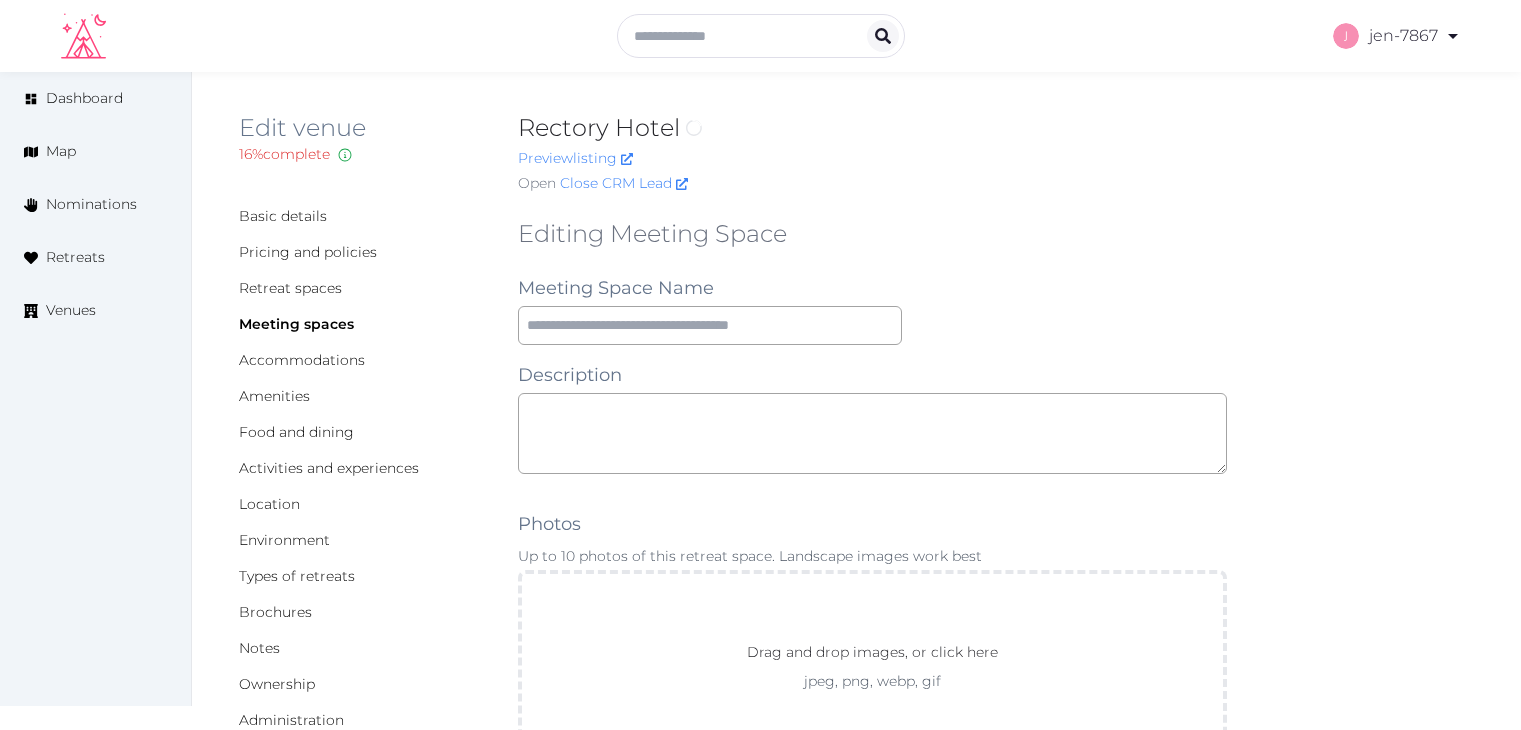 scroll, scrollTop: 0, scrollLeft: 0, axis: both 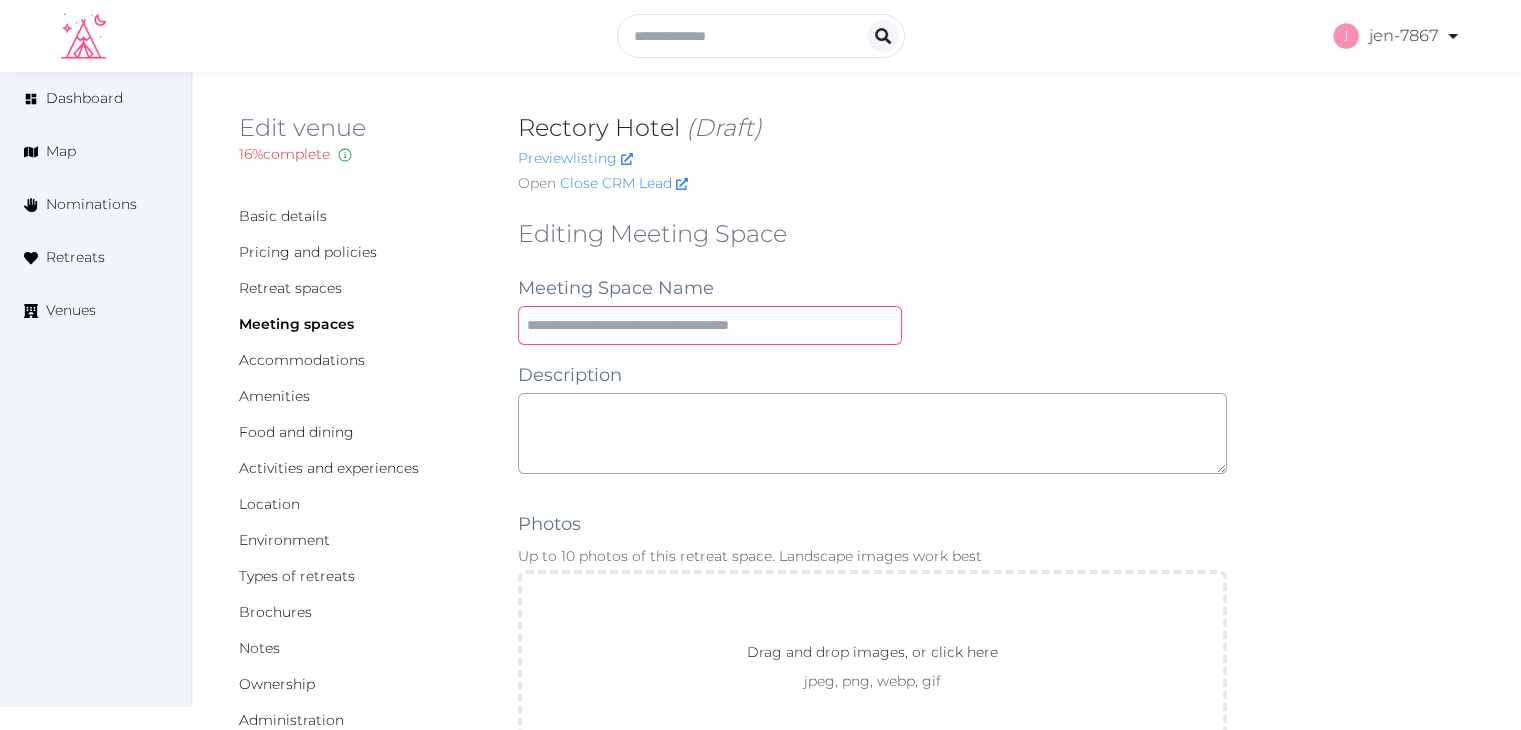click at bounding box center (710, 325) 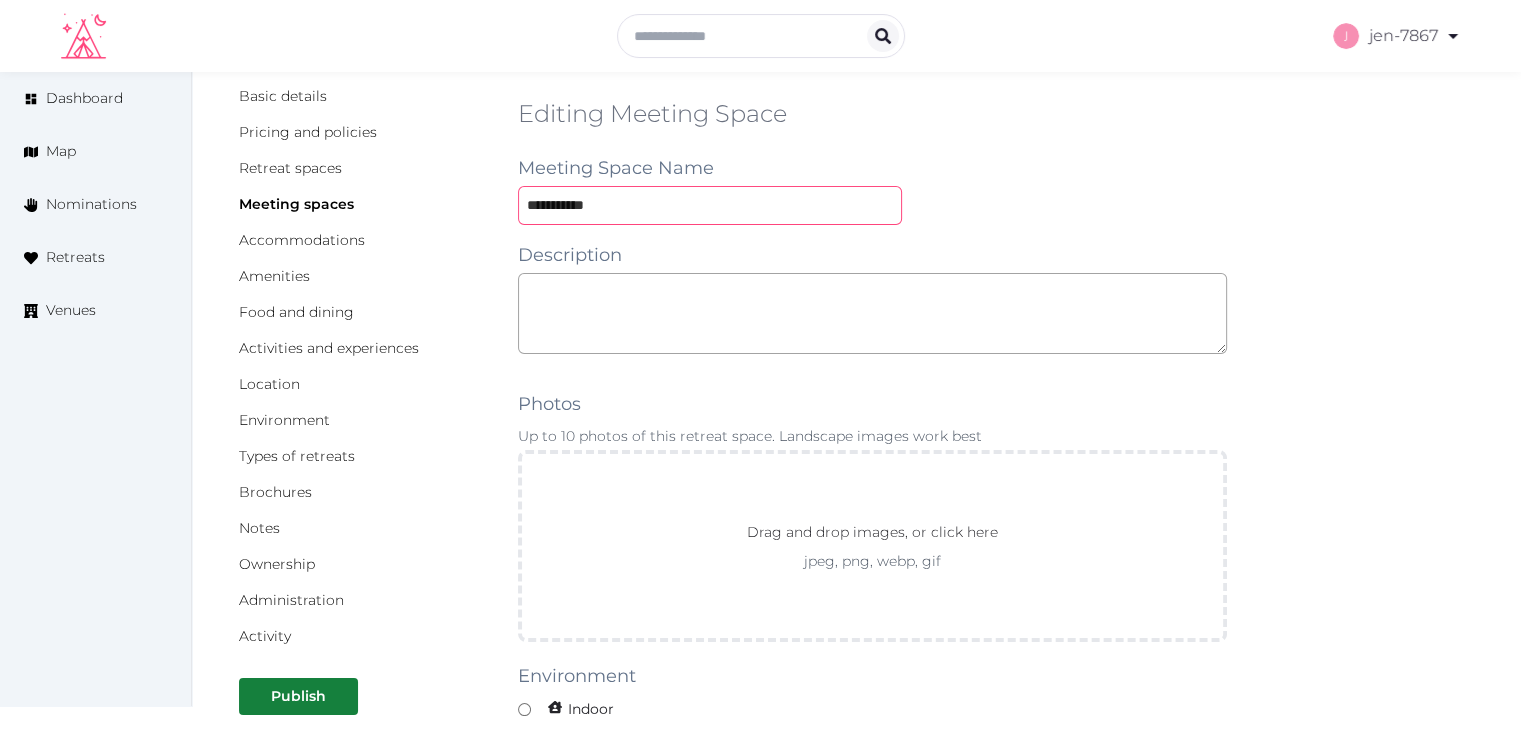 scroll, scrollTop: 500, scrollLeft: 0, axis: vertical 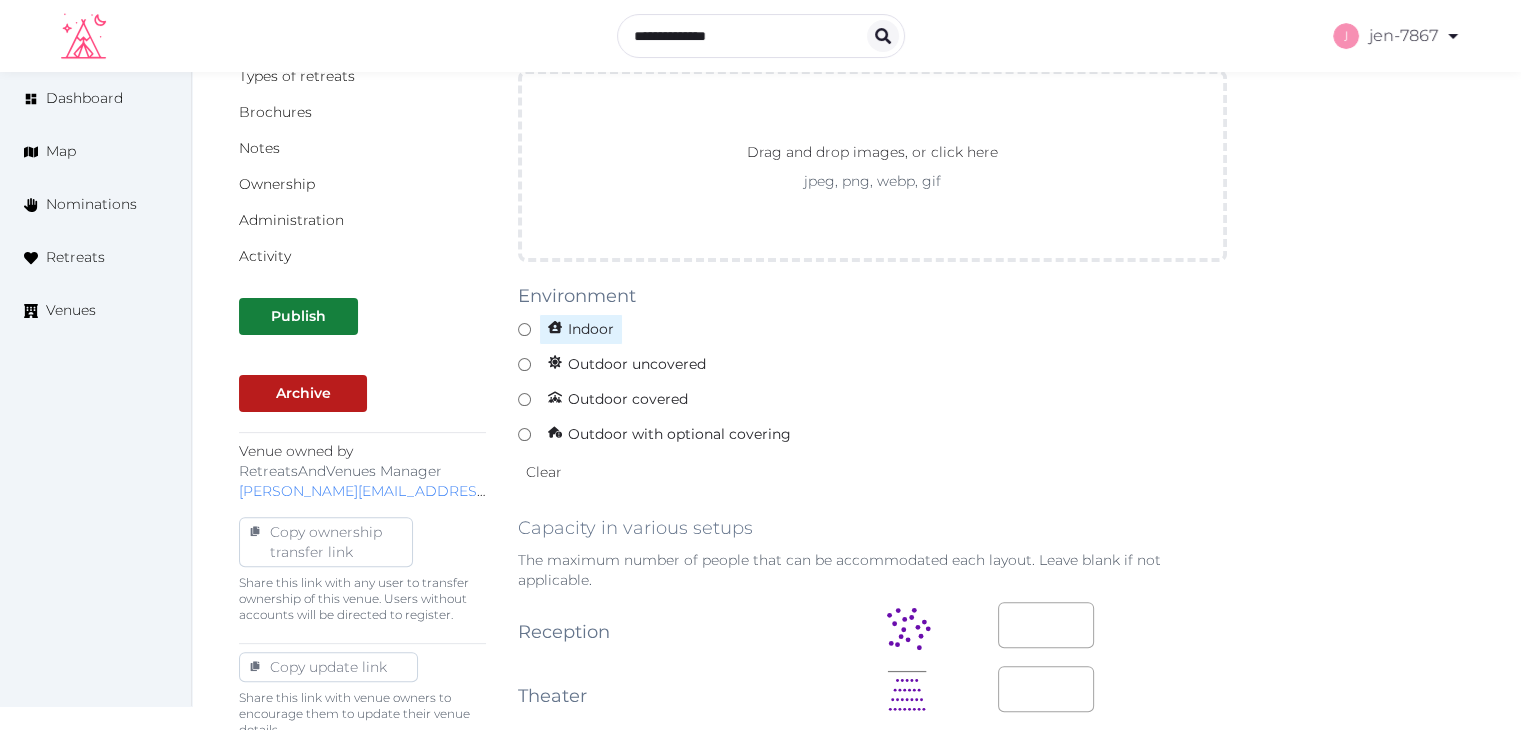 type on "**********" 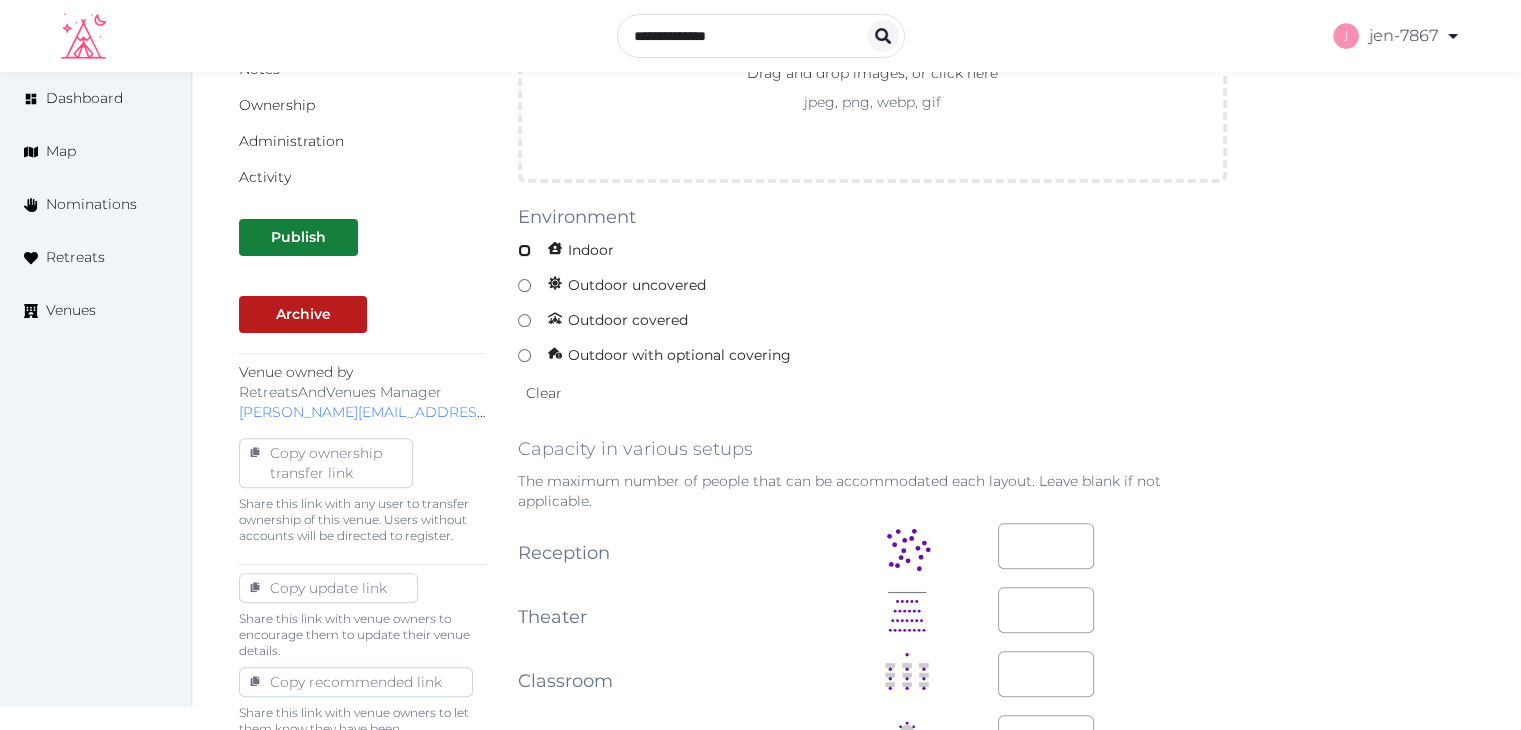 scroll, scrollTop: 800, scrollLeft: 0, axis: vertical 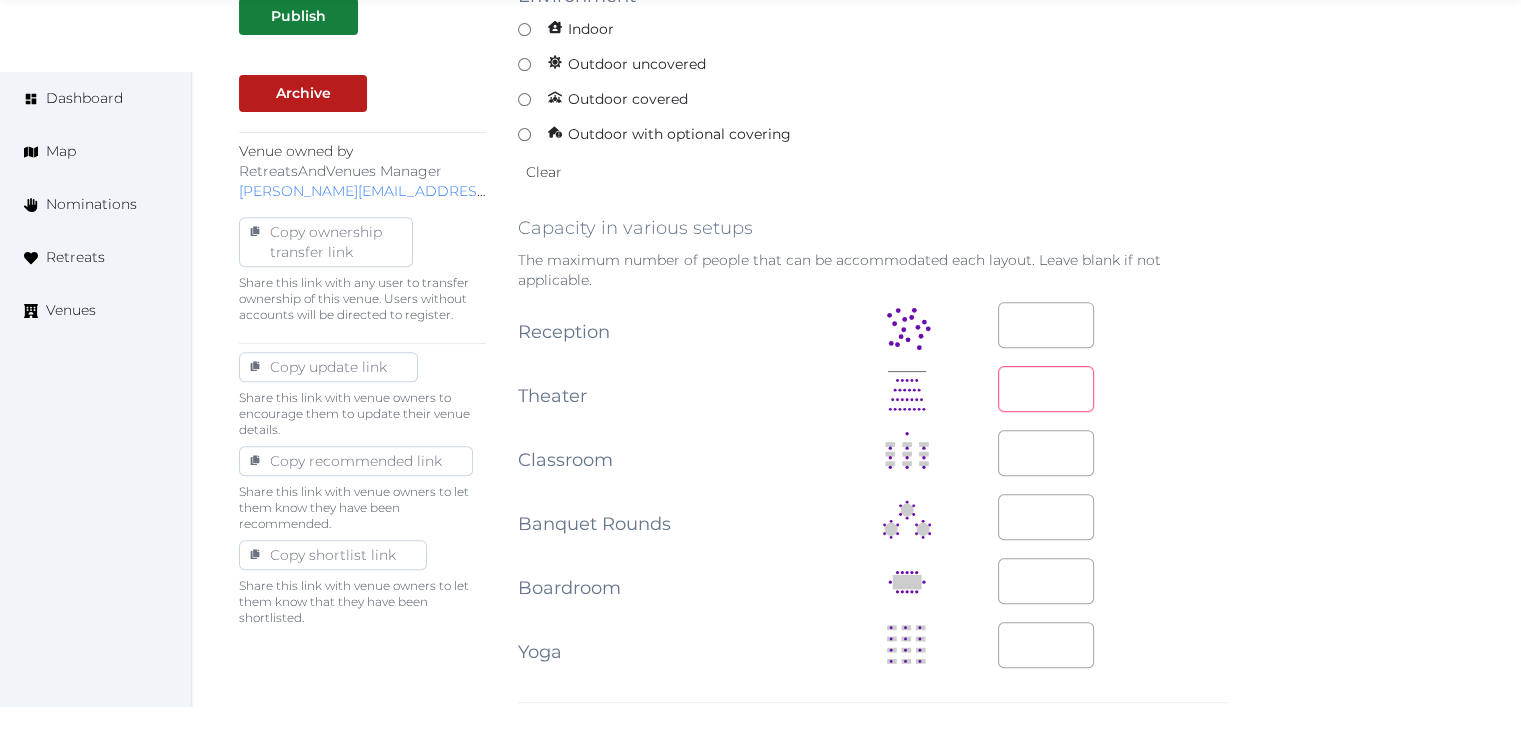 click at bounding box center (1046, 389) 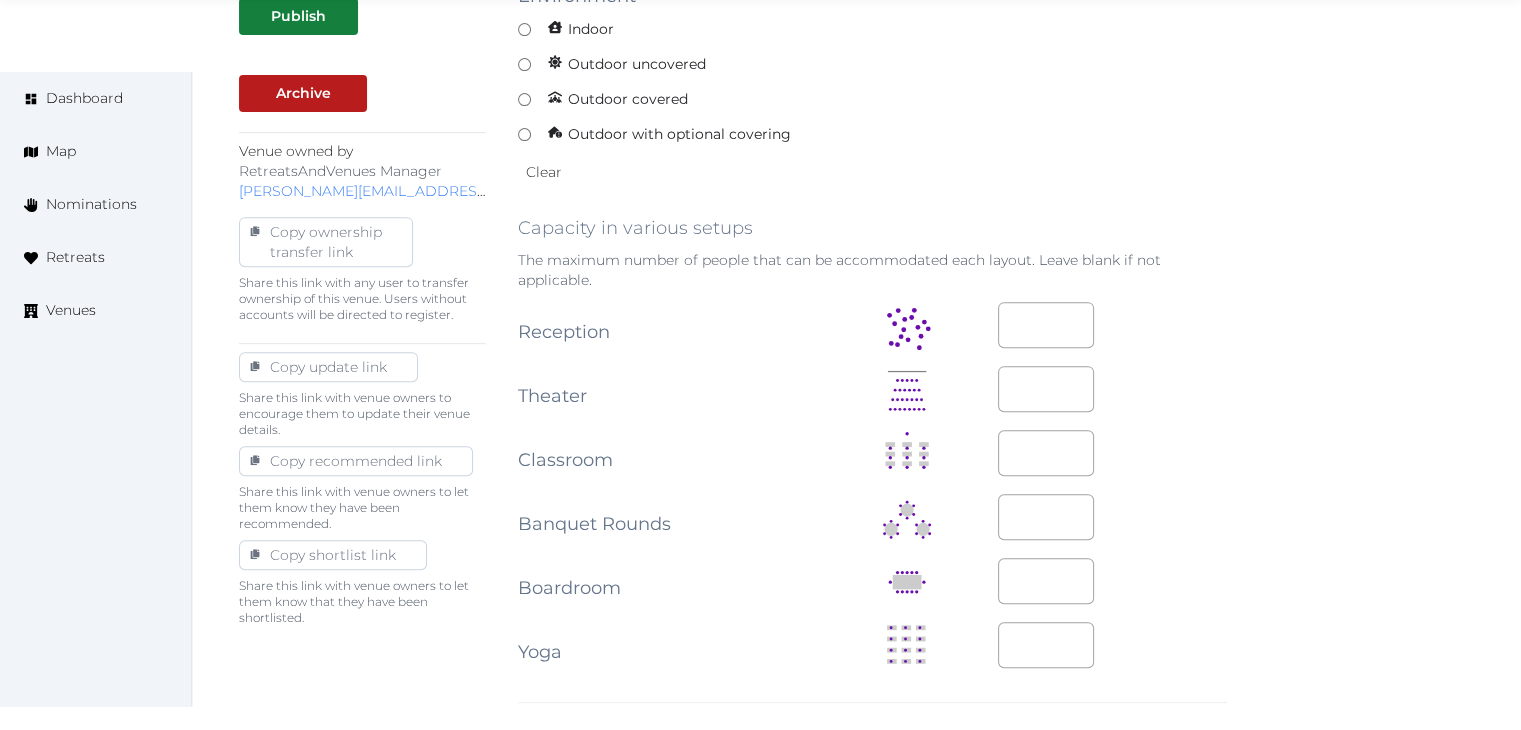 click on "**" at bounding box center [1112, 389] 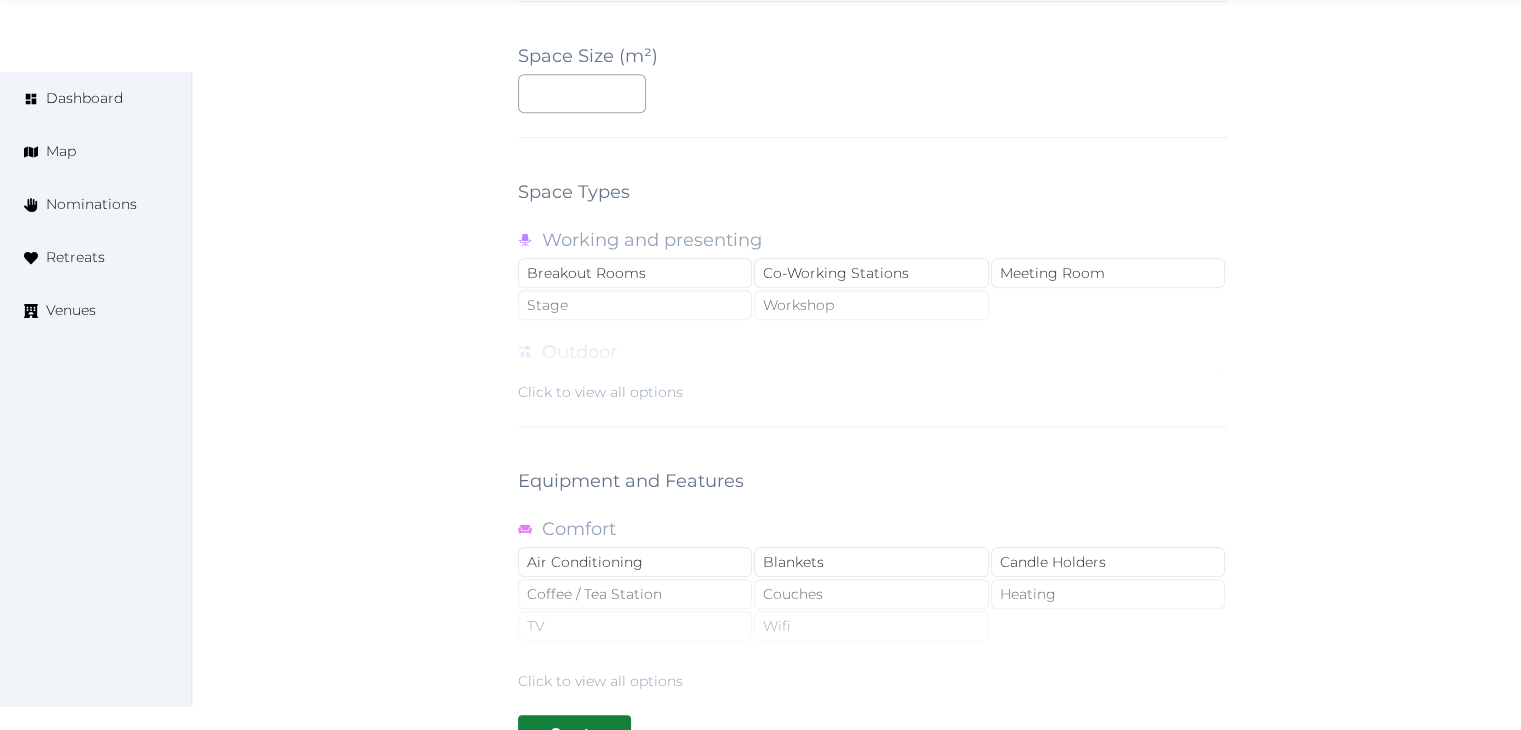 scroll, scrollTop: 1788, scrollLeft: 0, axis: vertical 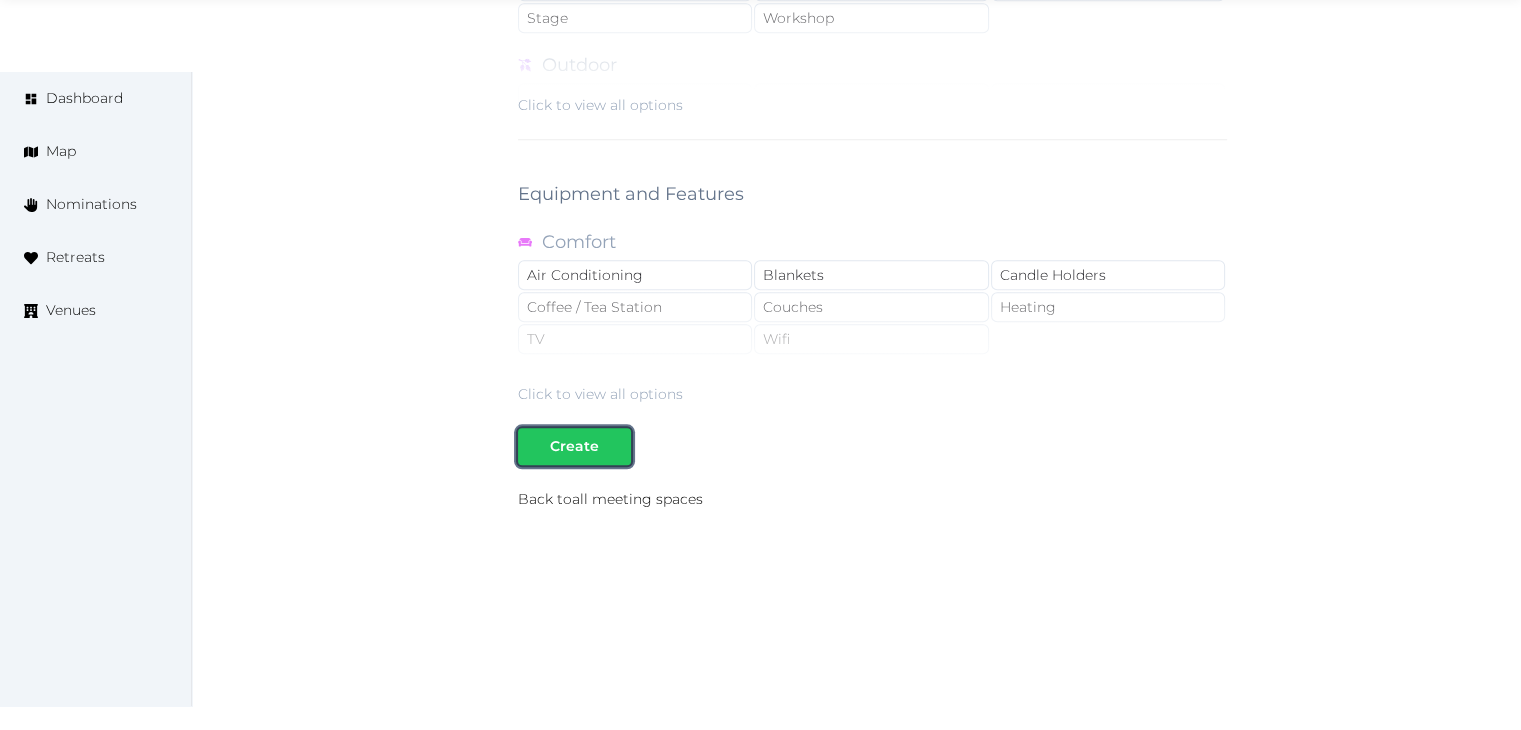 click on "Create" at bounding box center (574, 446) 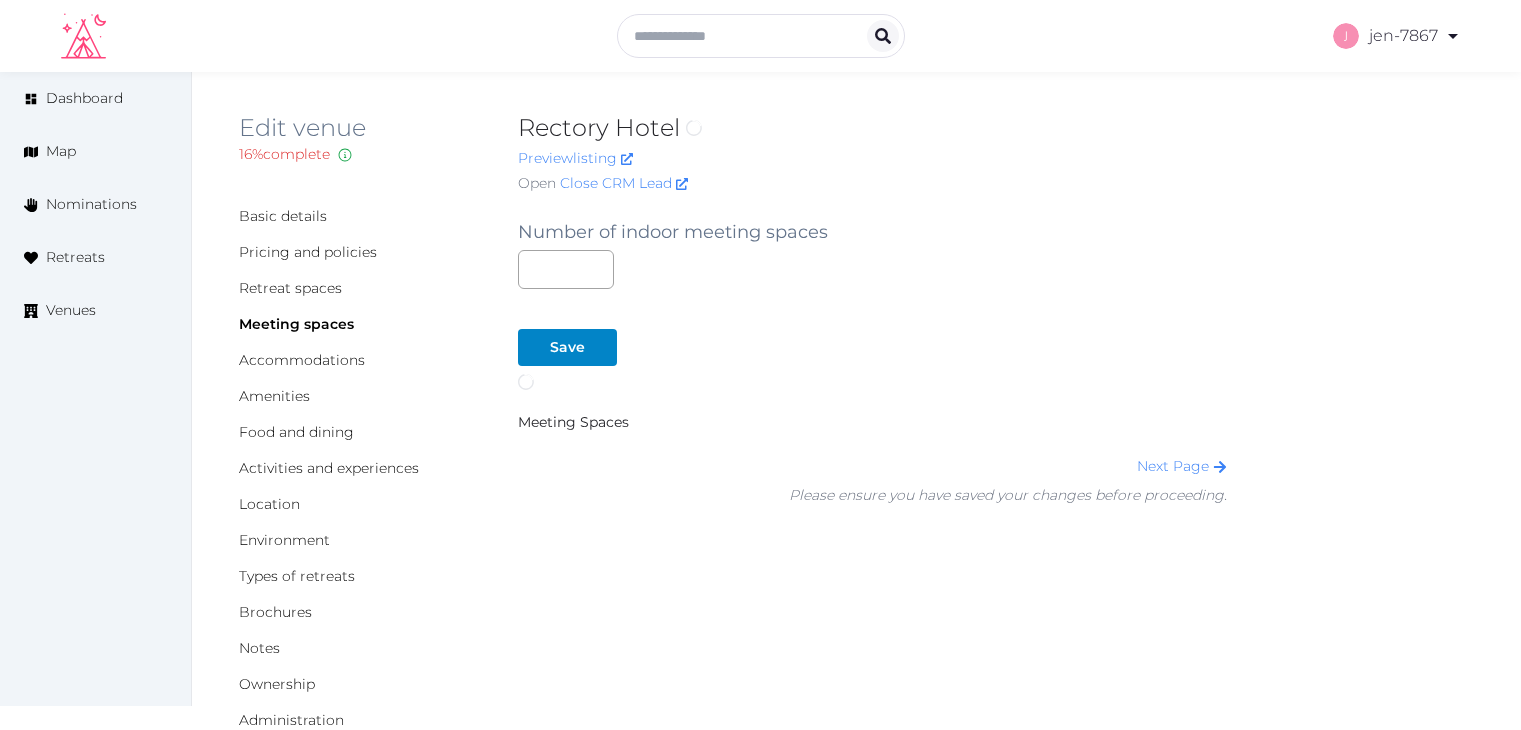 scroll, scrollTop: 0, scrollLeft: 0, axis: both 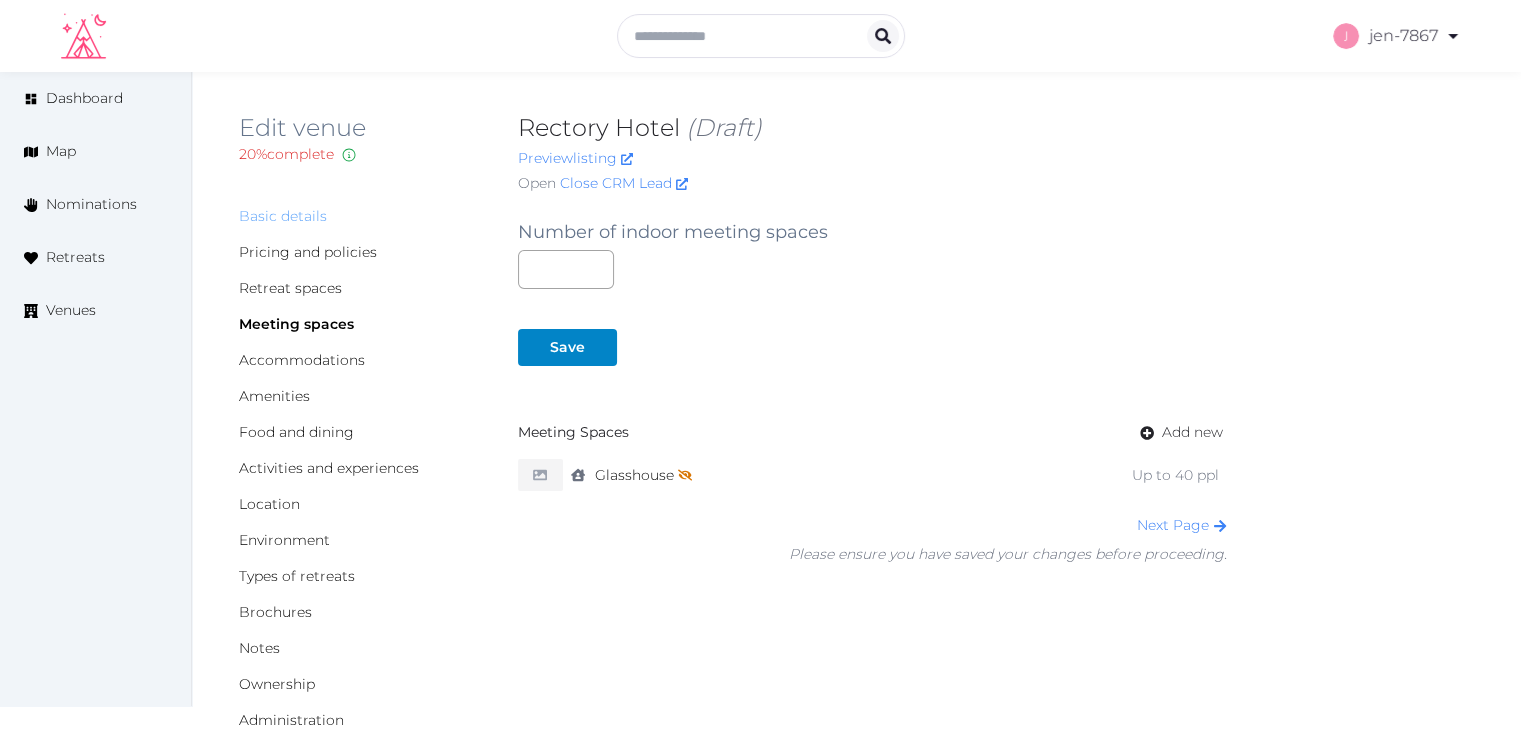 click on "Basic details" at bounding box center (283, 216) 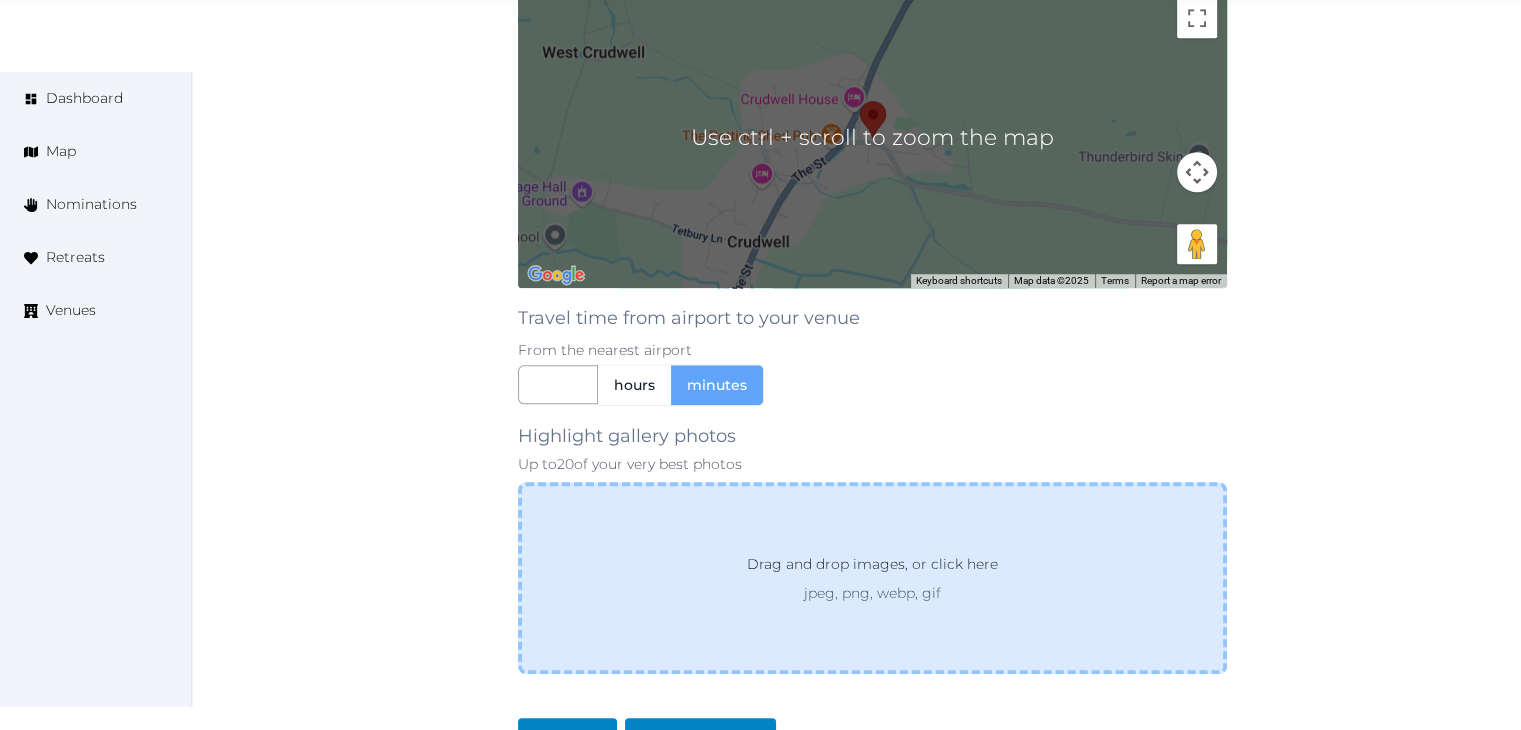 scroll, scrollTop: 1874, scrollLeft: 0, axis: vertical 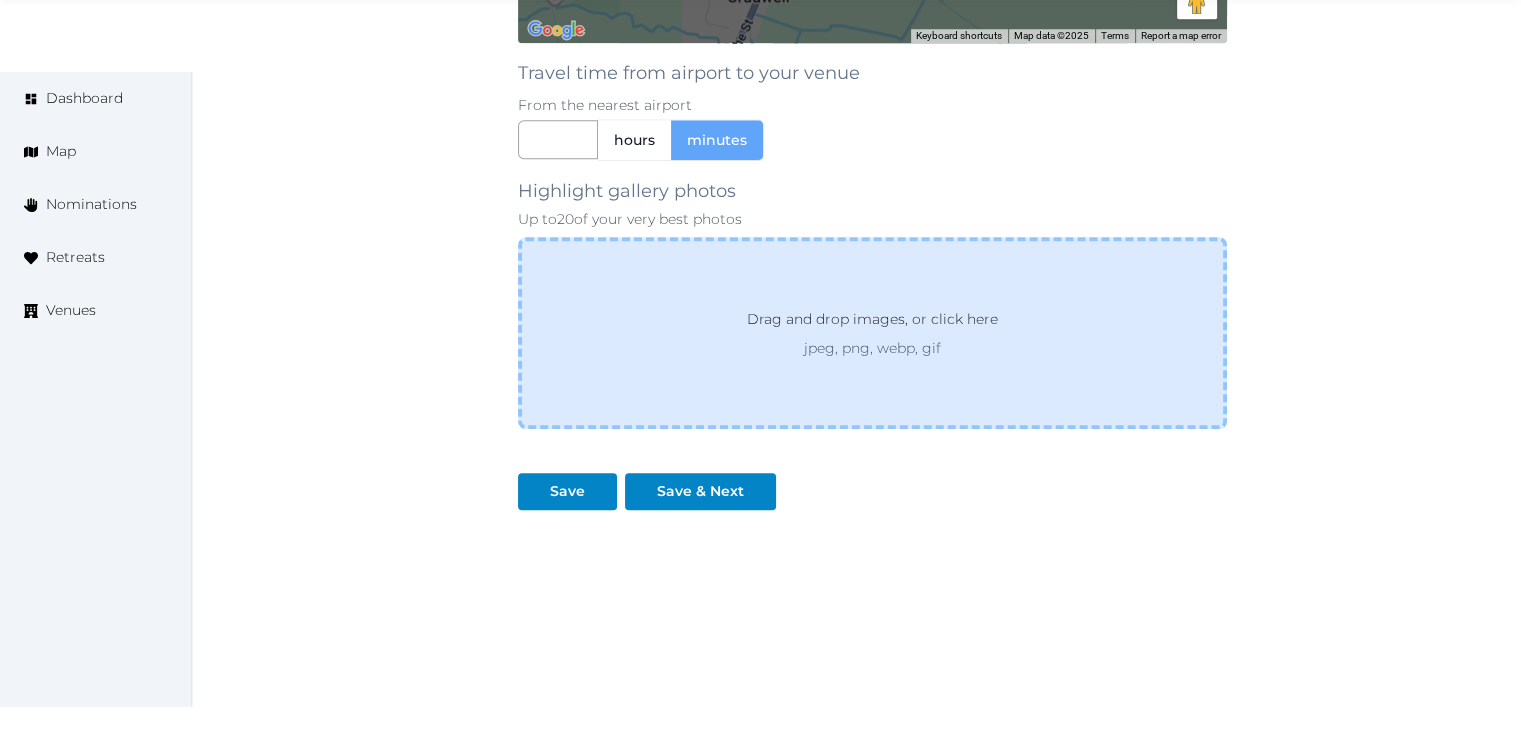 click on "Drag and drop images, or click here jpeg, png, webp, gif" at bounding box center [872, 333] 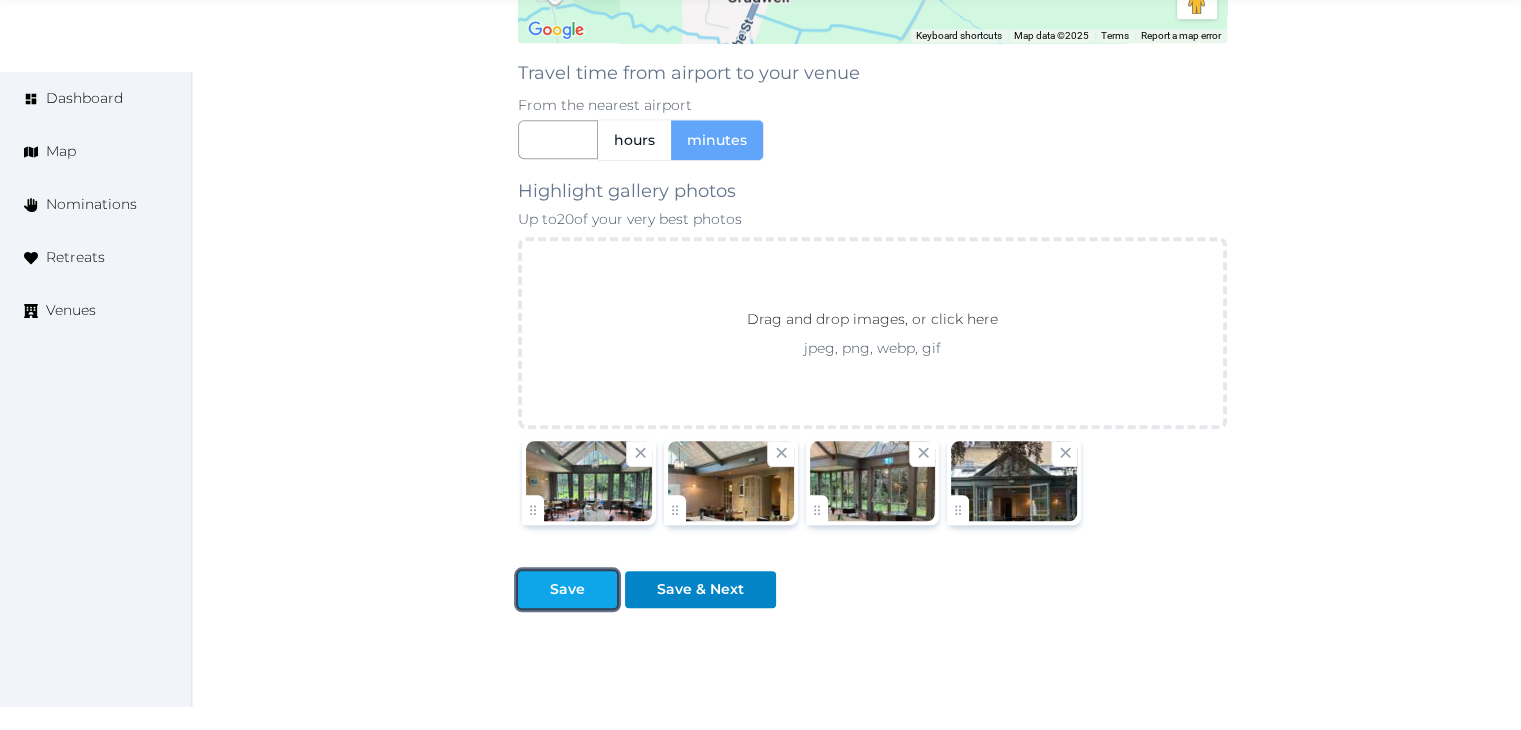 click on "Save" at bounding box center [567, 589] 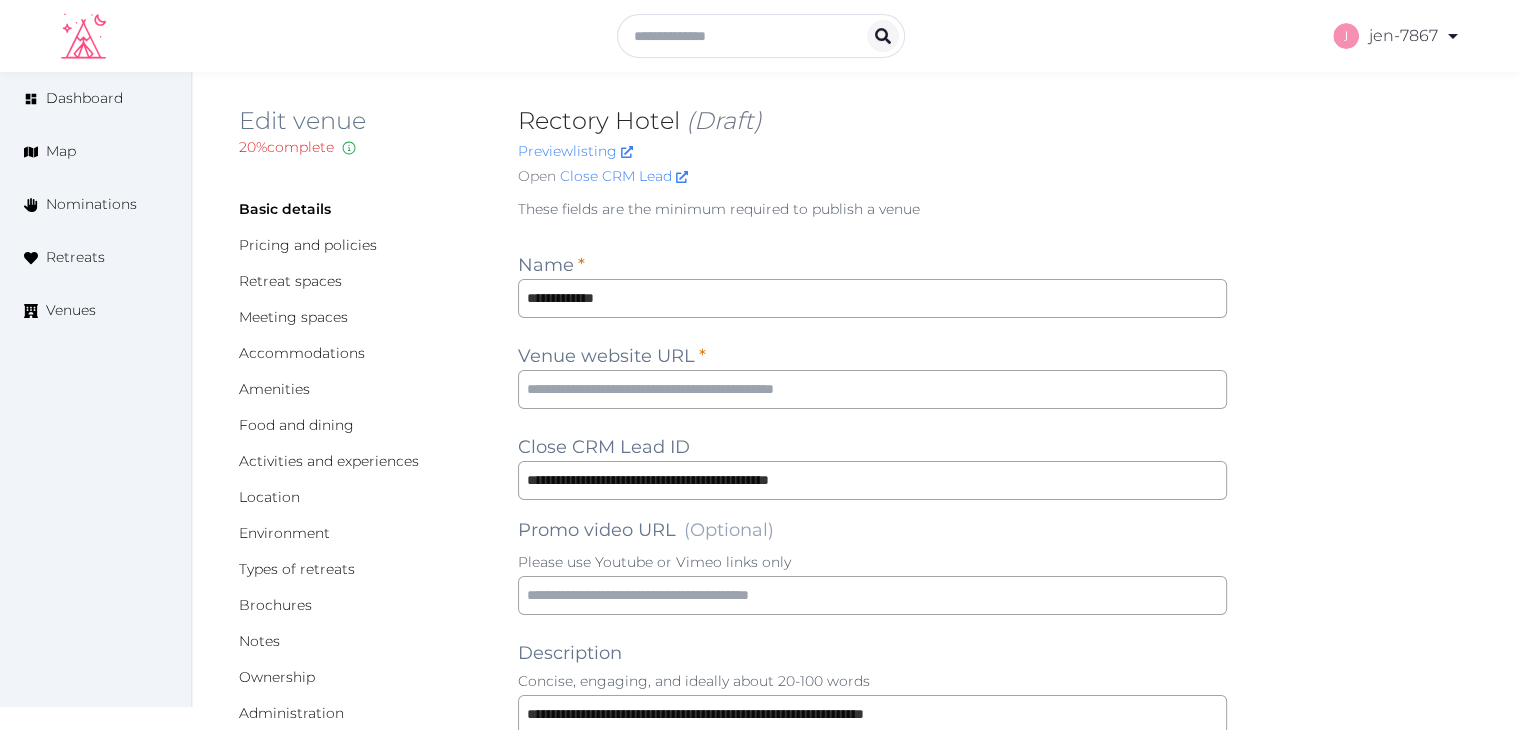 scroll, scrollTop: 0, scrollLeft: 0, axis: both 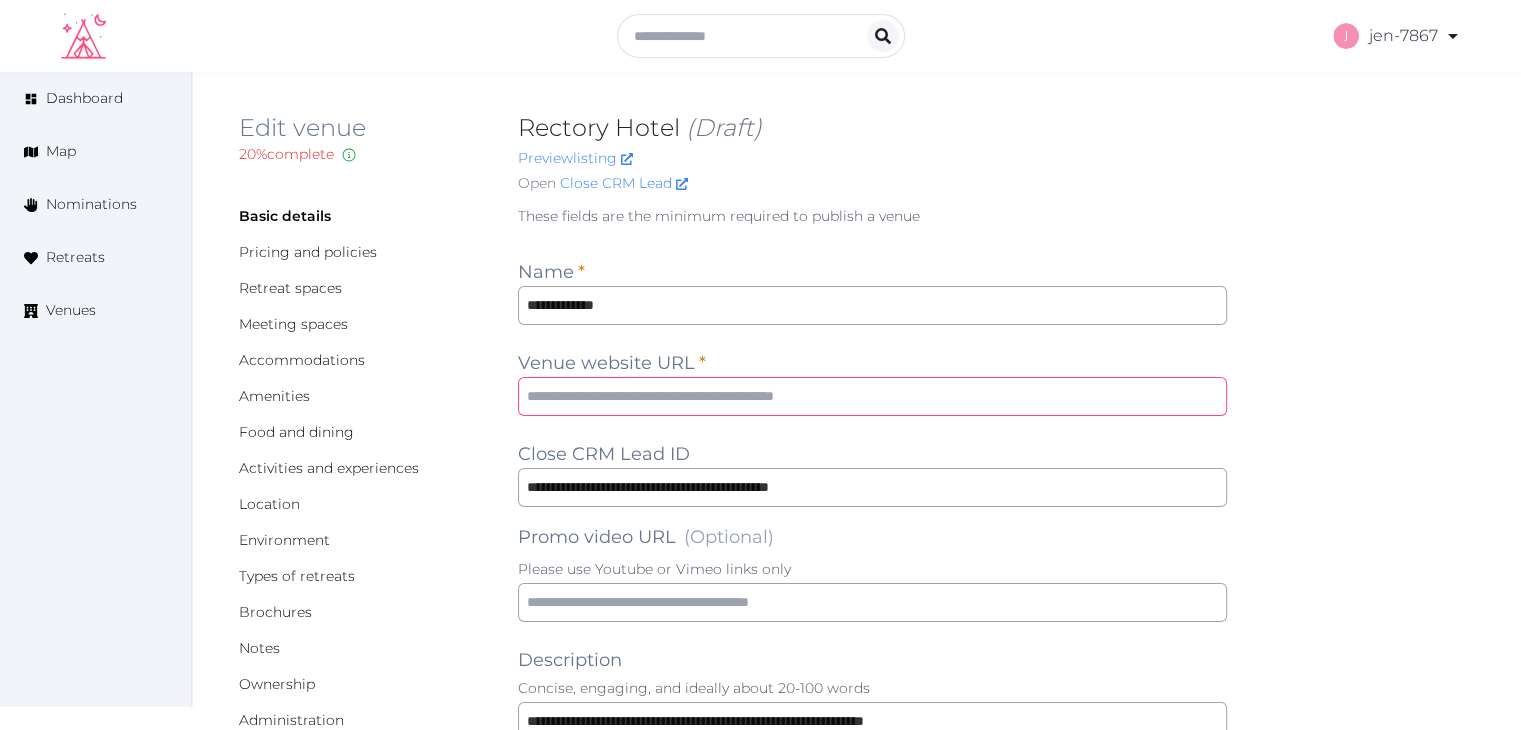 click at bounding box center (872, 396) 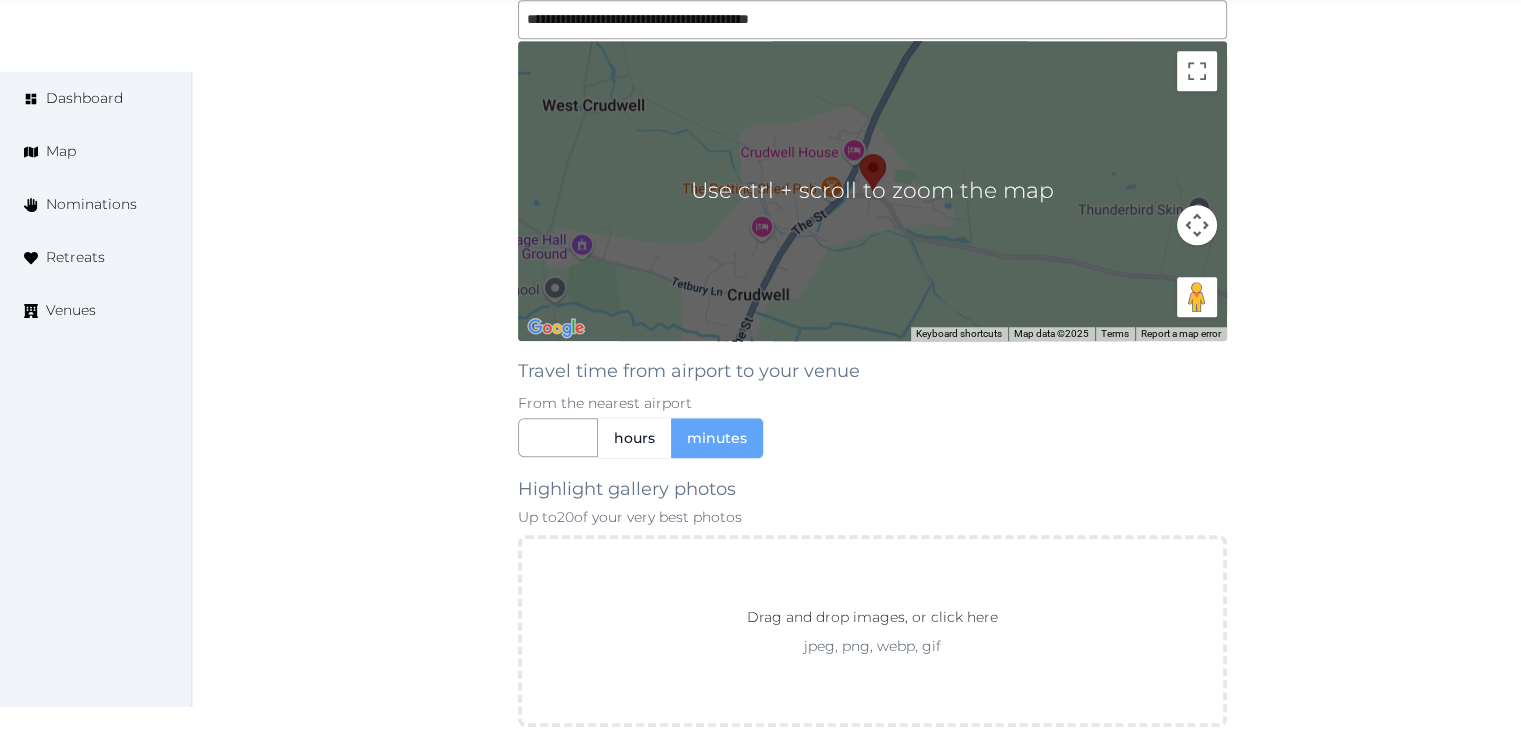 scroll, scrollTop: 1900, scrollLeft: 0, axis: vertical 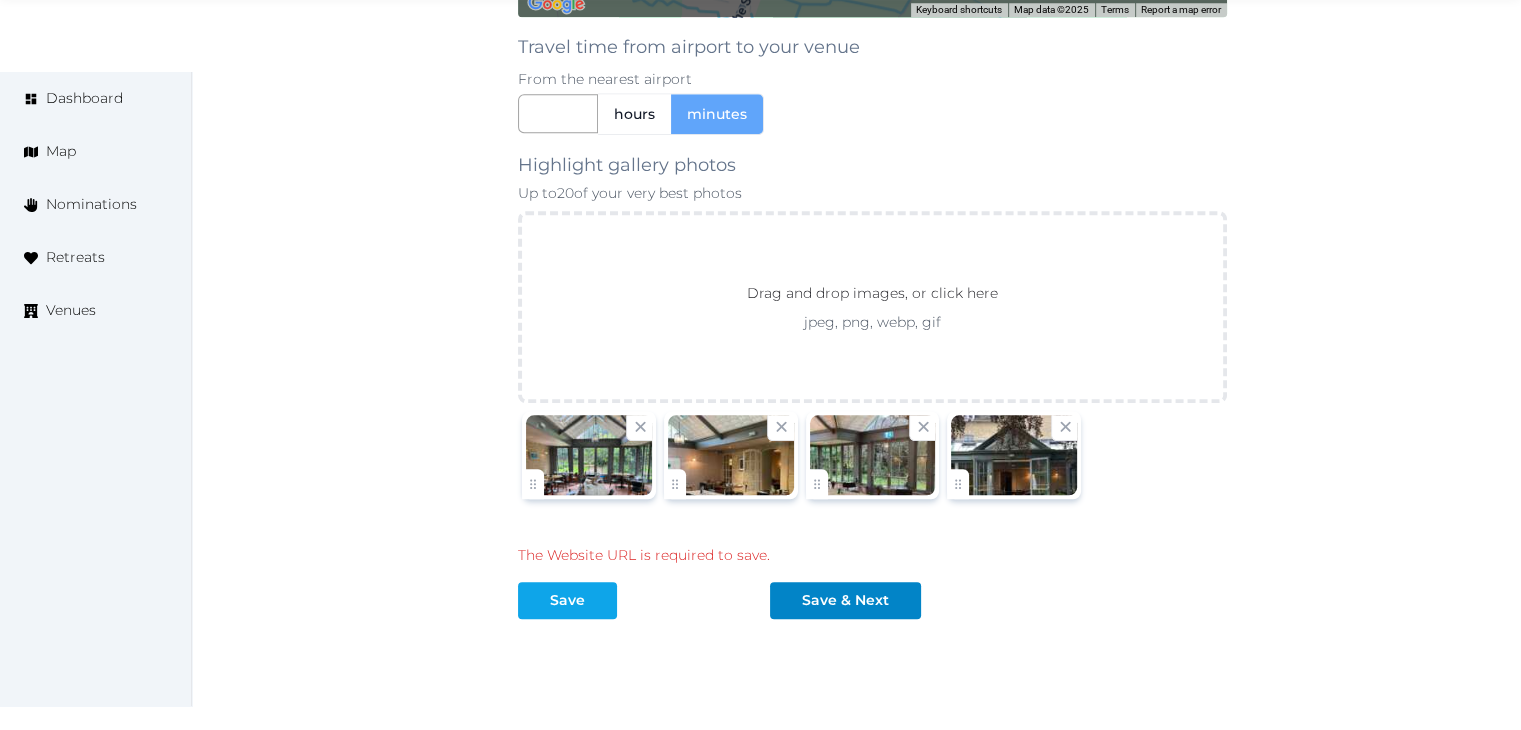 type on "**********" 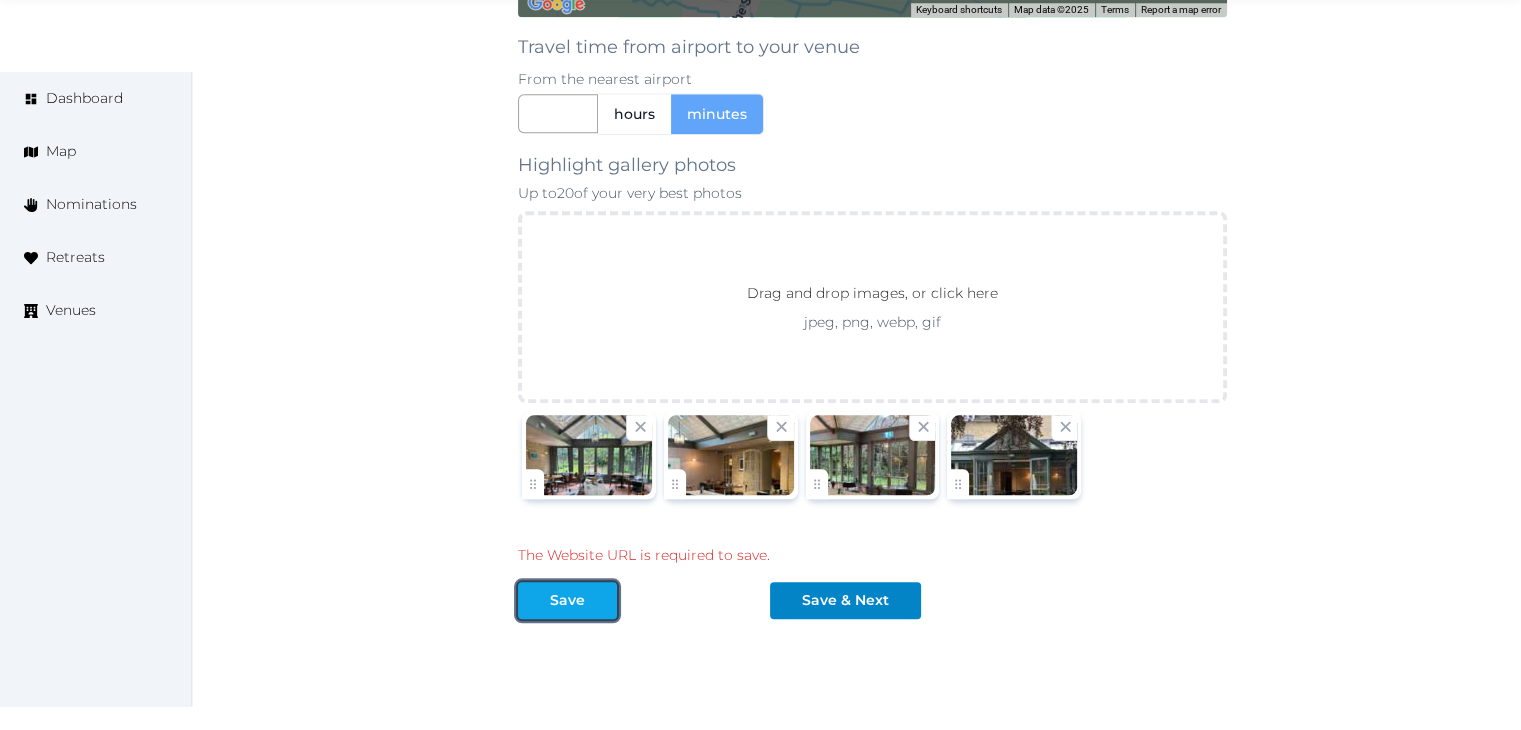 click on "Save" at bounding box center (567, 600) 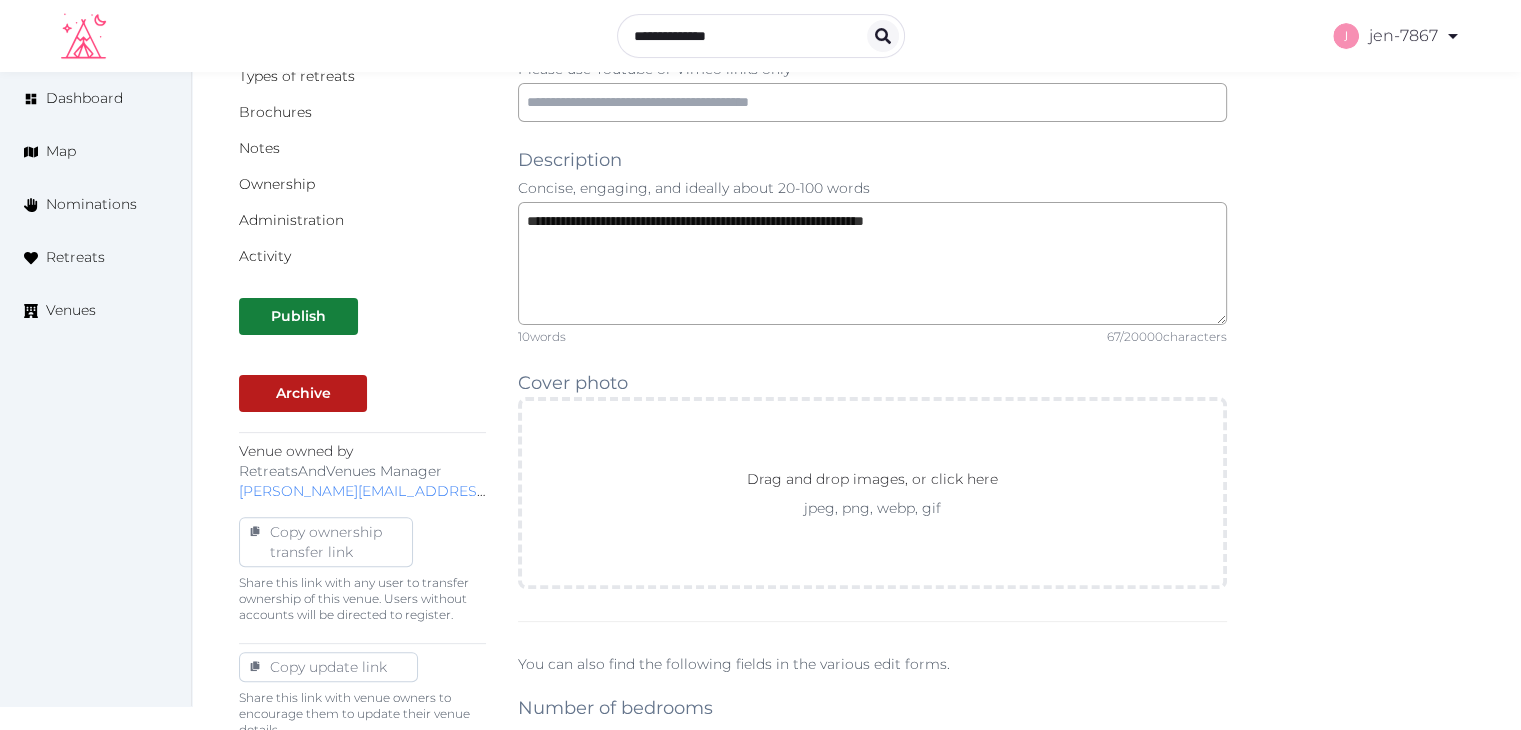 scroll, scrollTop: 0, scrollLeft: 0, axis: both 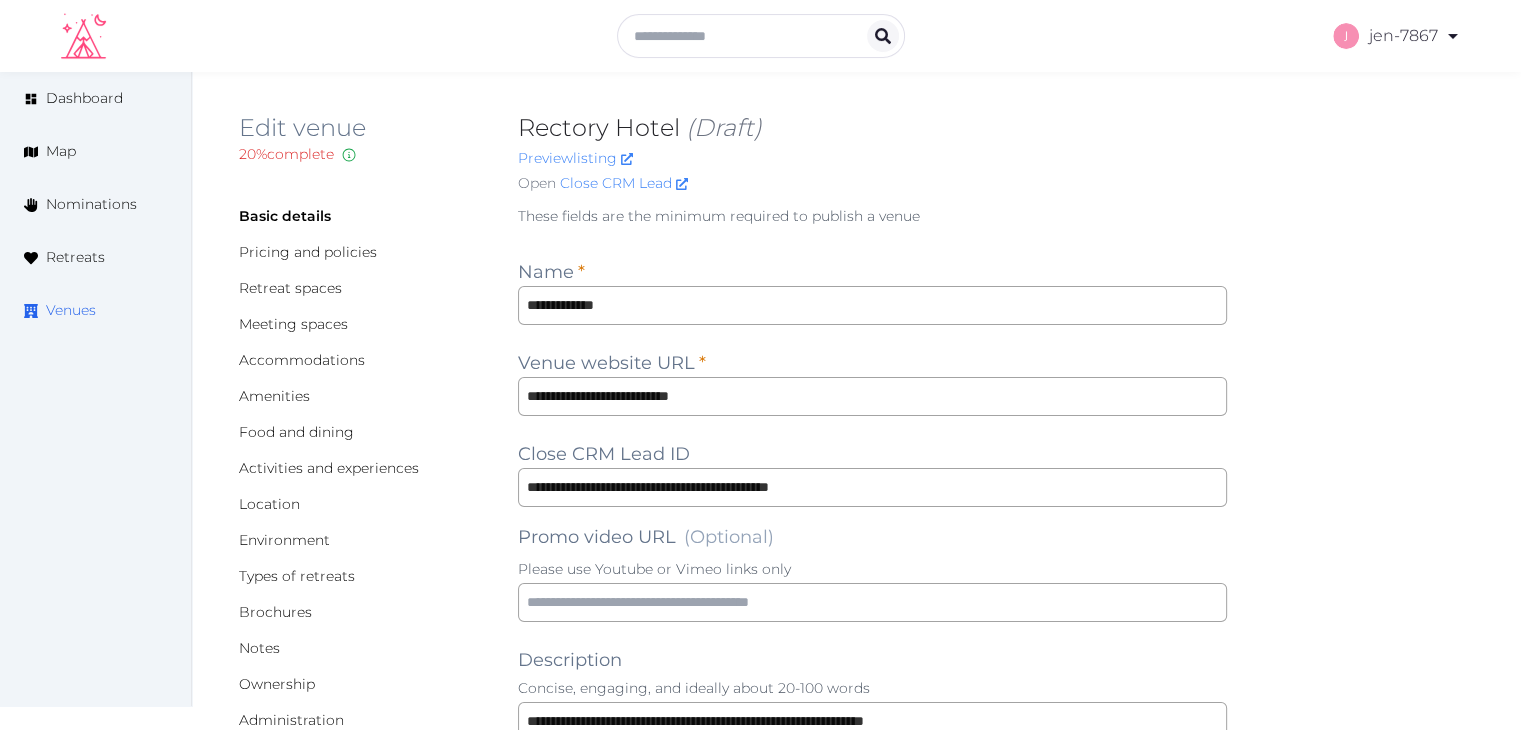click on "Venues" at bounding box center [71, 310] 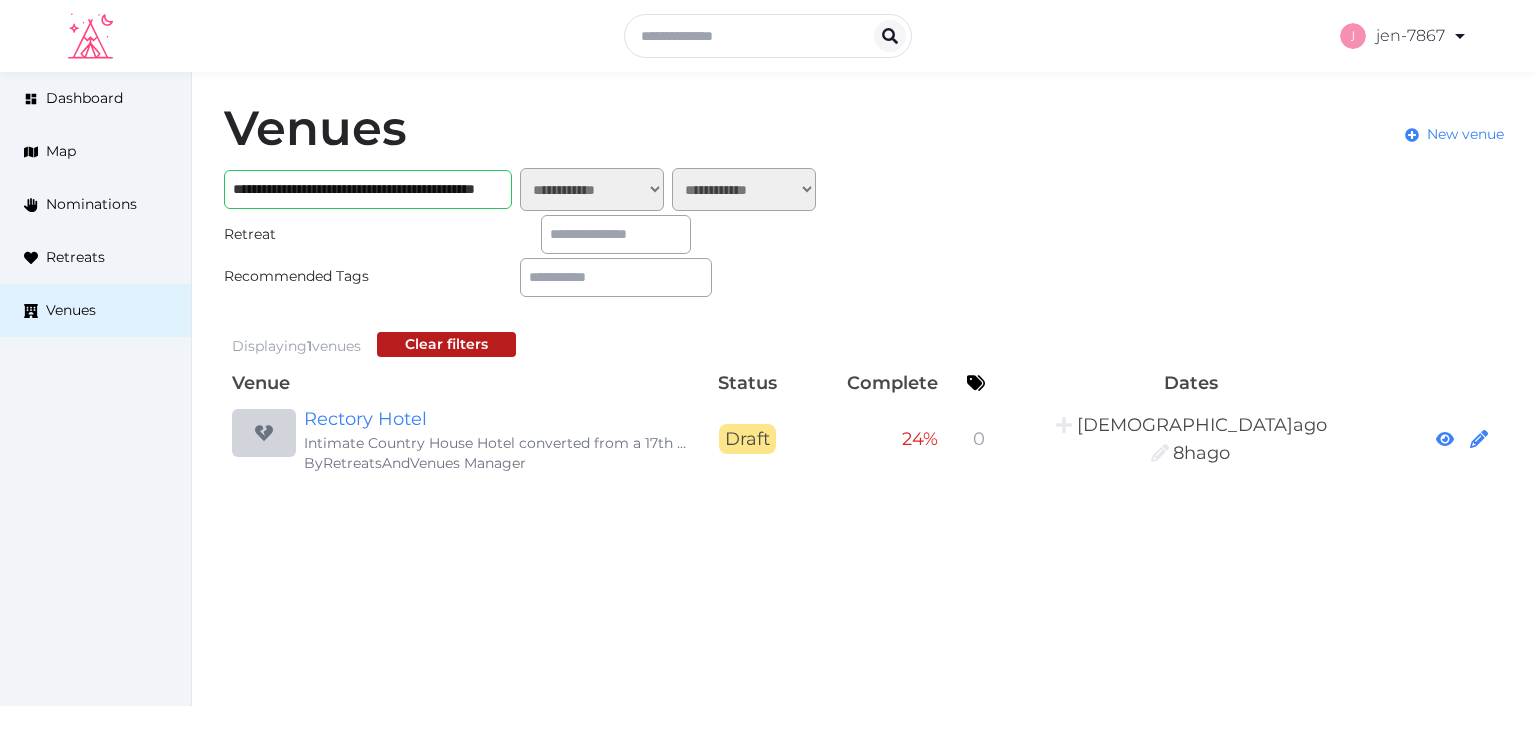 scroll, scrollTop: 0, scrollLeft: 0, axis: both 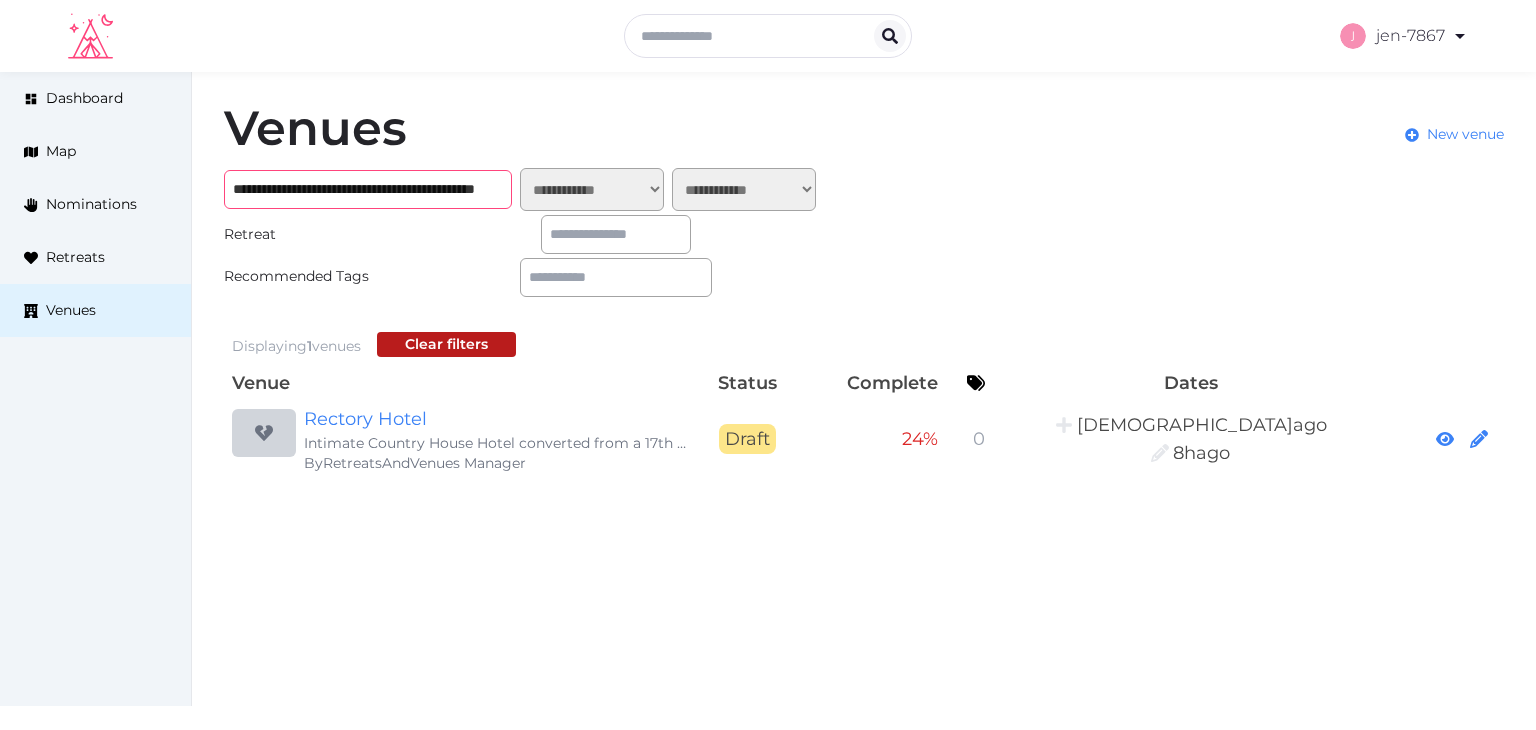 click on "**********" at bounding box center (368, 189) 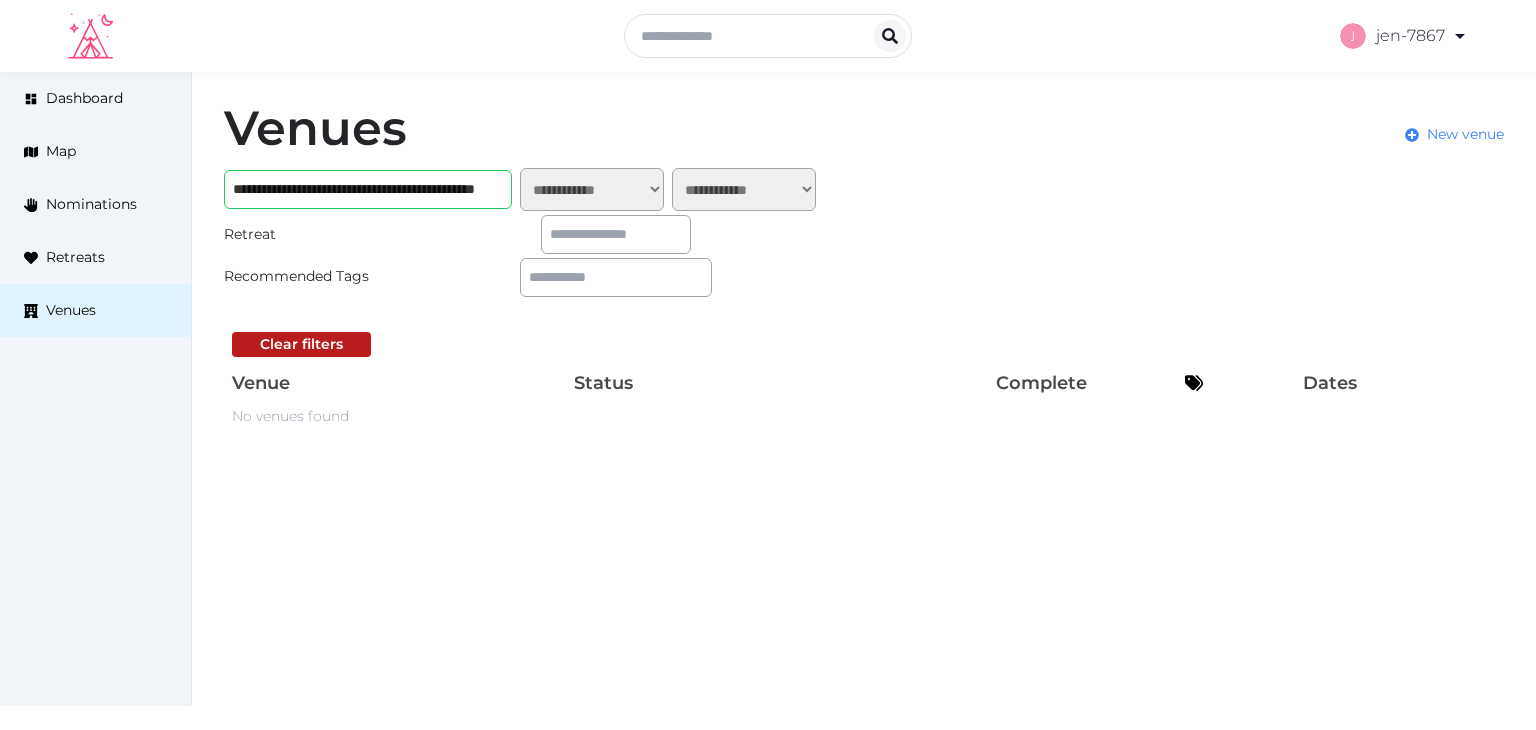 scroll, scrollTop: 0, scrollLeft: 0, axis: both 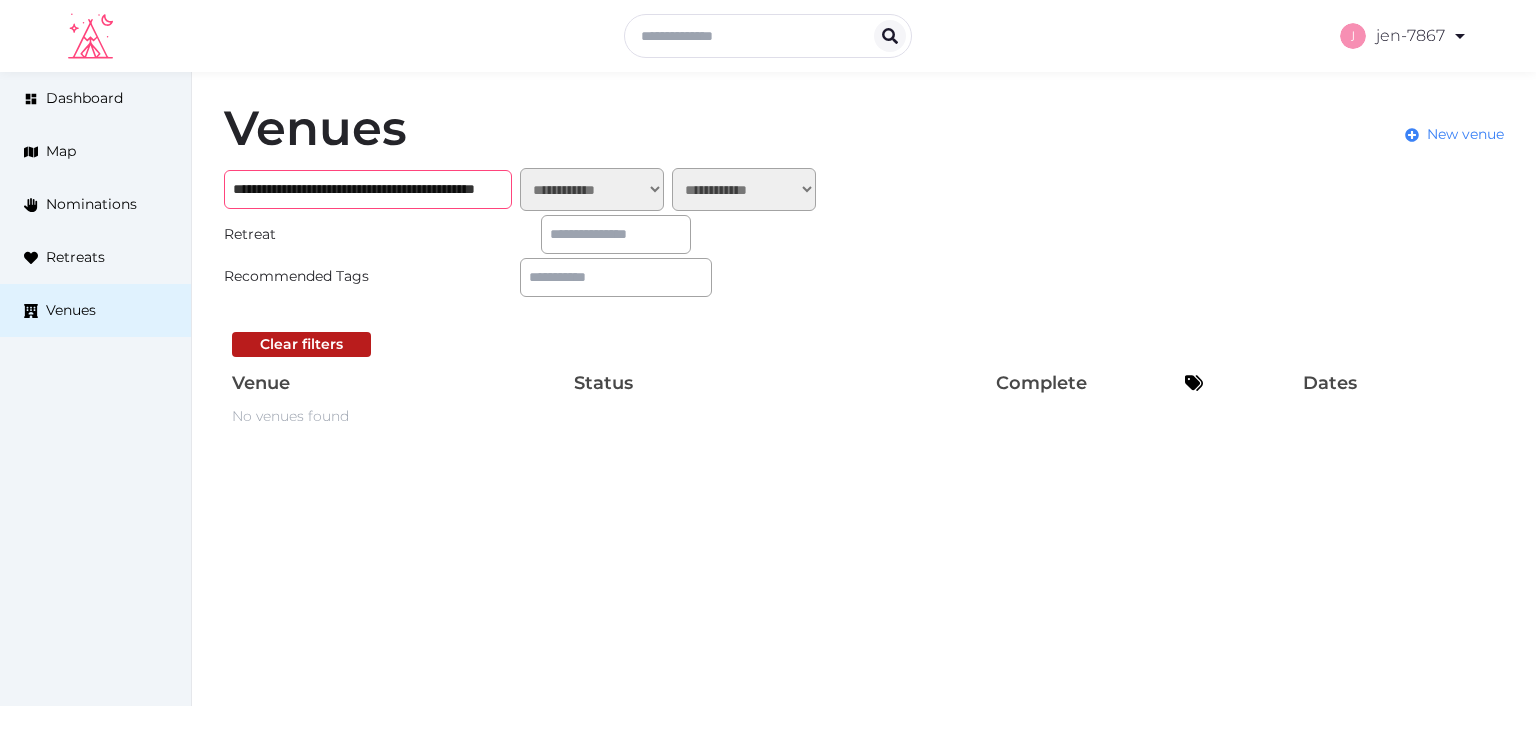 paste 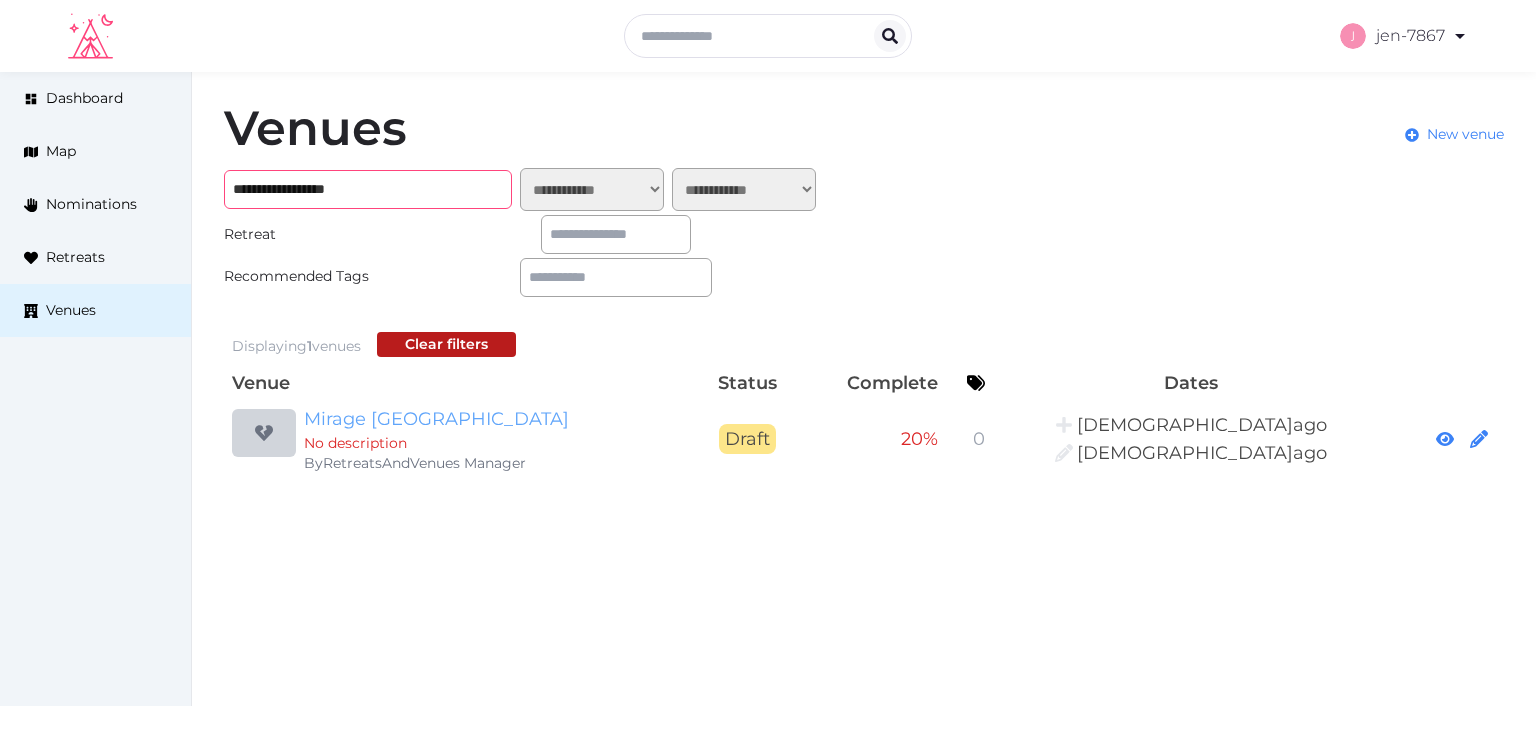 type on "**********" 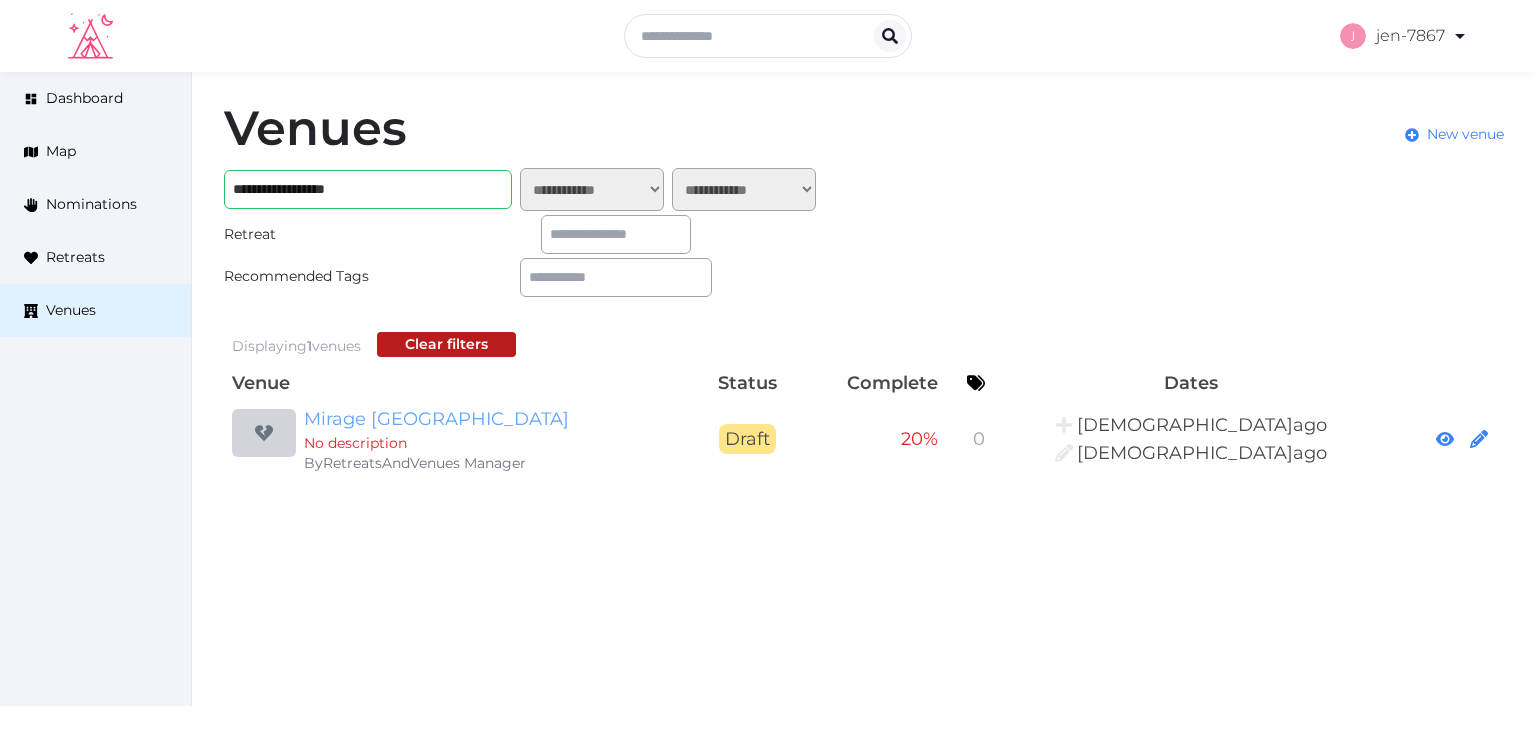 click on "Mirage [GEOGRAPHIC_DATA]" at bounding box center (496, 419) 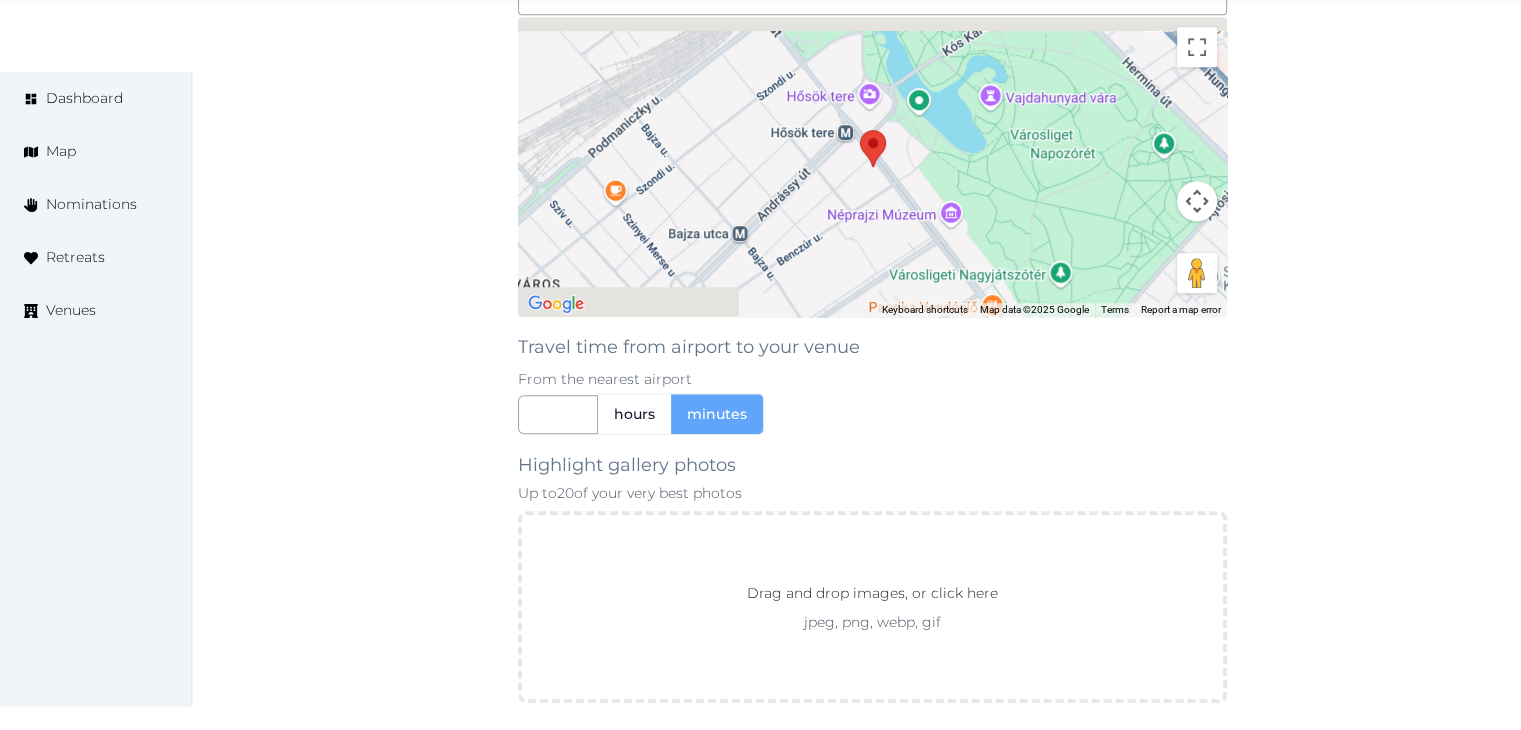 scroll, scrollTop: 1874, scrollLeft: 0, axis: vertical 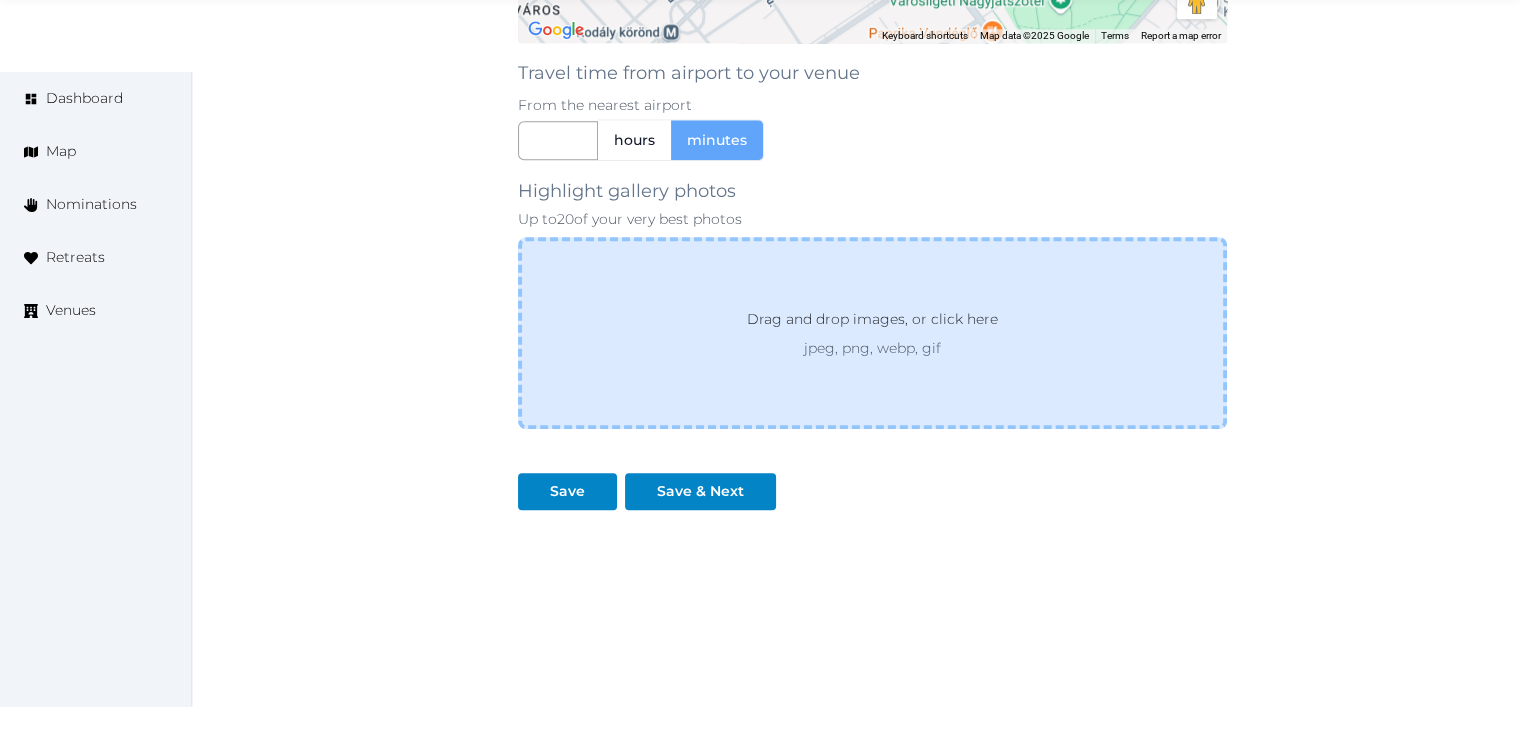 click on "Drag and drop images, or click here" at bounding box center (872, 323) 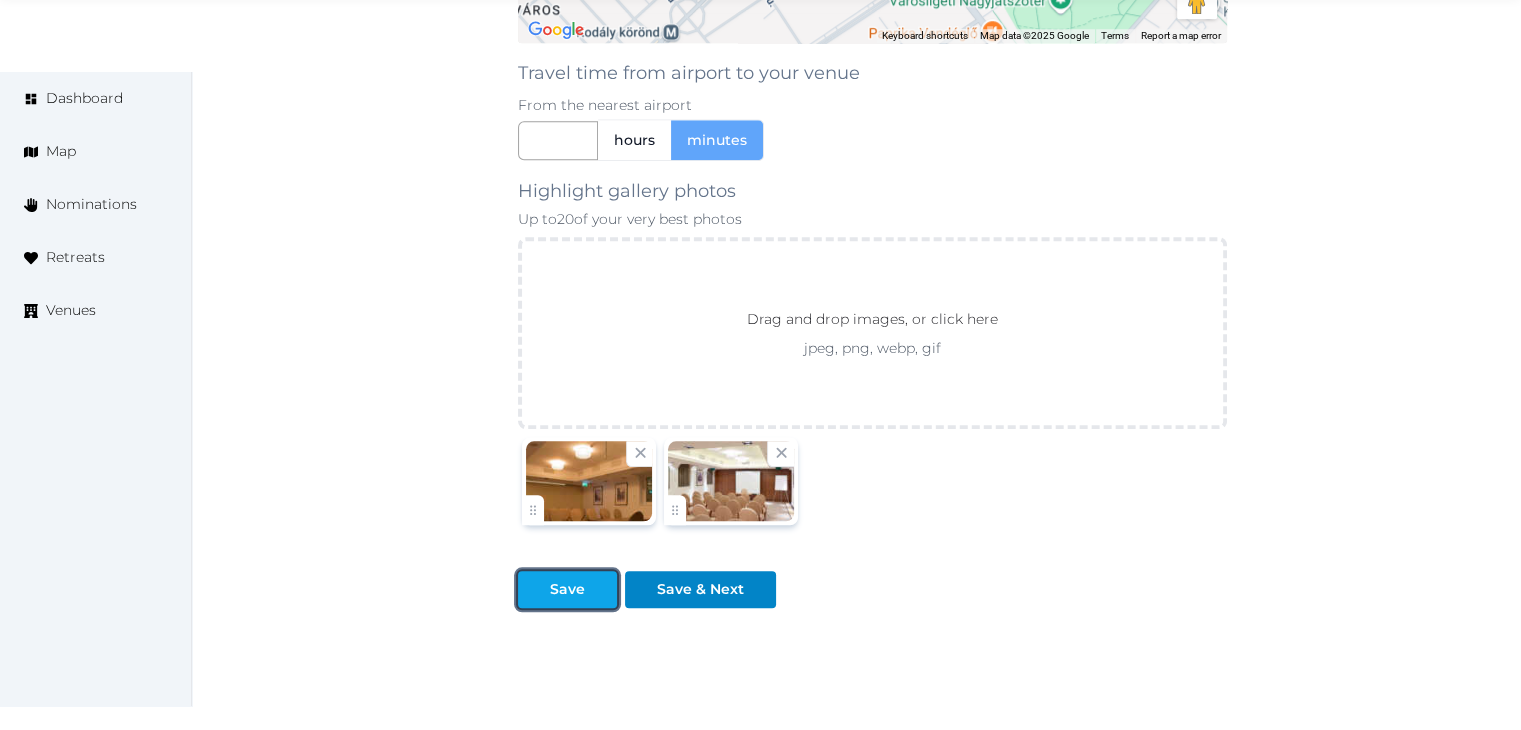 click on "Save" at bounding box center [567, 589] 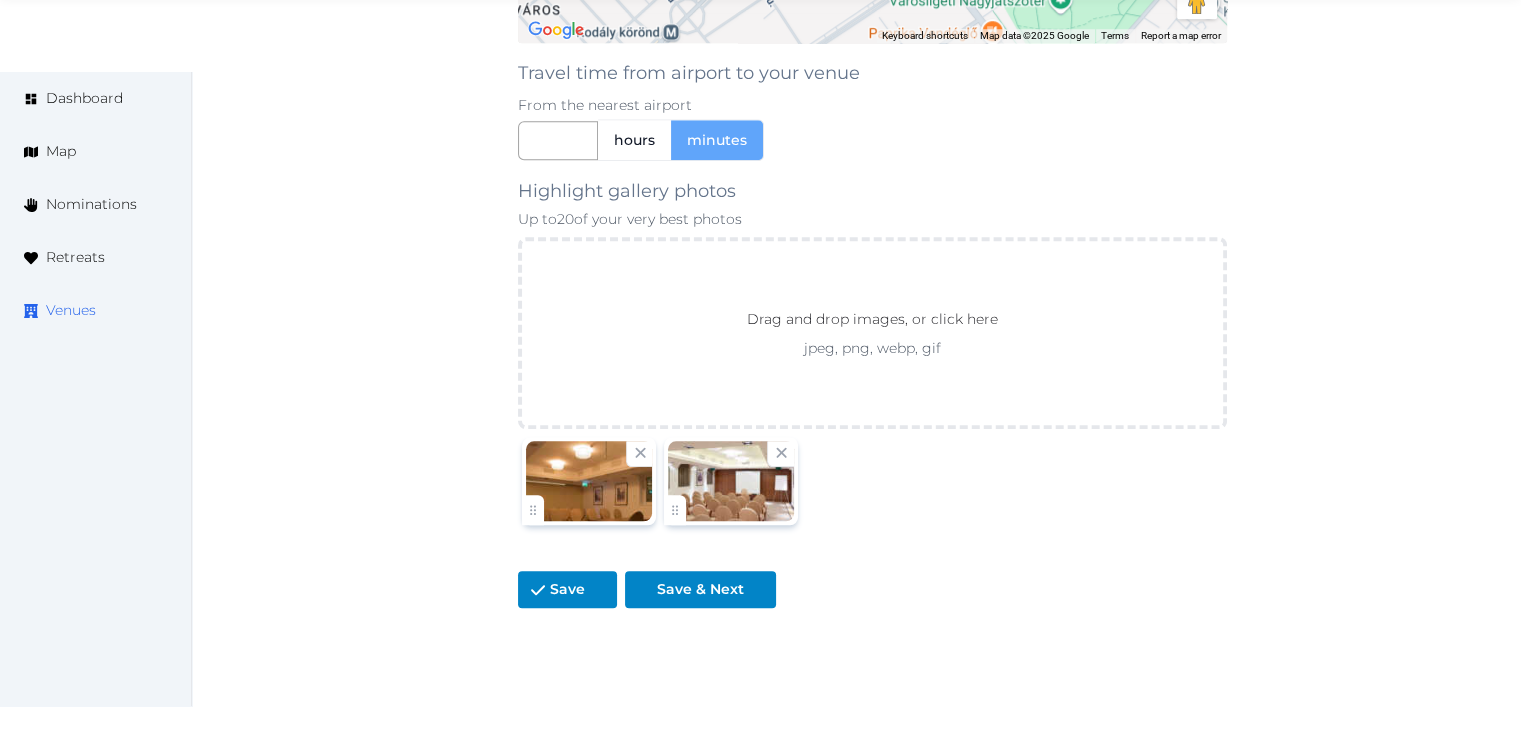 click on "Venues" at bounding box center (71, 310) 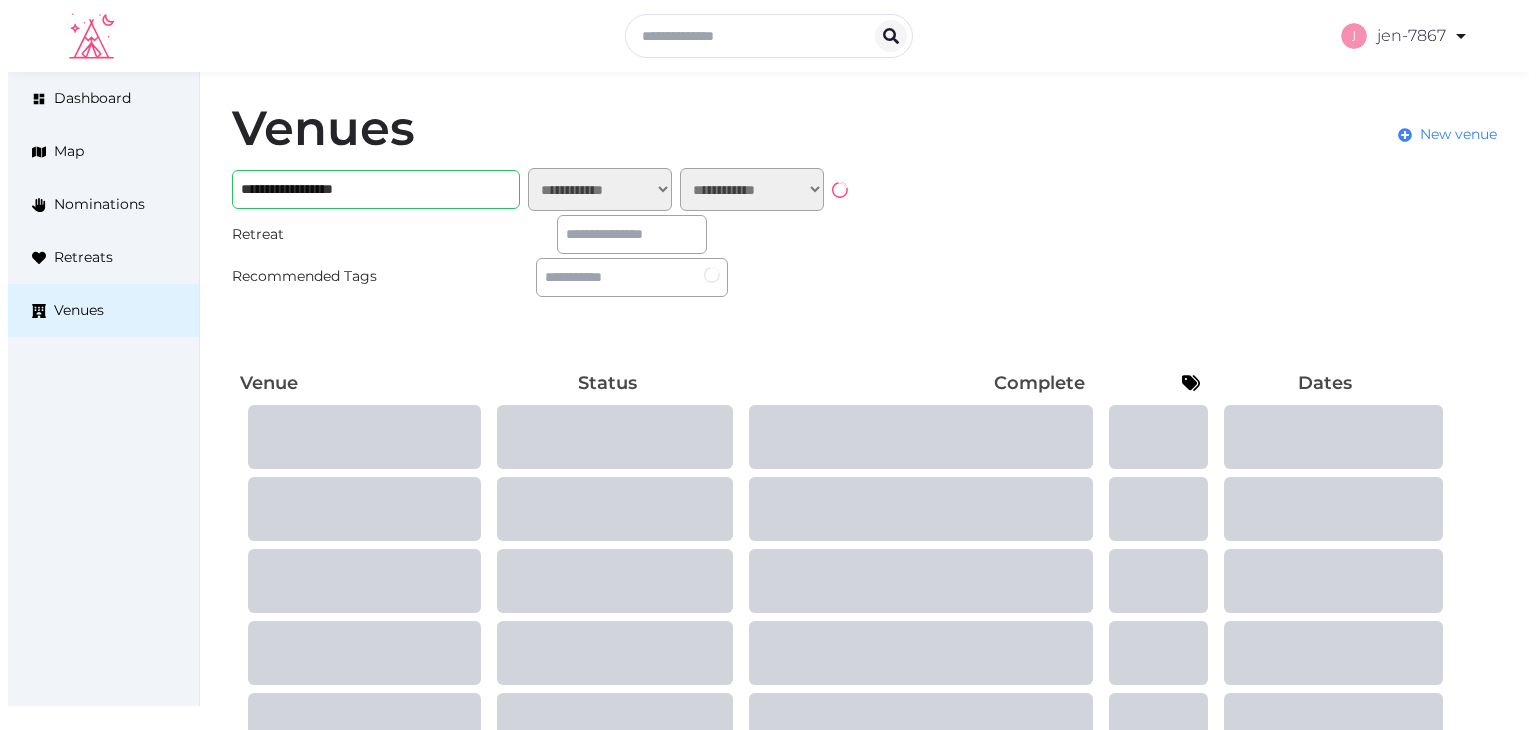 scroll, scrollTop: 0, scrollLeft: 0, axis: both 